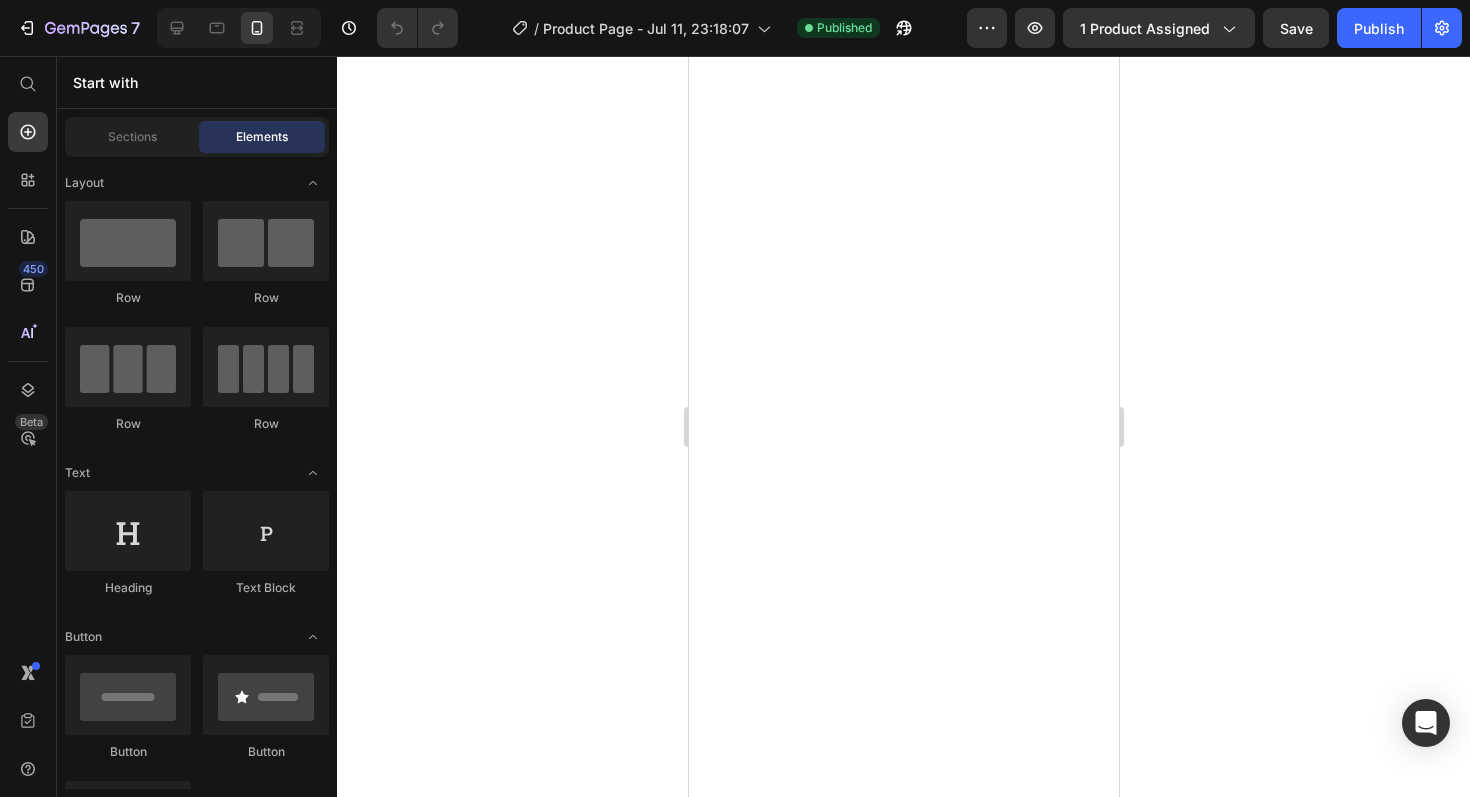 scroll, scrollTop: 0, scrollLeft: 0, axis: both 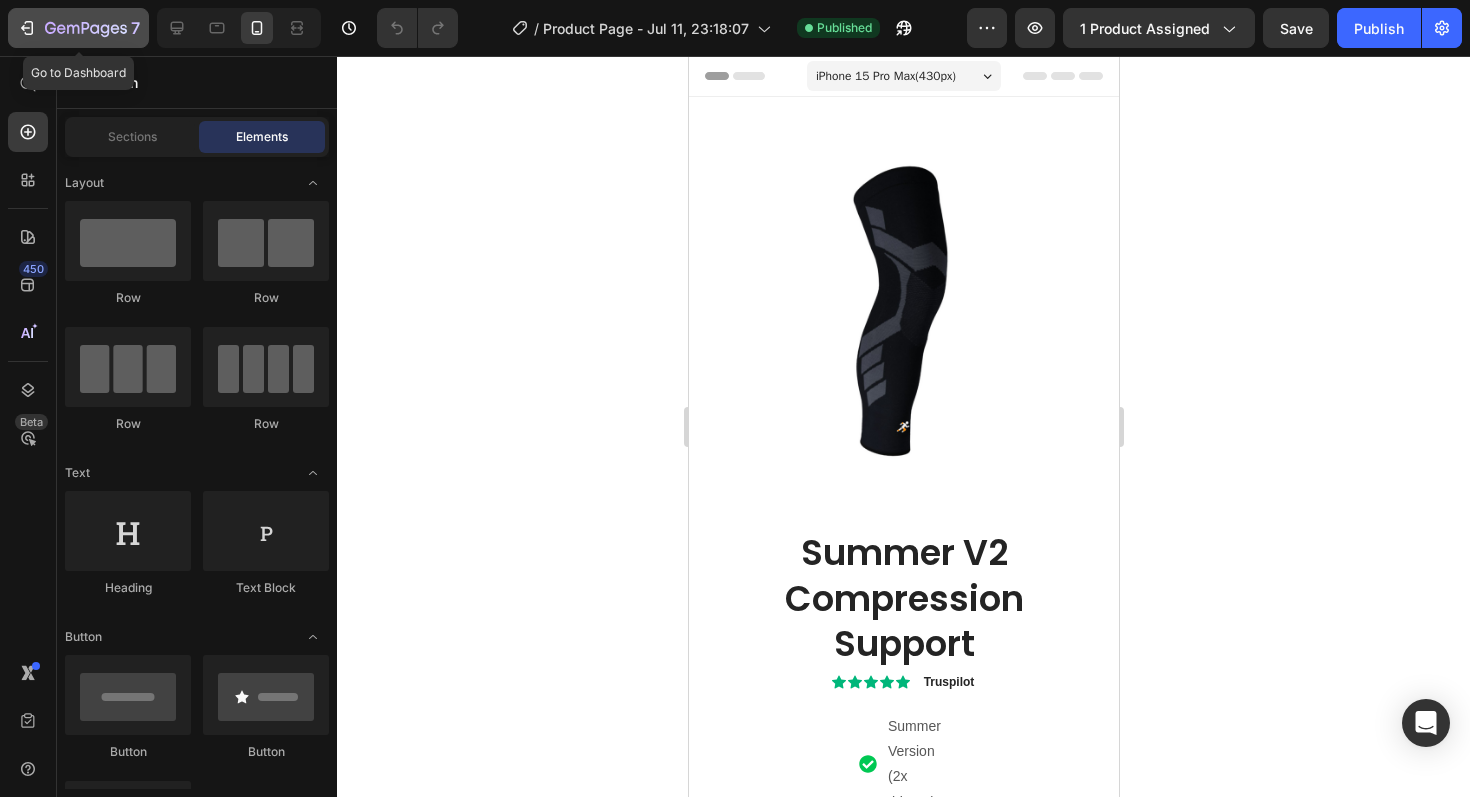 click on "7" at bounding box center [78, 28] 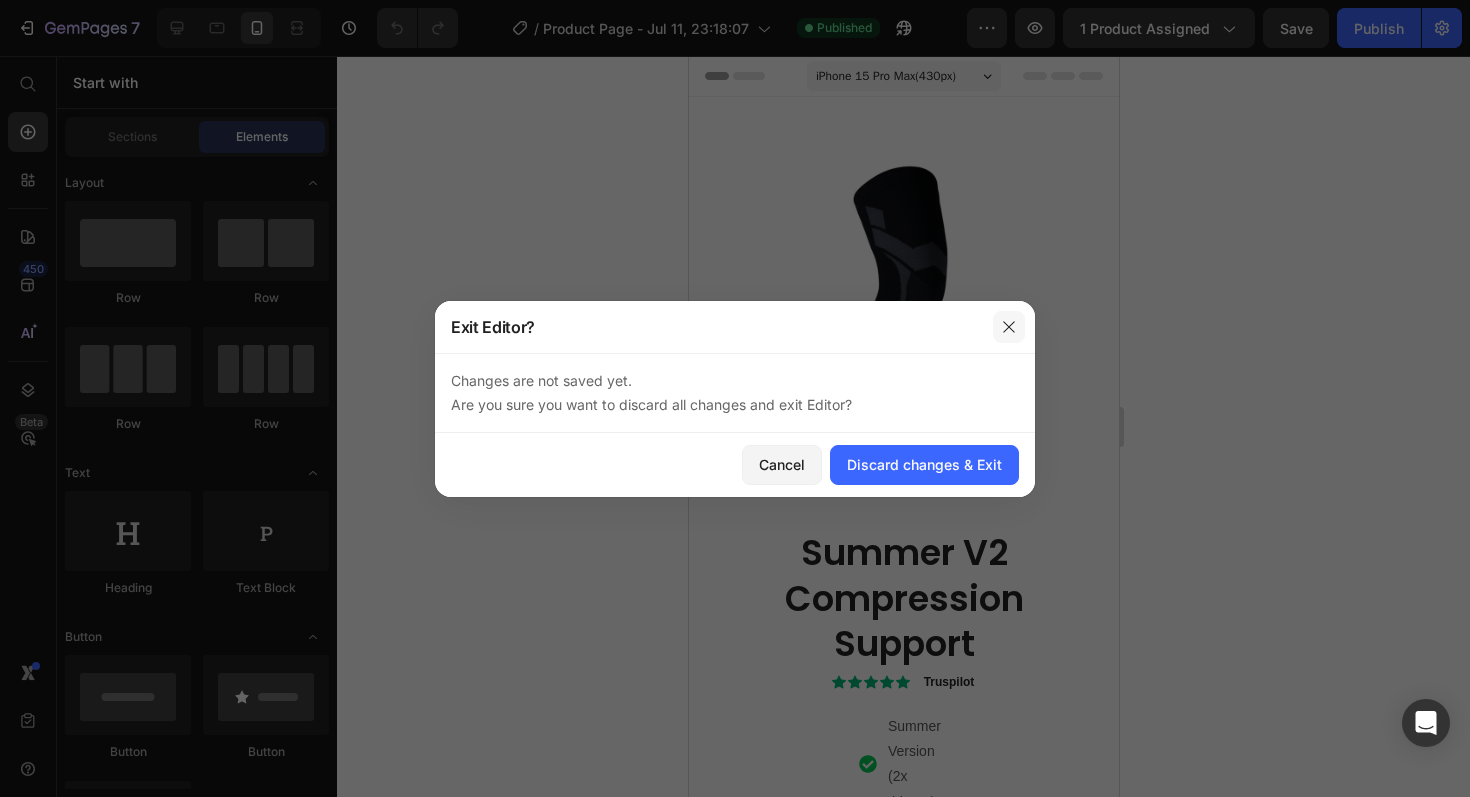 click 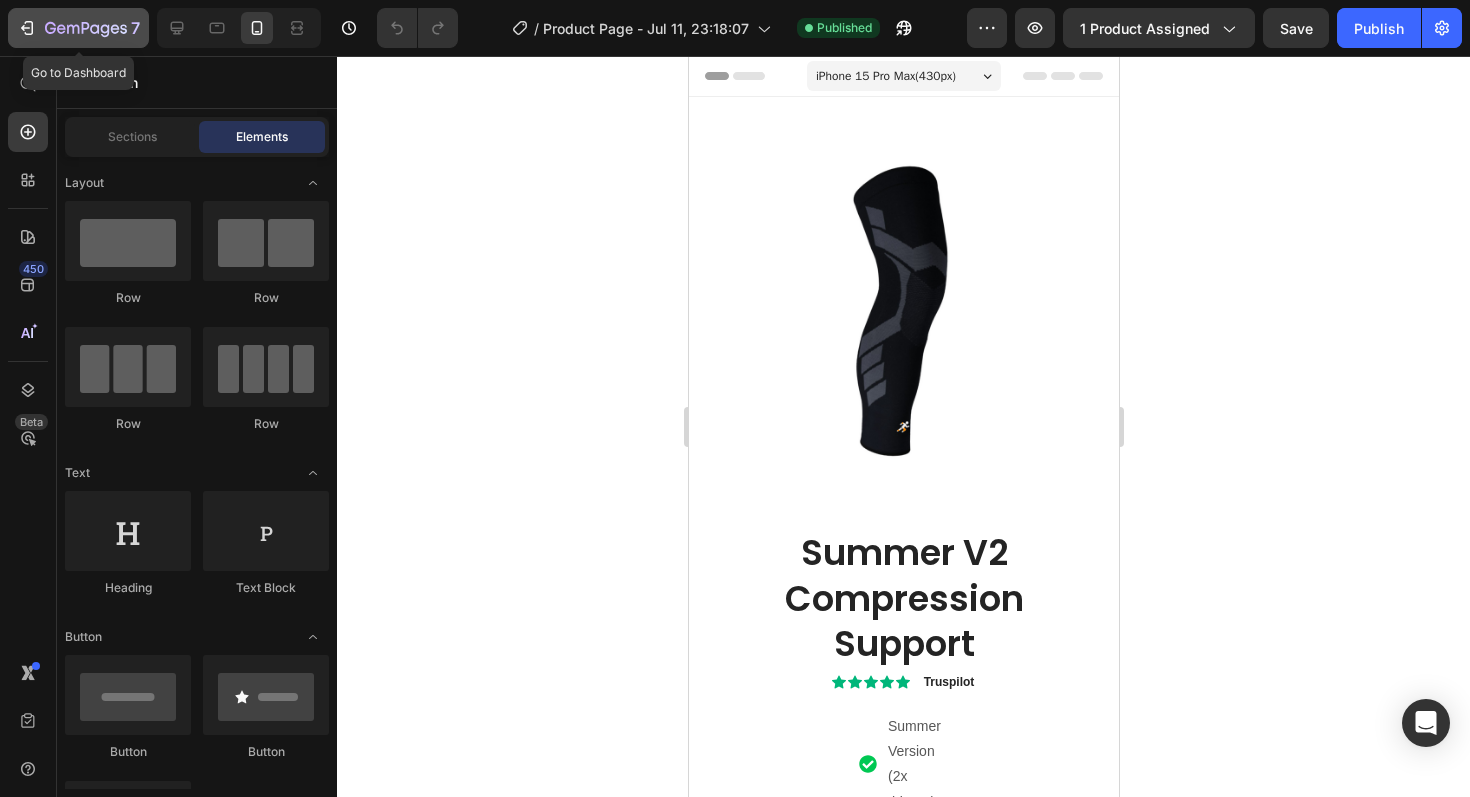 click on "7" 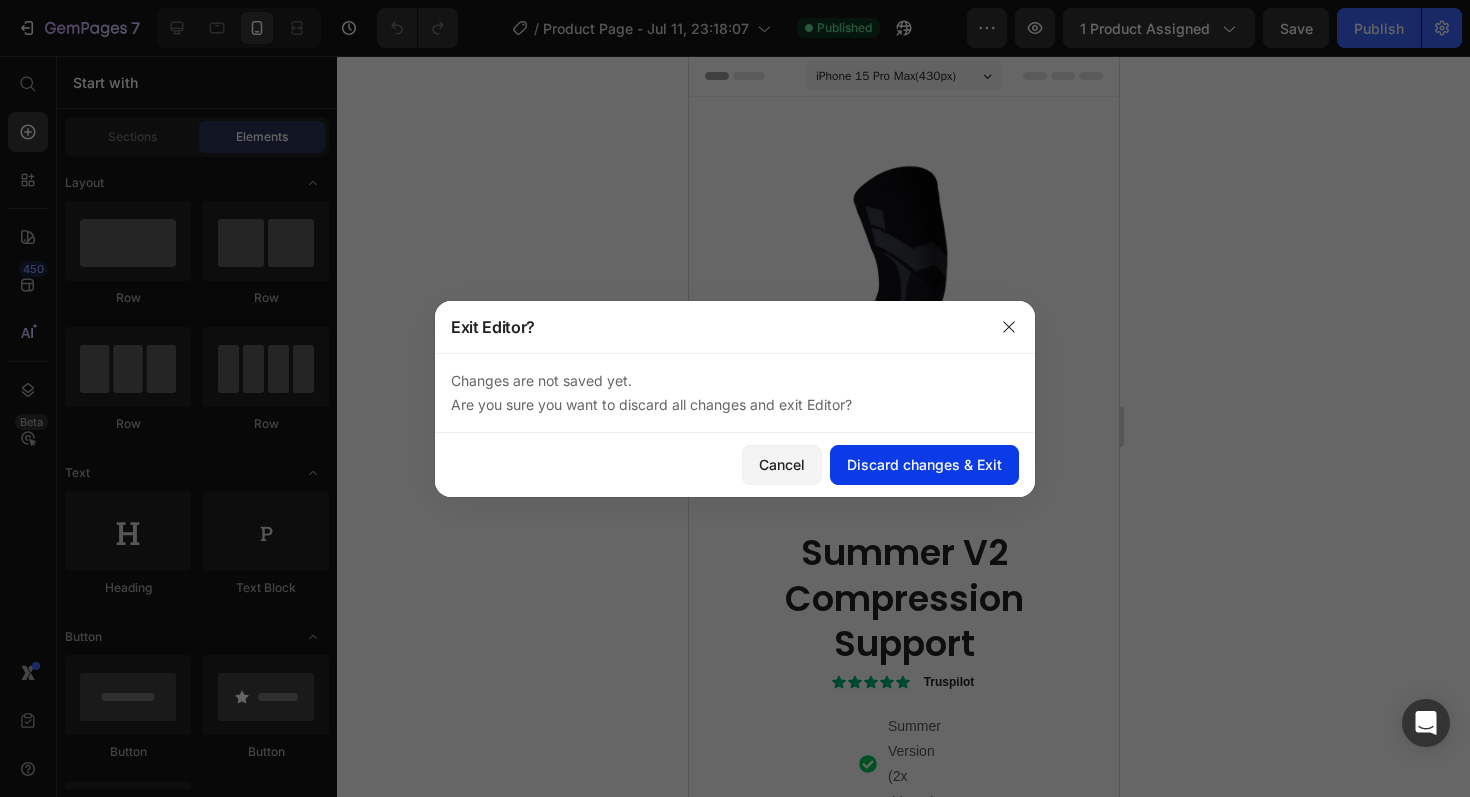 click on "Discard changes & Exit" at bounding box center [924, 464] 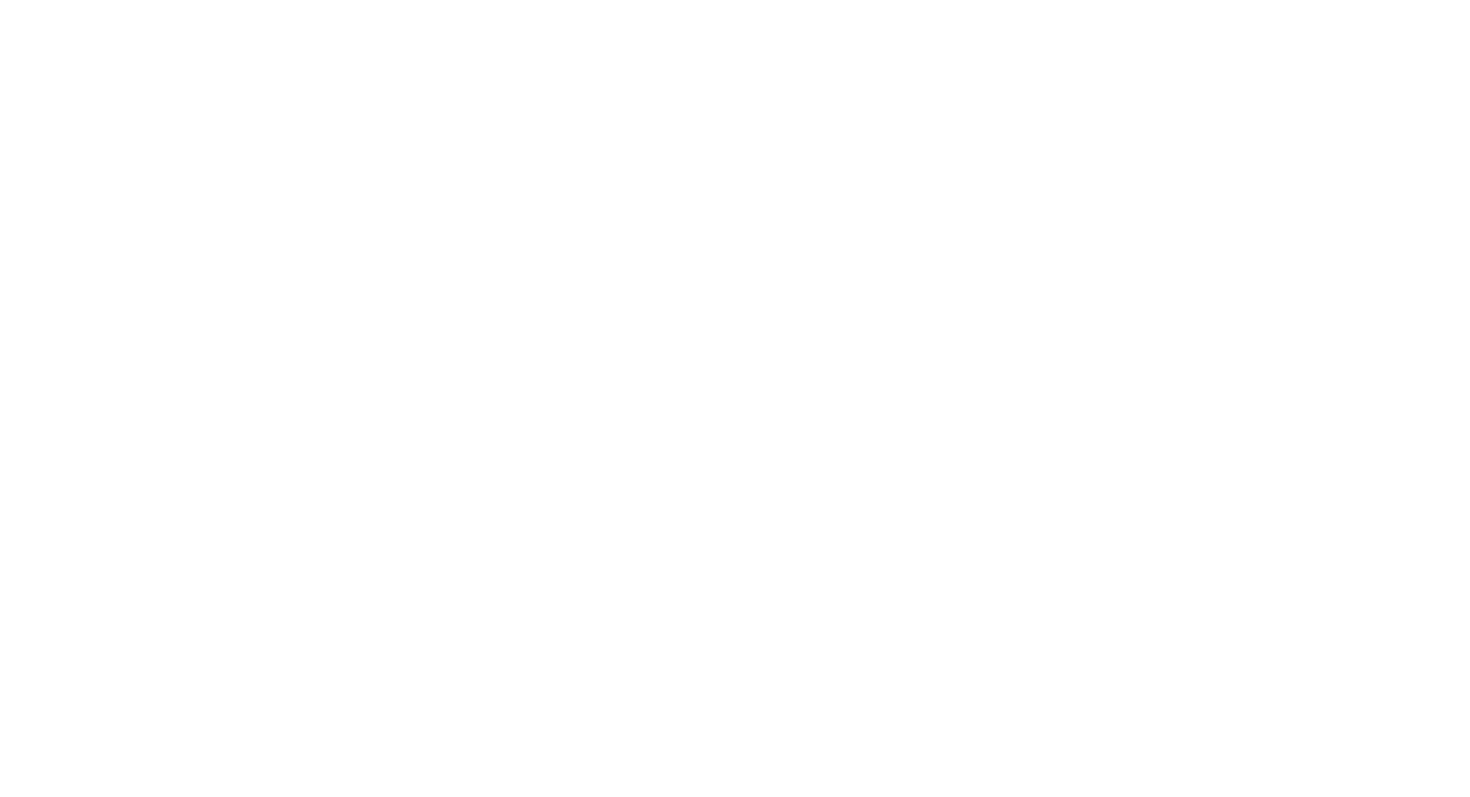 scroll, scrollTop: 0, scrollLeft: 0, axis: both 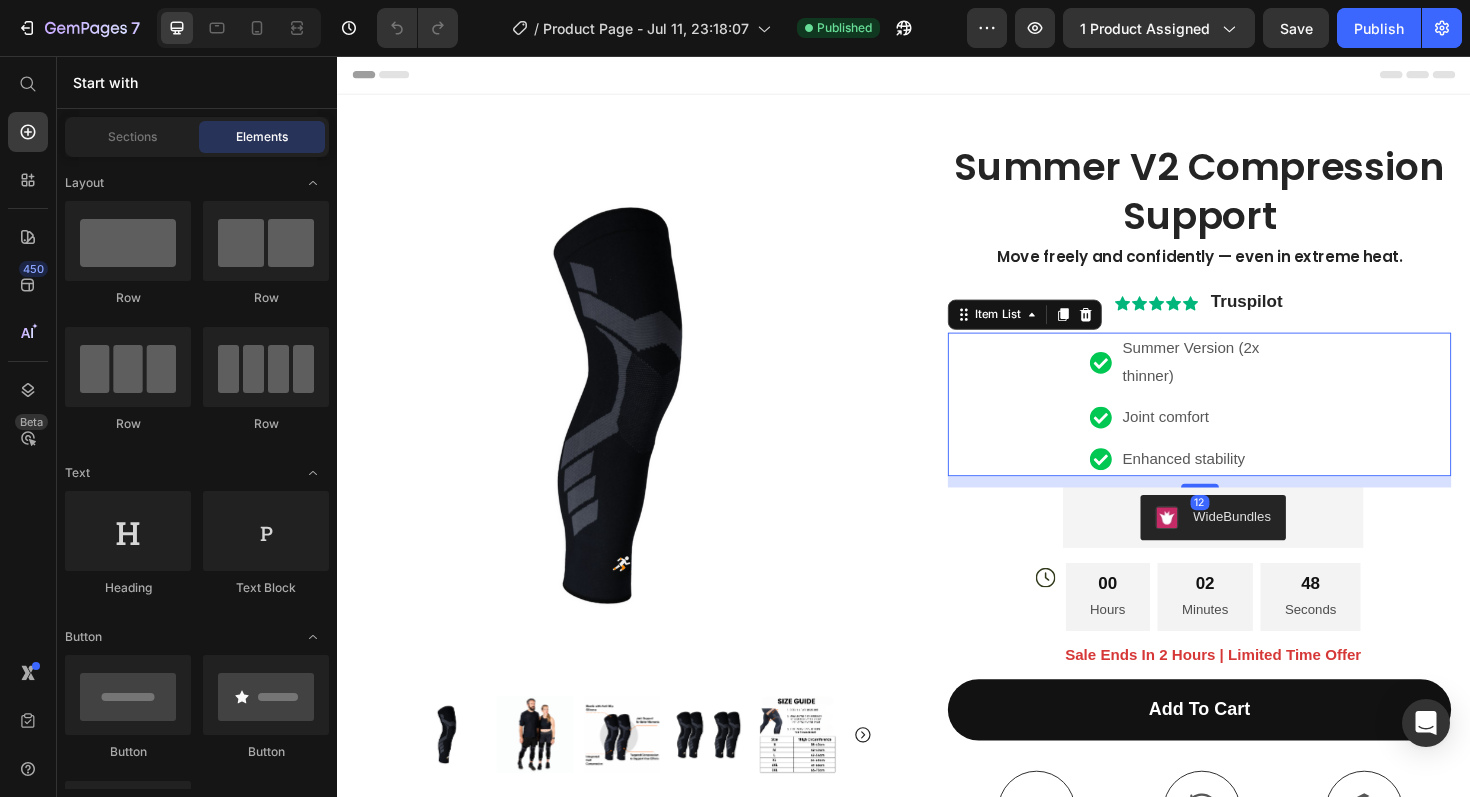 click on "Summer Version (2x thinner)" at bounding box center [1266, 381] 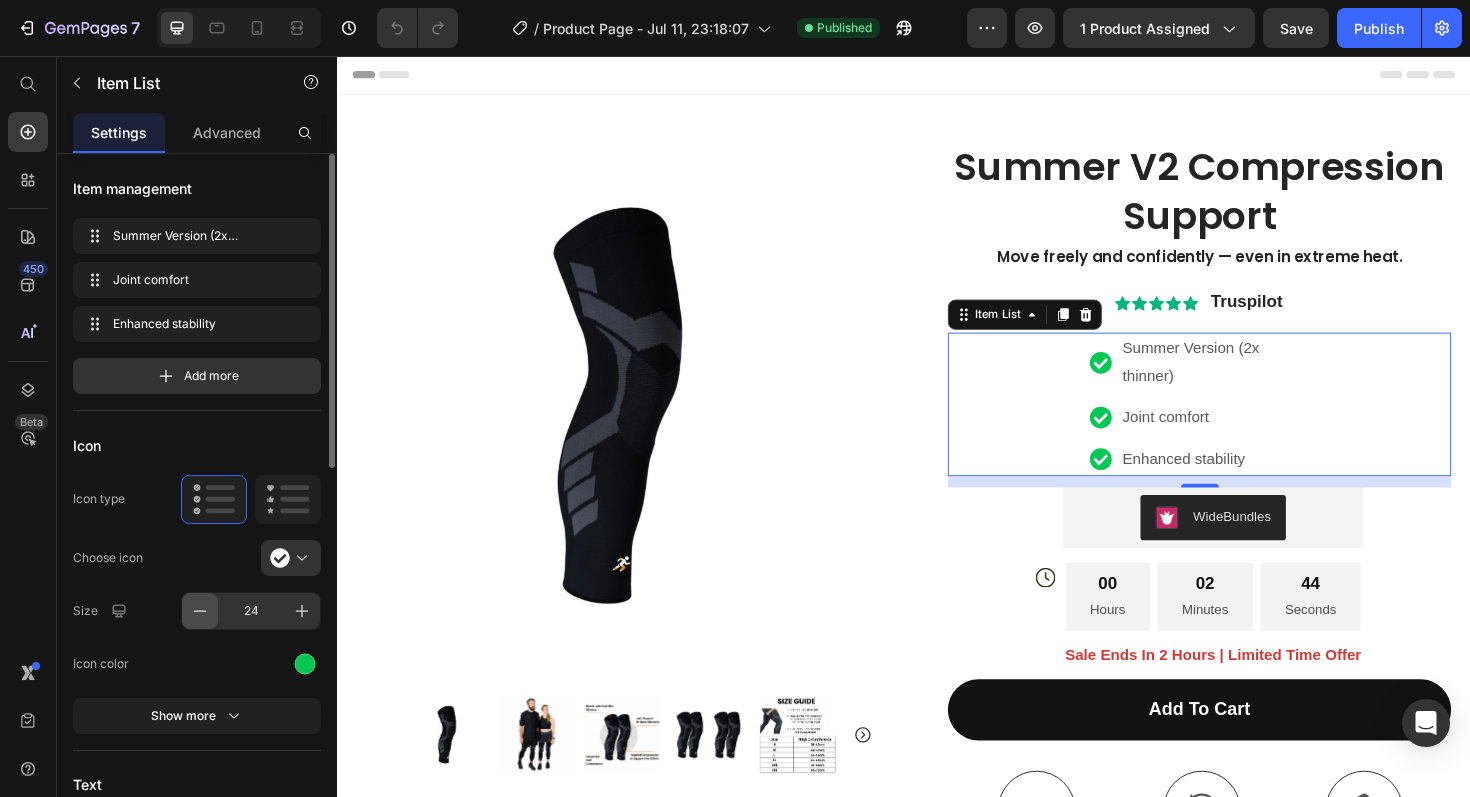 click 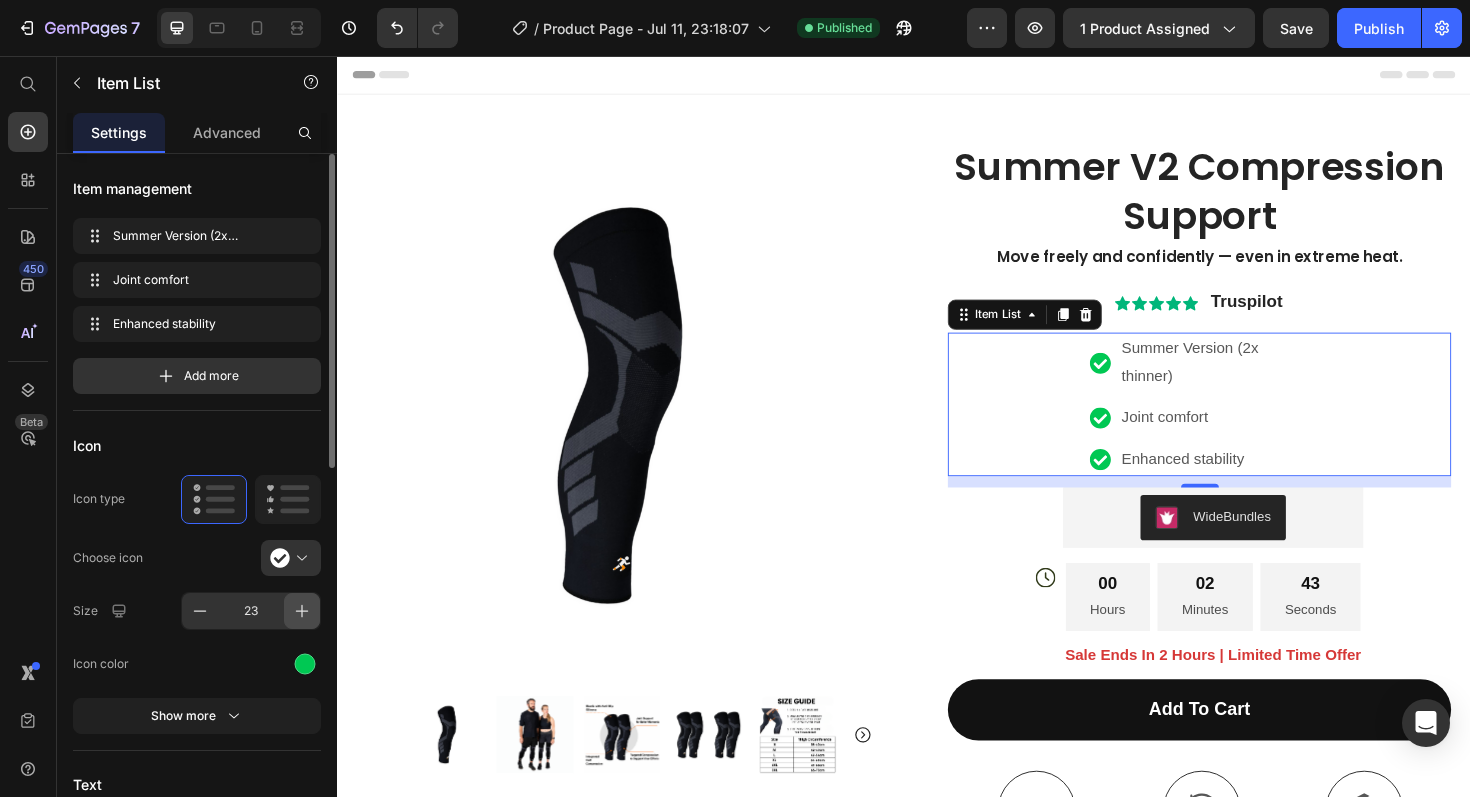 click 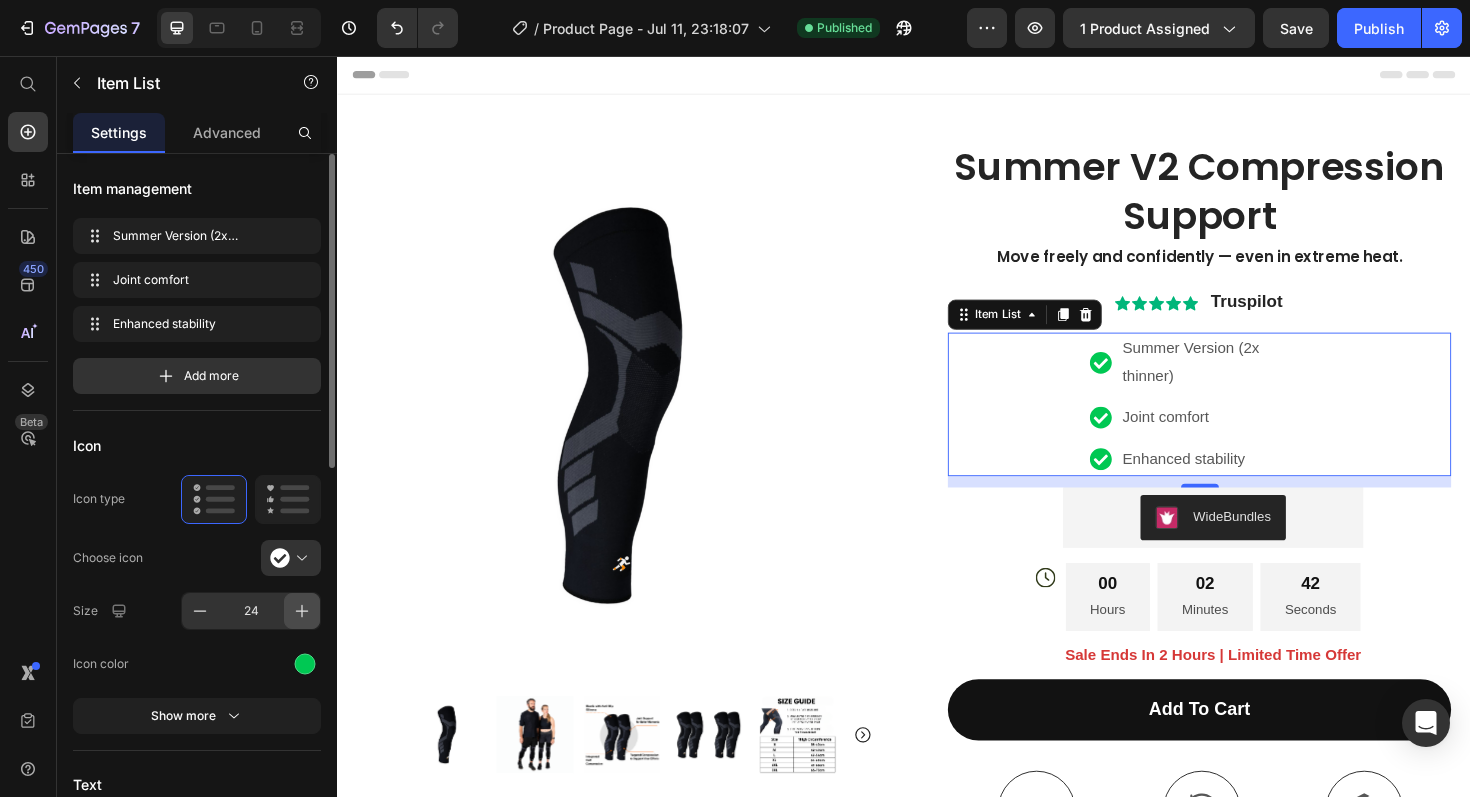 click 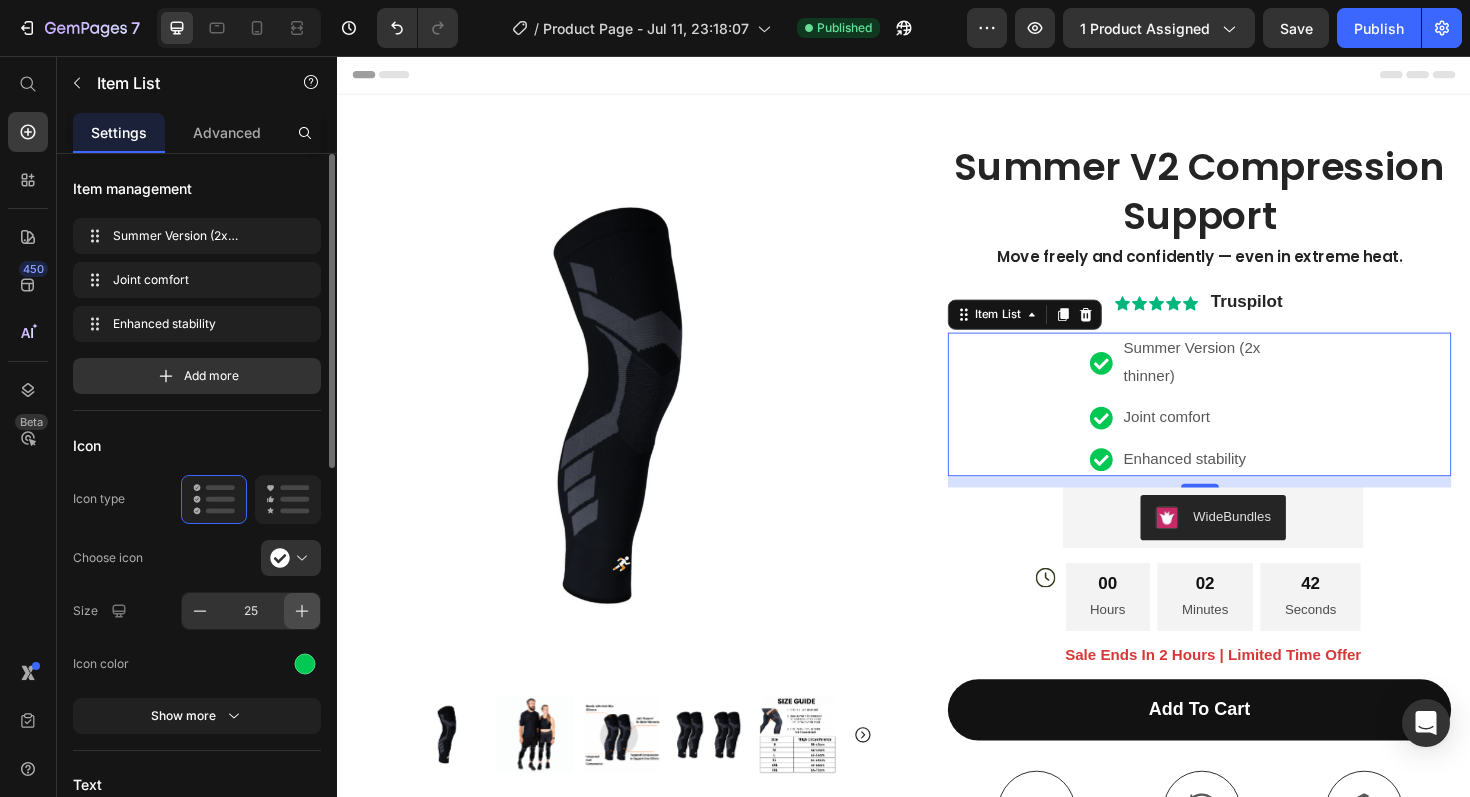 click 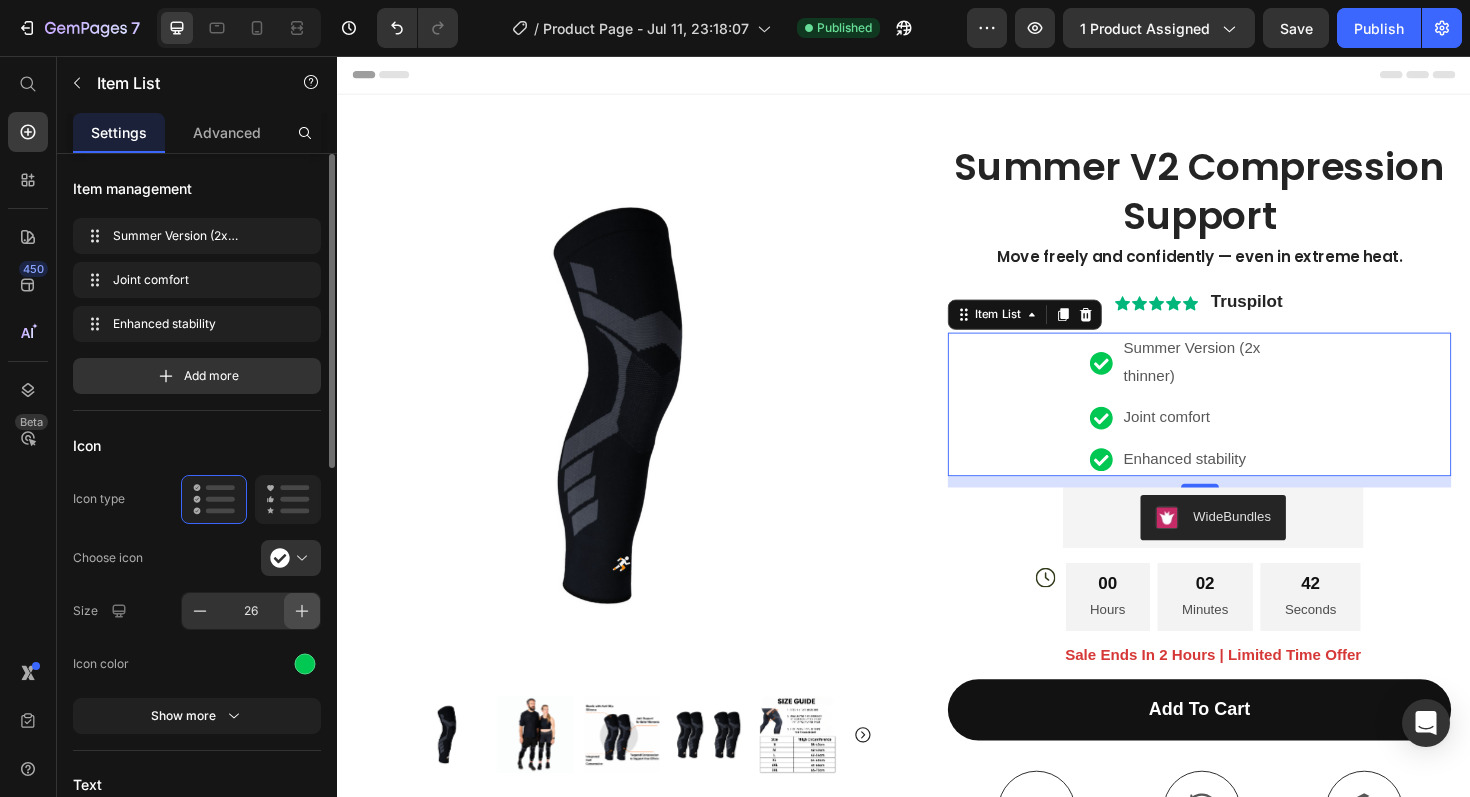 click 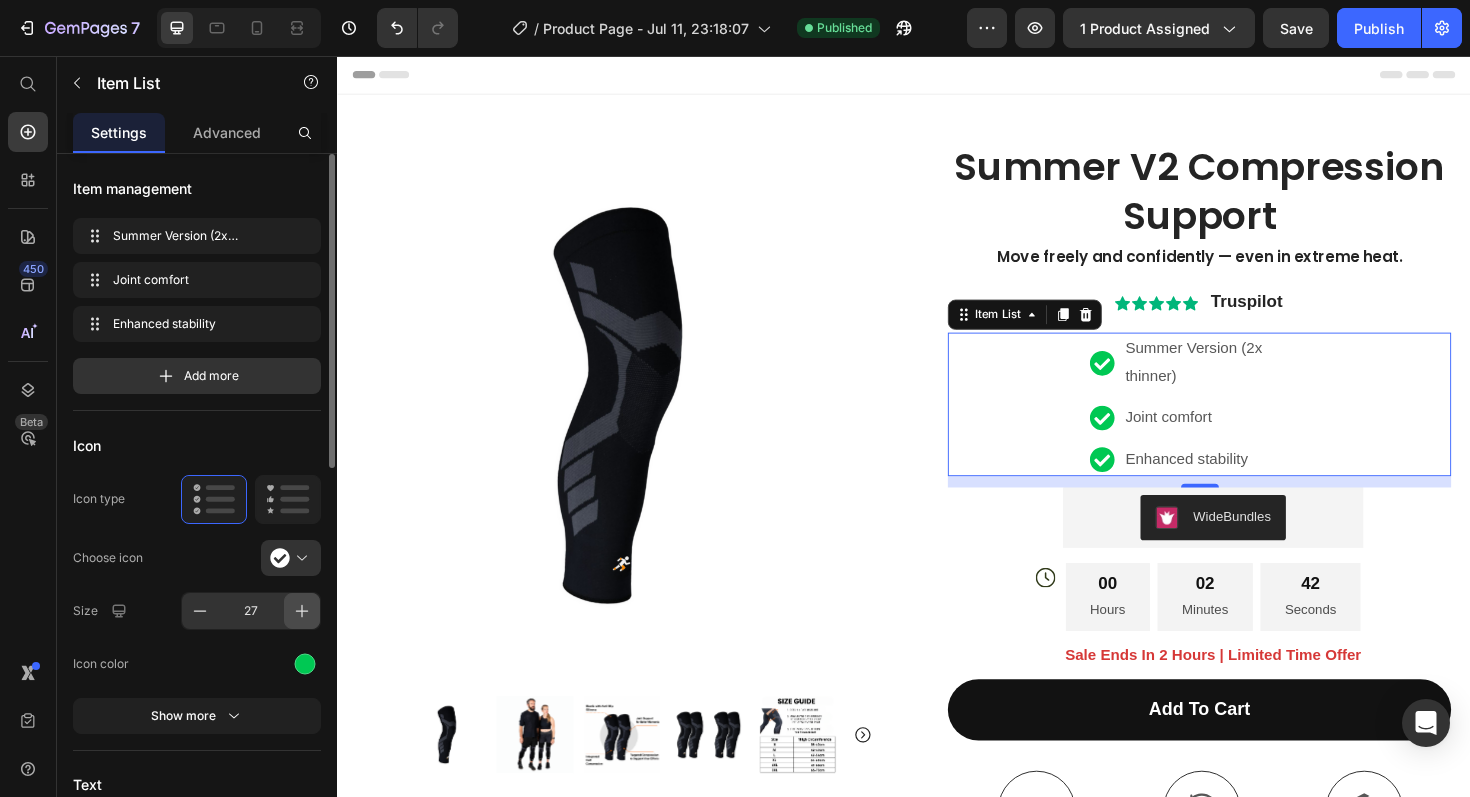 click 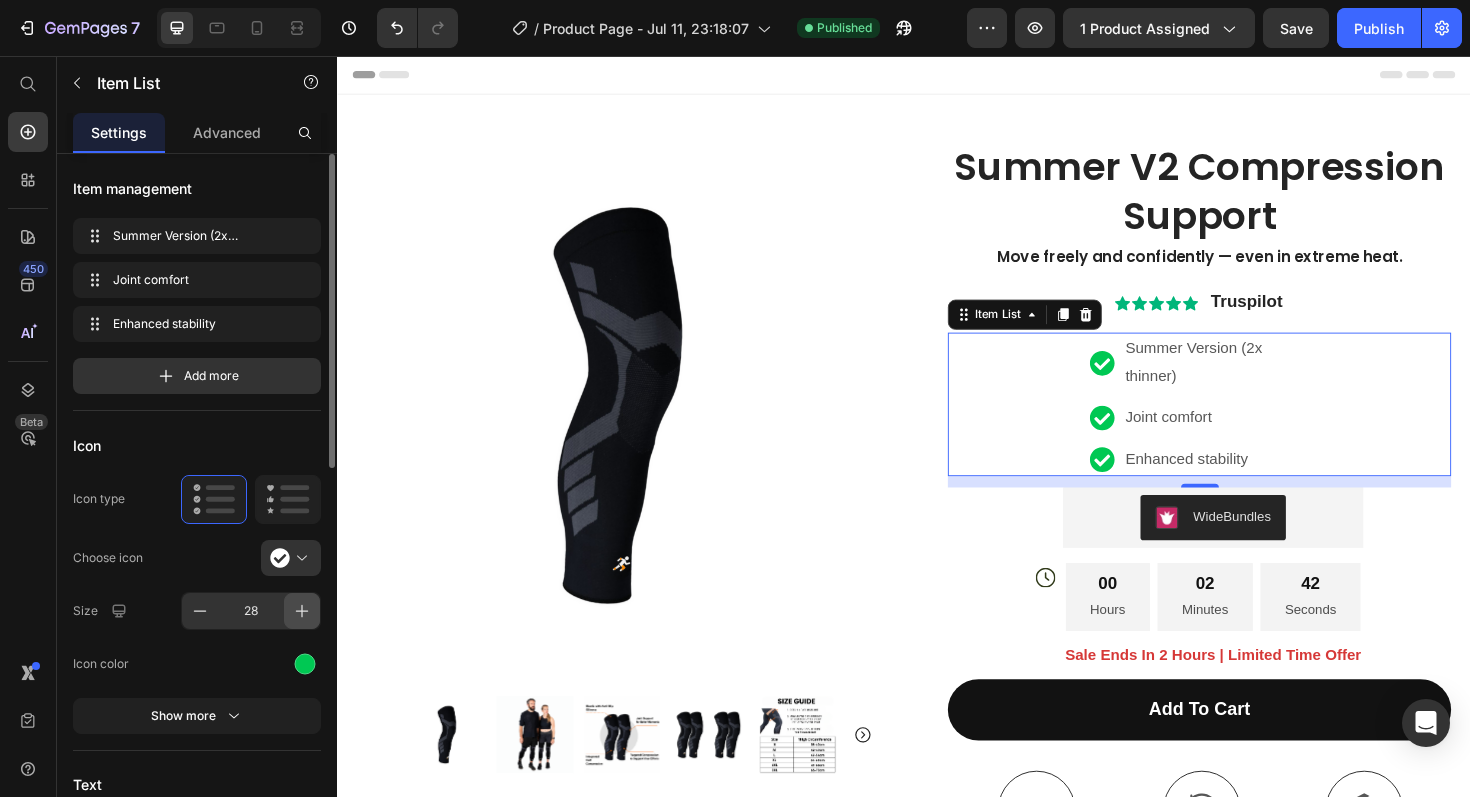 click 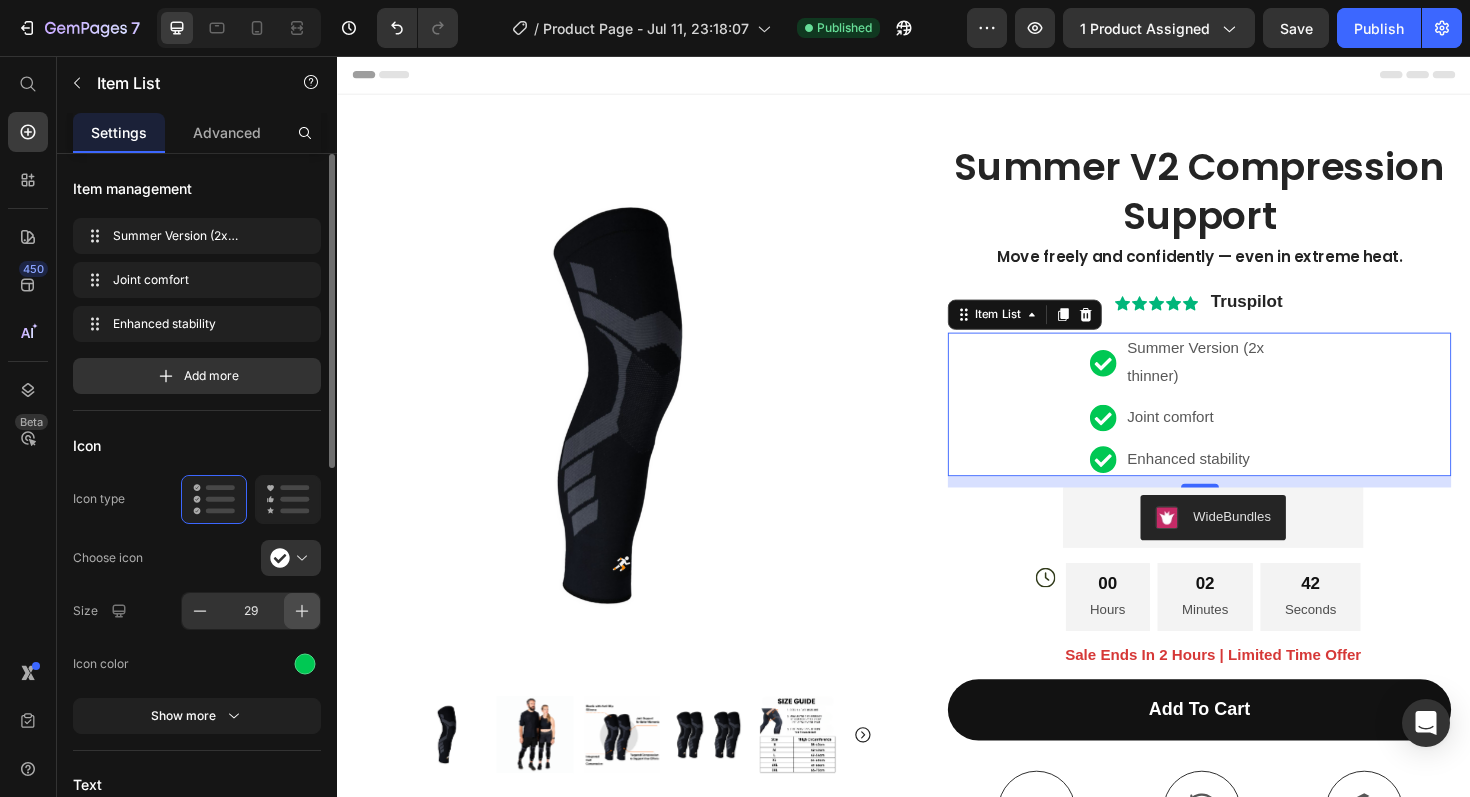 click 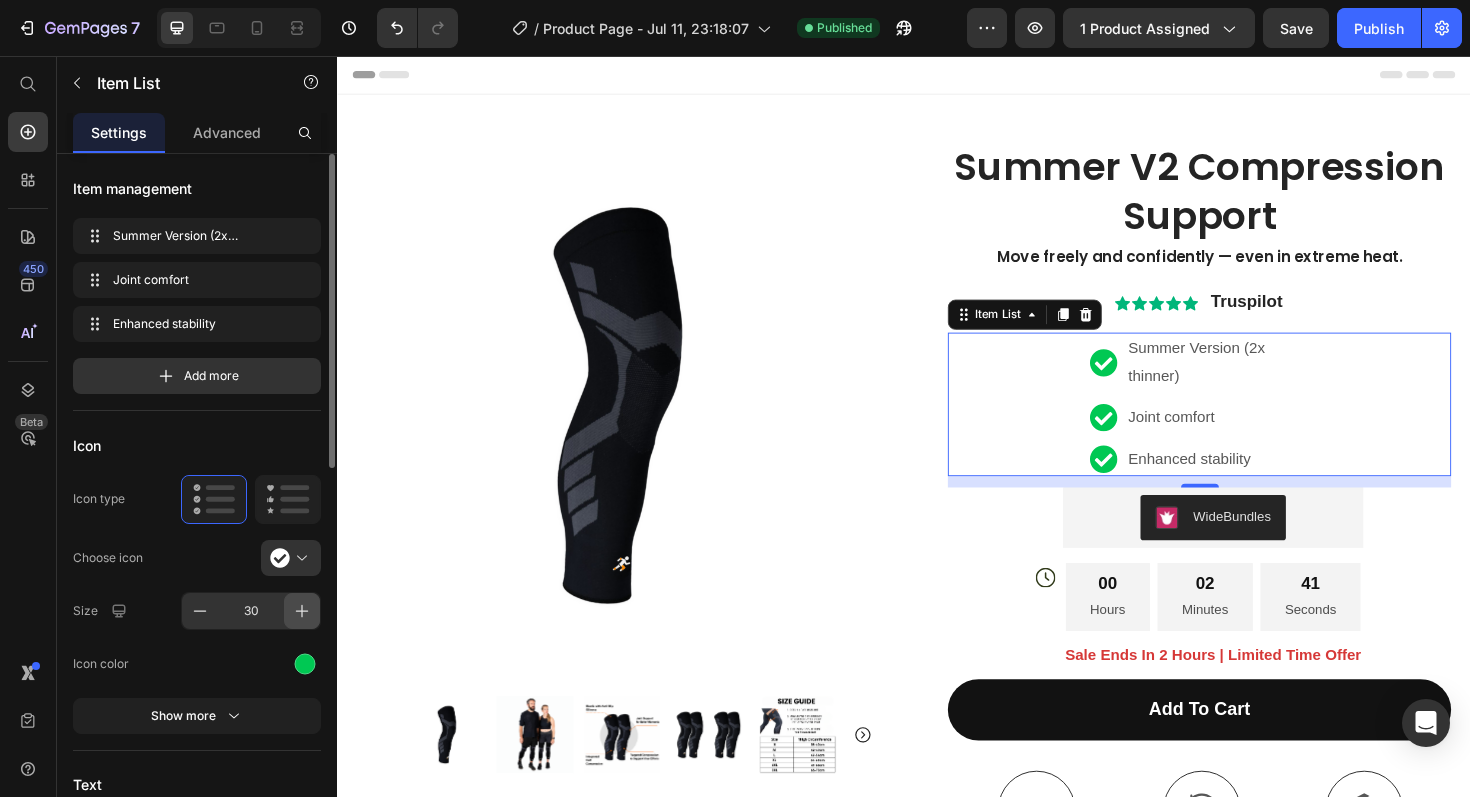 click 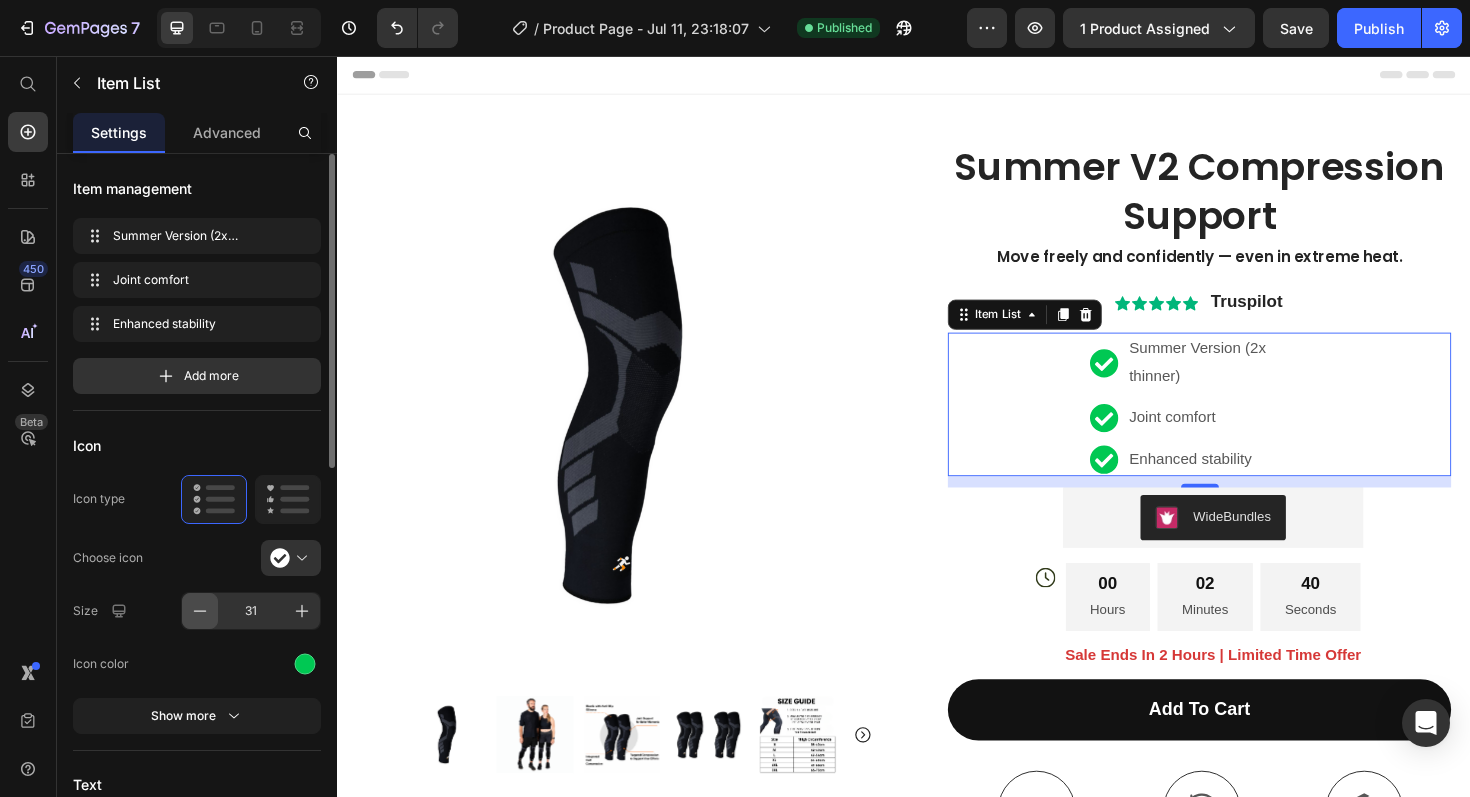 click 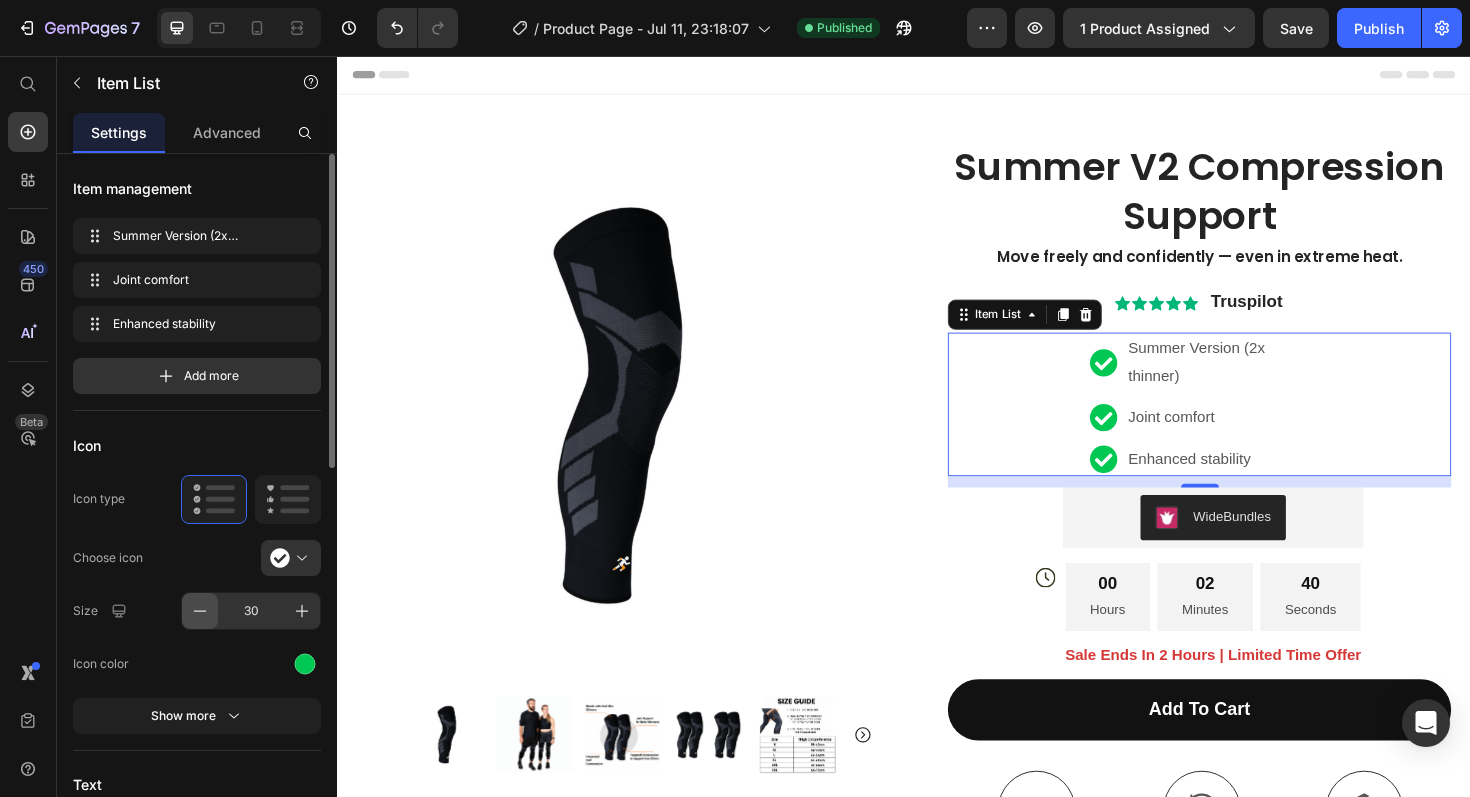 click 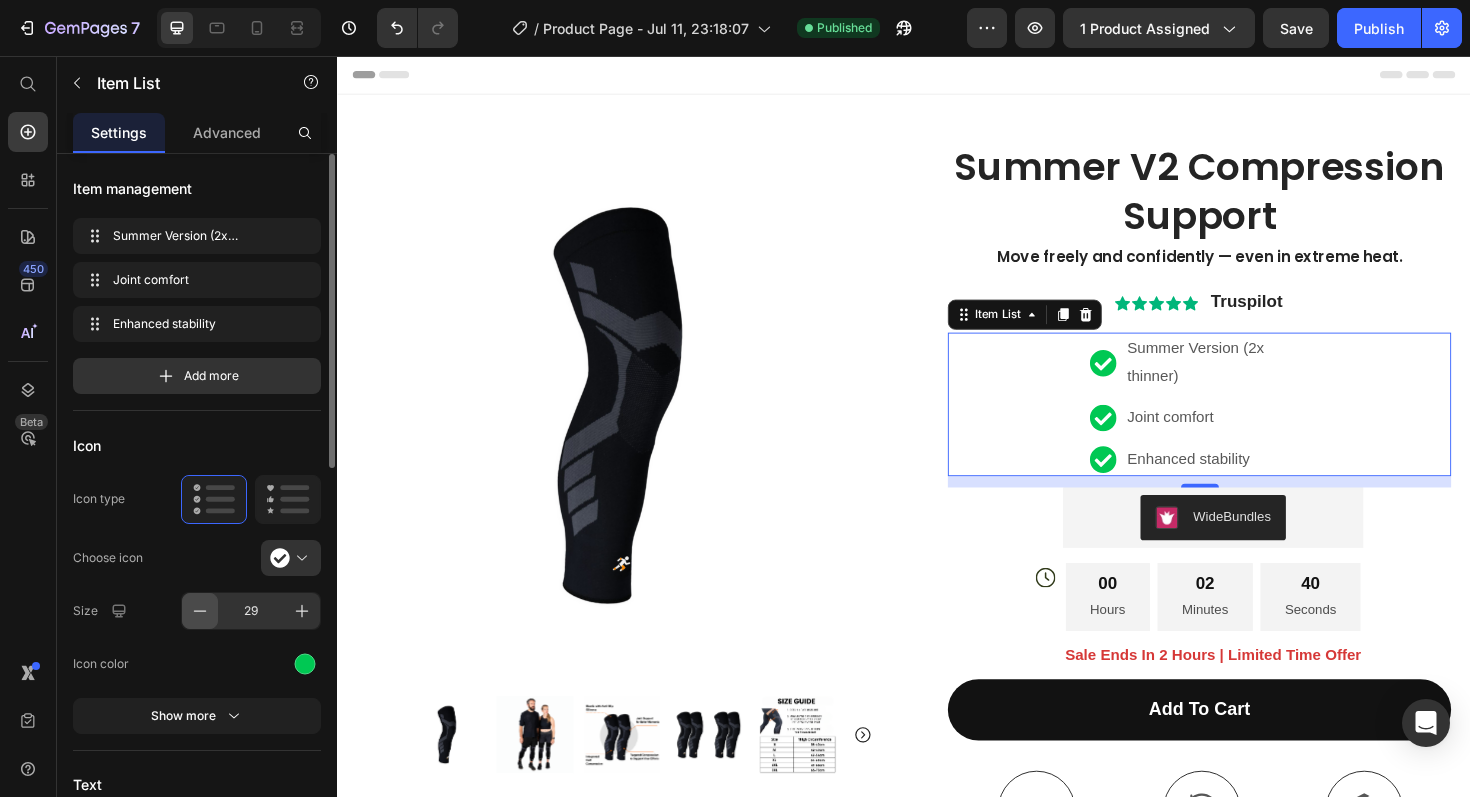 click 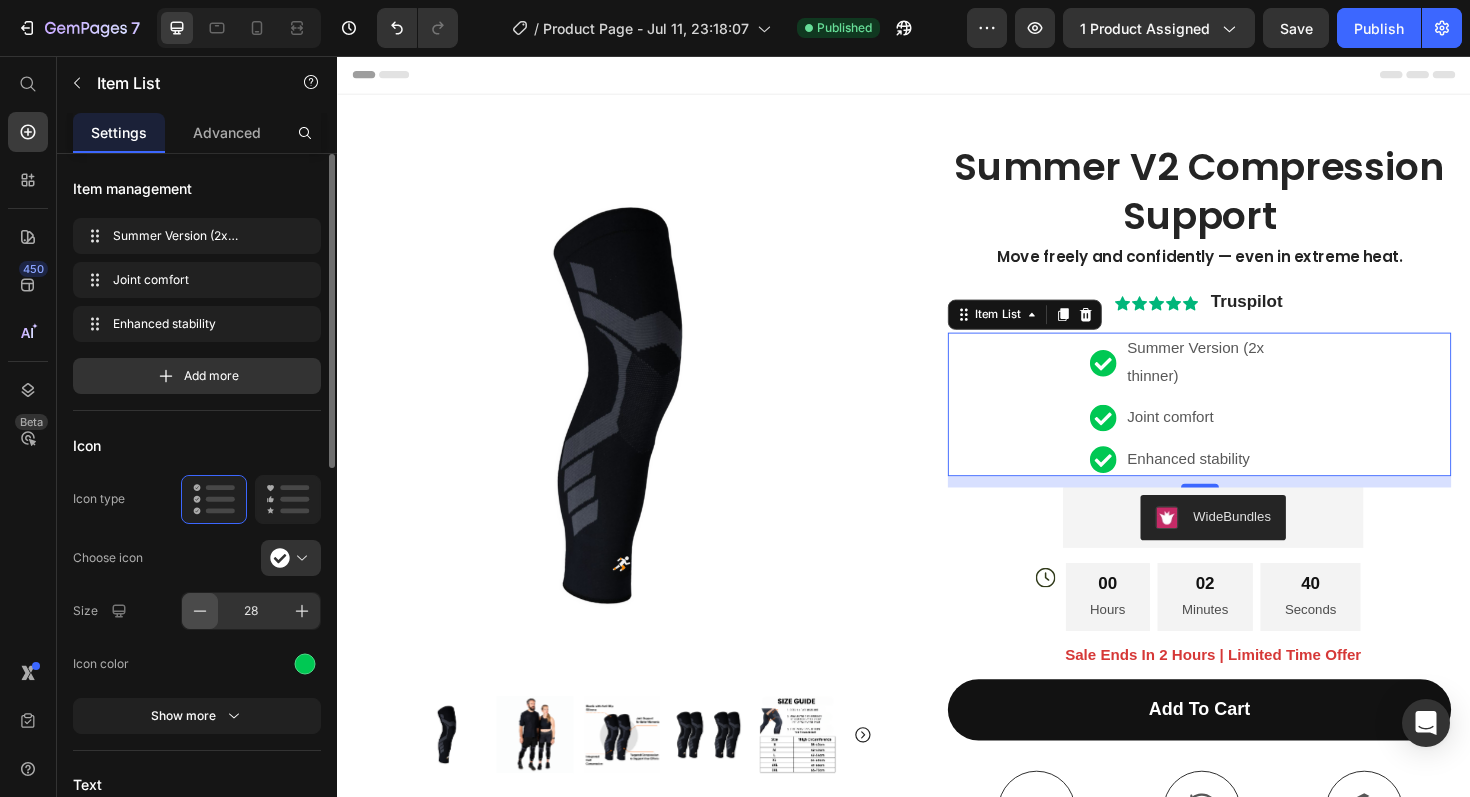 click 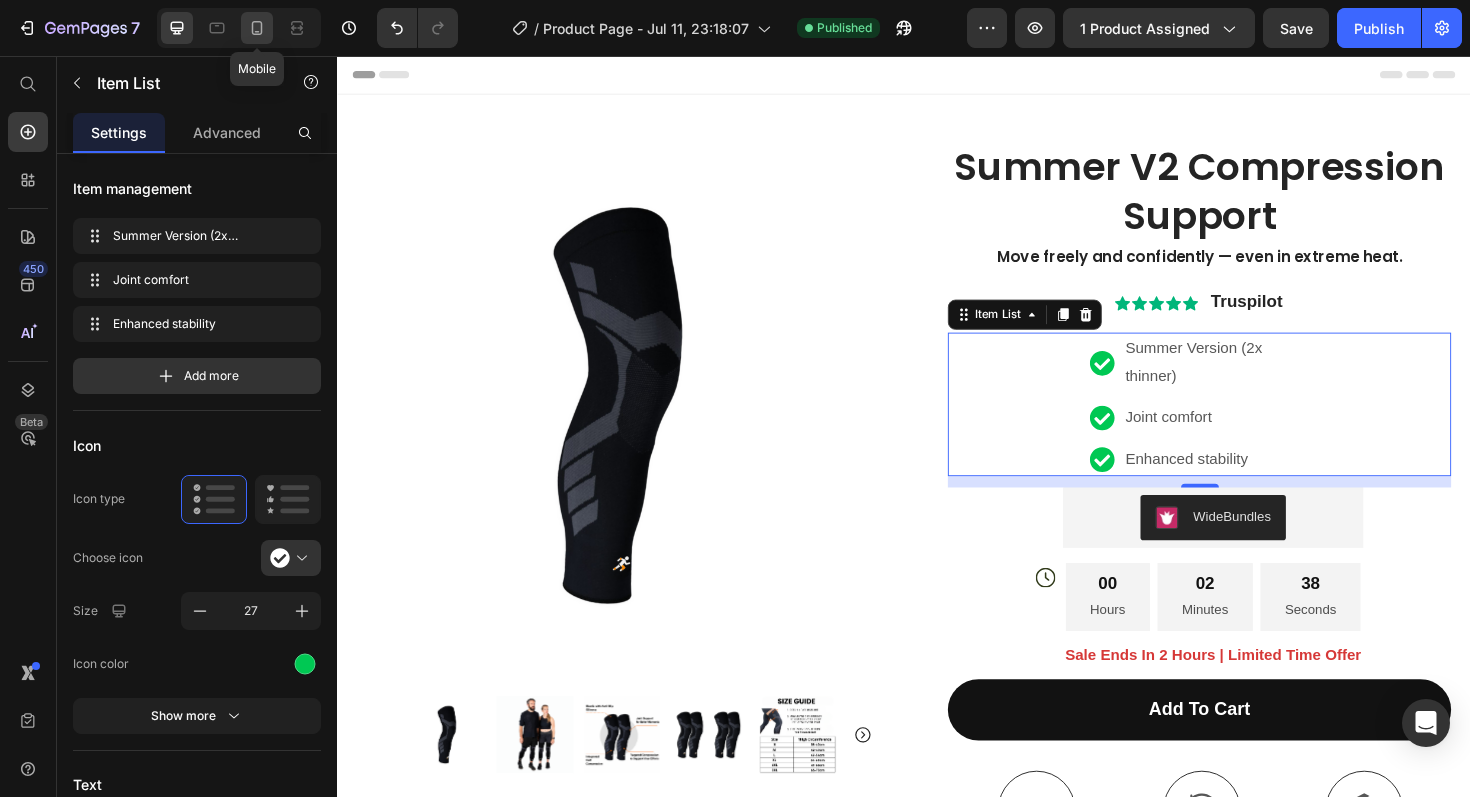 click 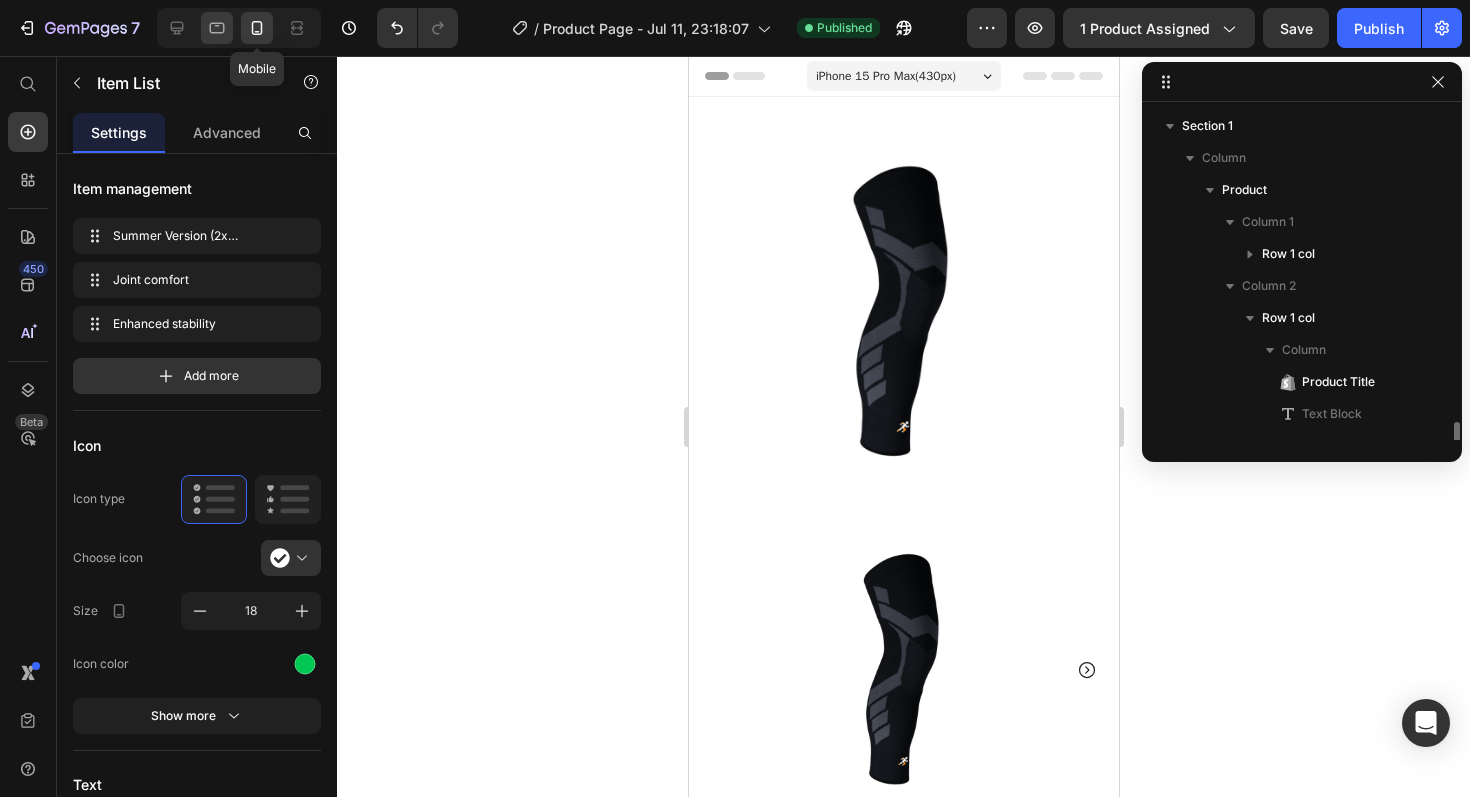 scroll, scrollTop: 218, scrollLeft: 0, axis: vertical 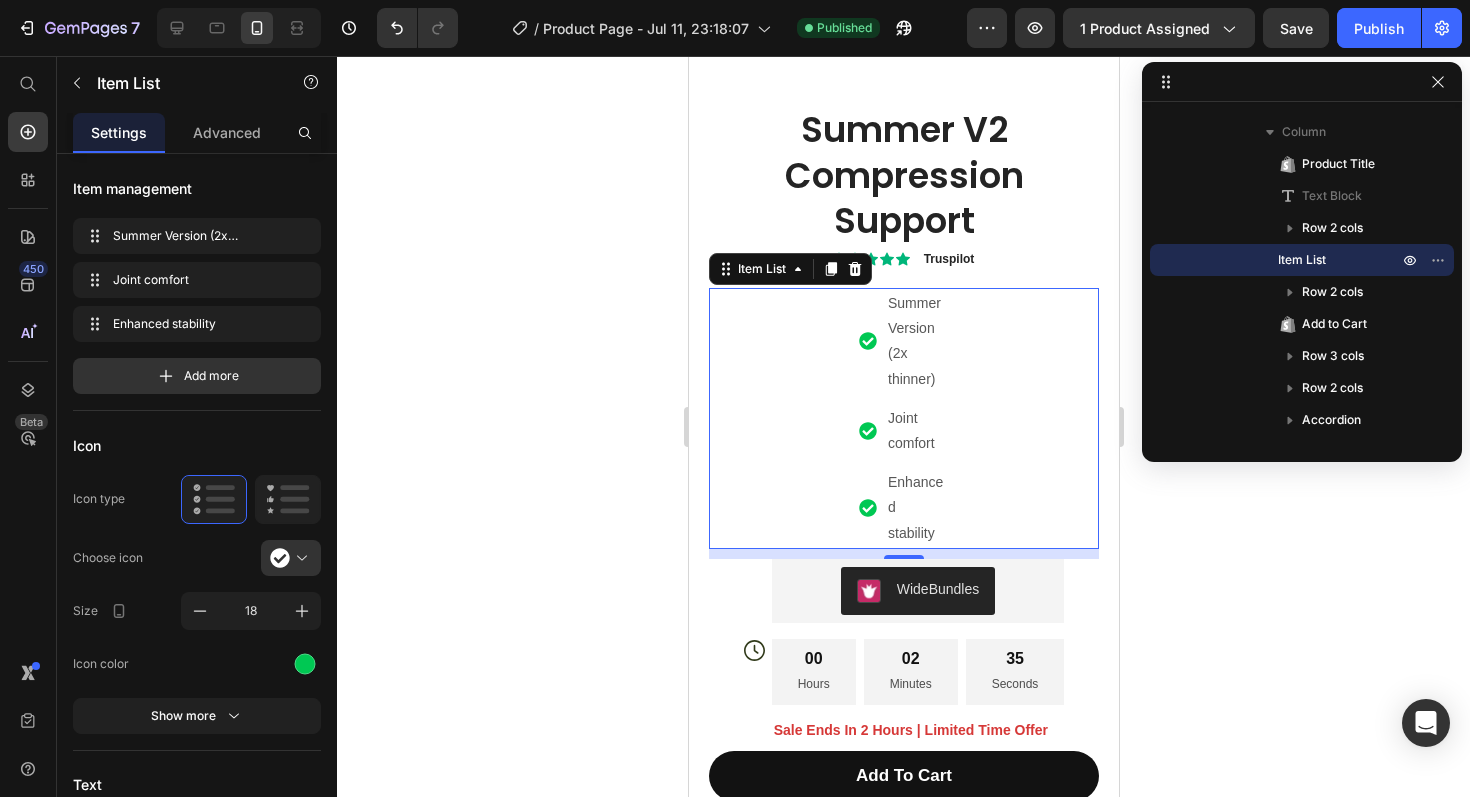 click on "Summer Version (2x thinner)" at bounding box center [916, 341] 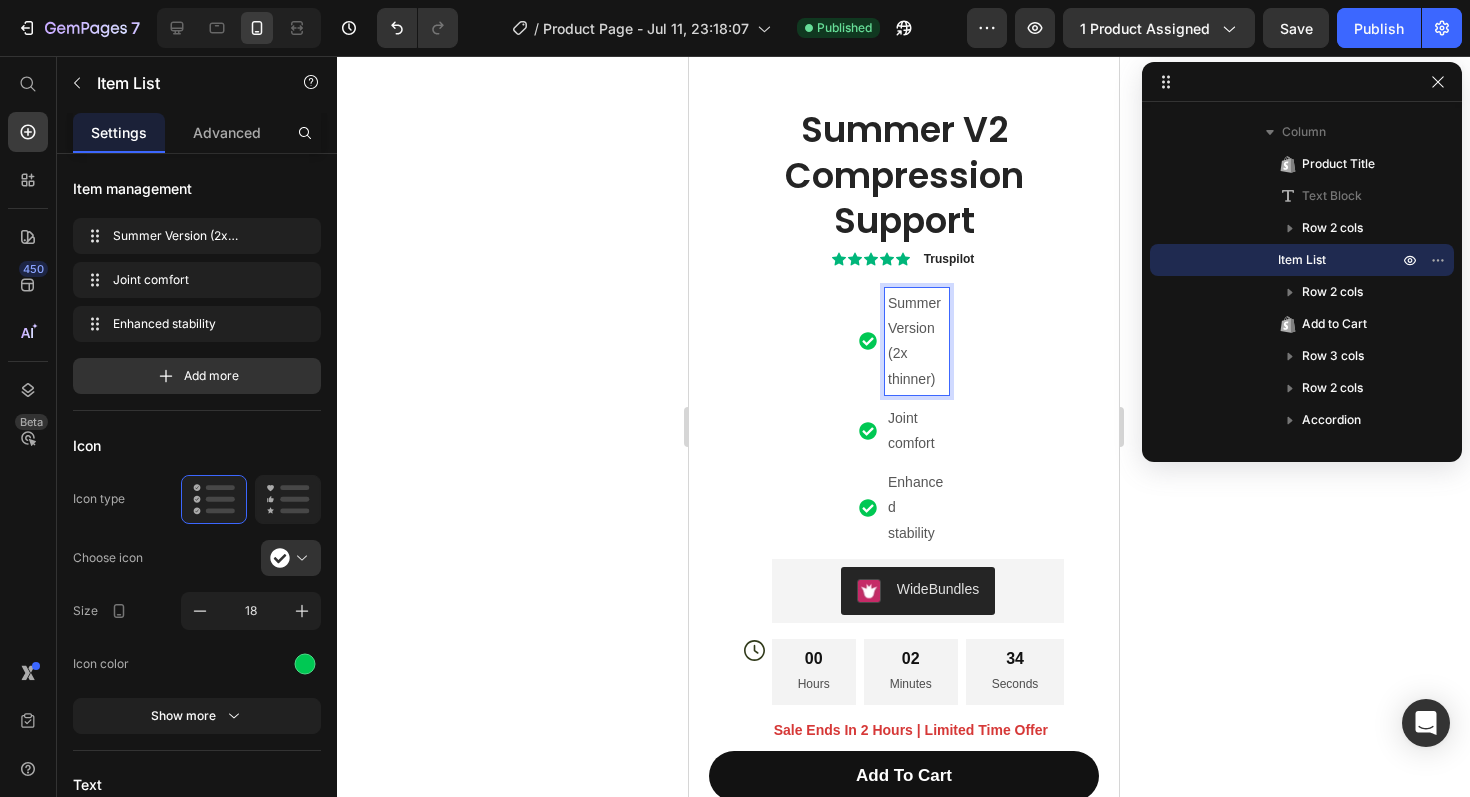 click on "Summer Version (2x thinner) Joint comfort Enhanced stability" at bounding box center [903, 418] 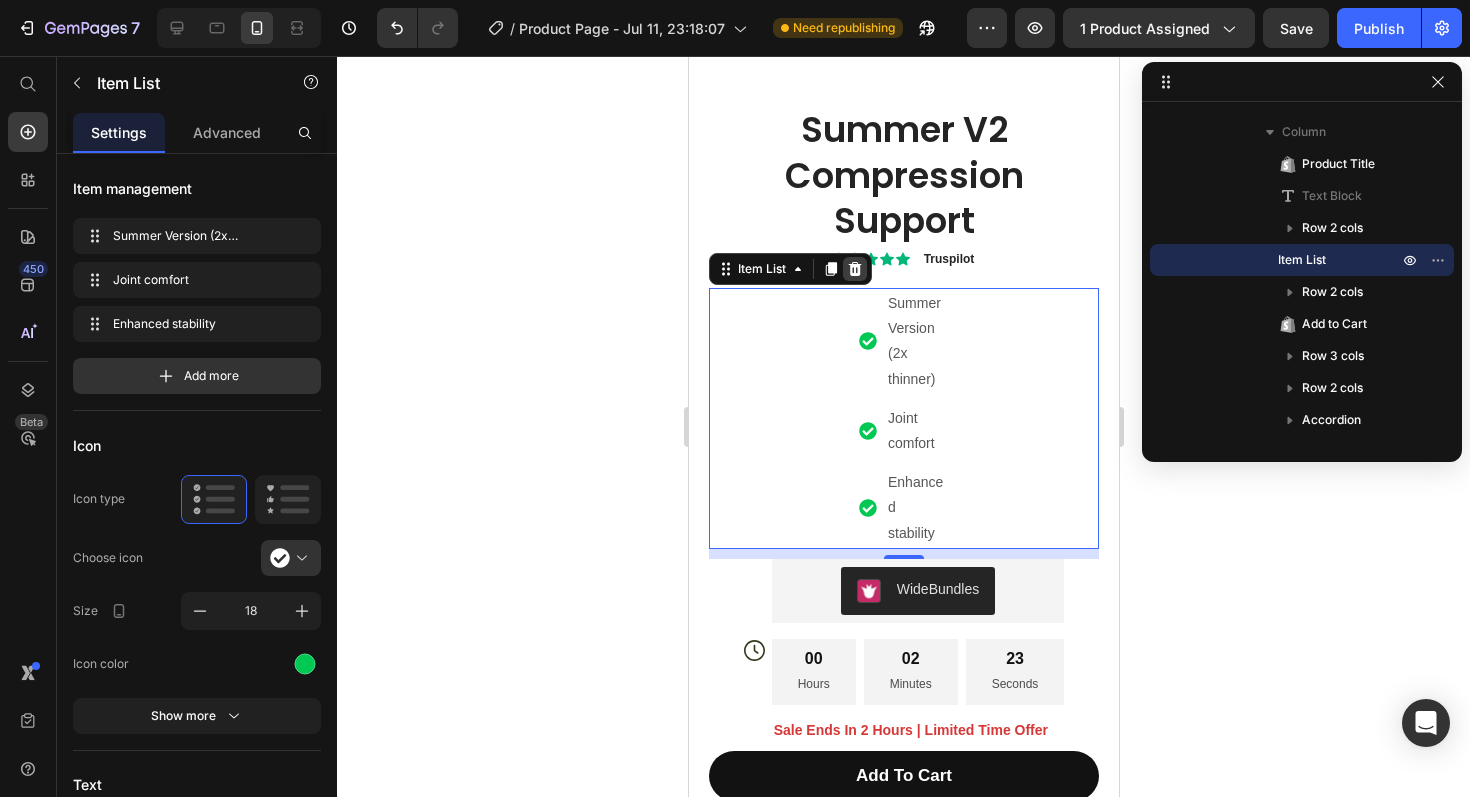 click at bounding box center (854, 269) 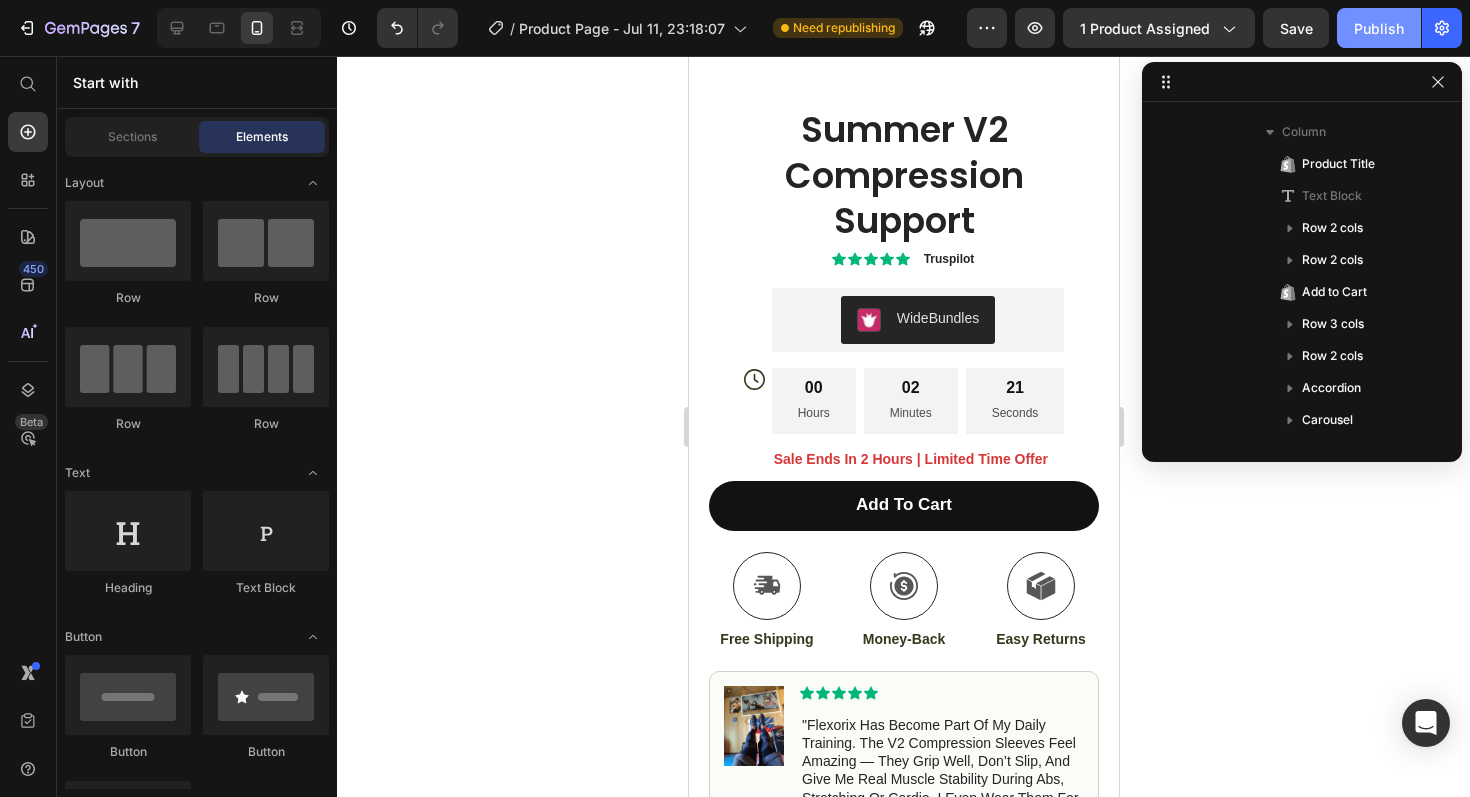 click on "Publish" at bounding box center [1379, 28] 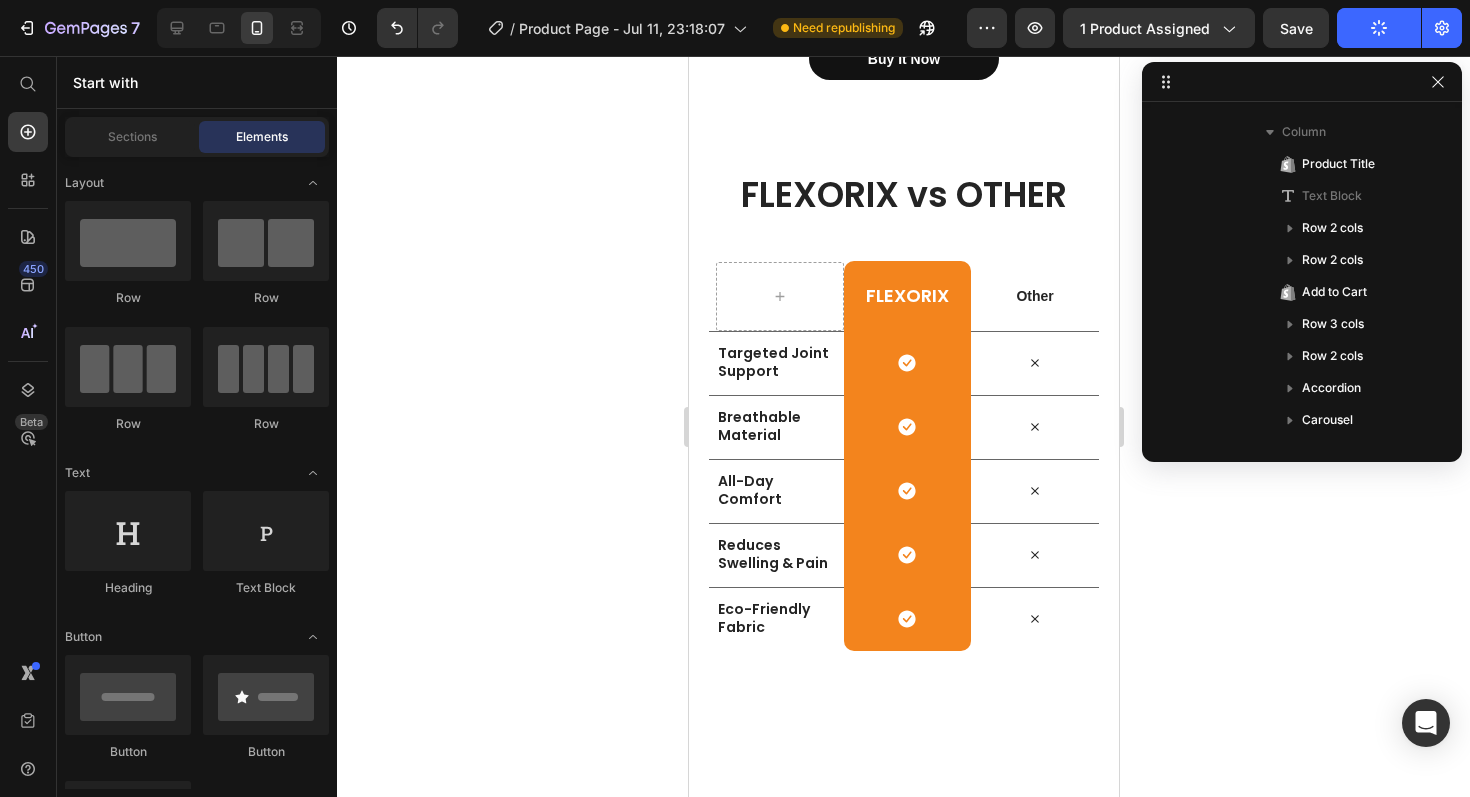 scroll, scrollTop: 4458, scrollLeft: 0, axis: vertical 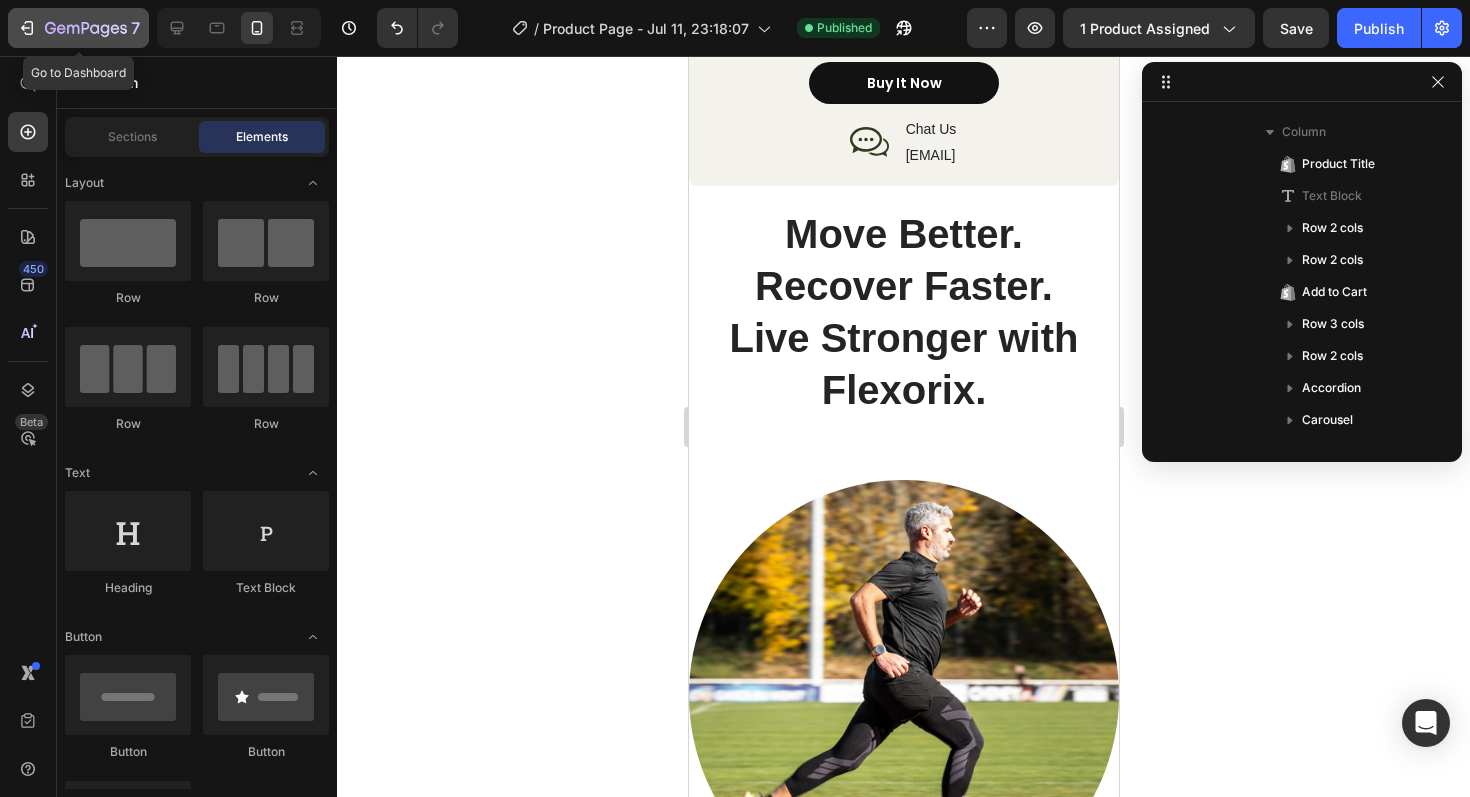 click 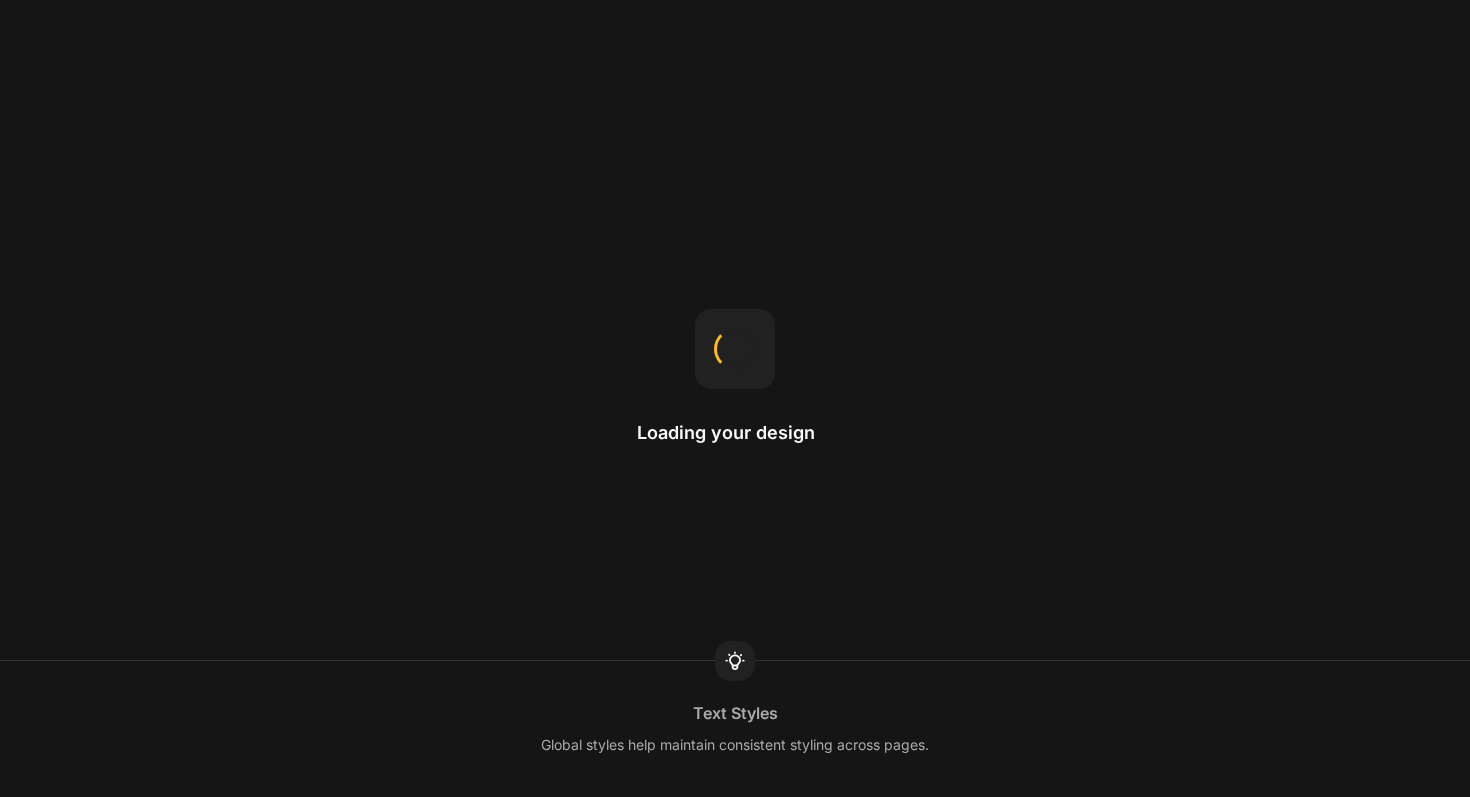 scroll, scrollTop: 0, scrollLeft: 0, axis: both 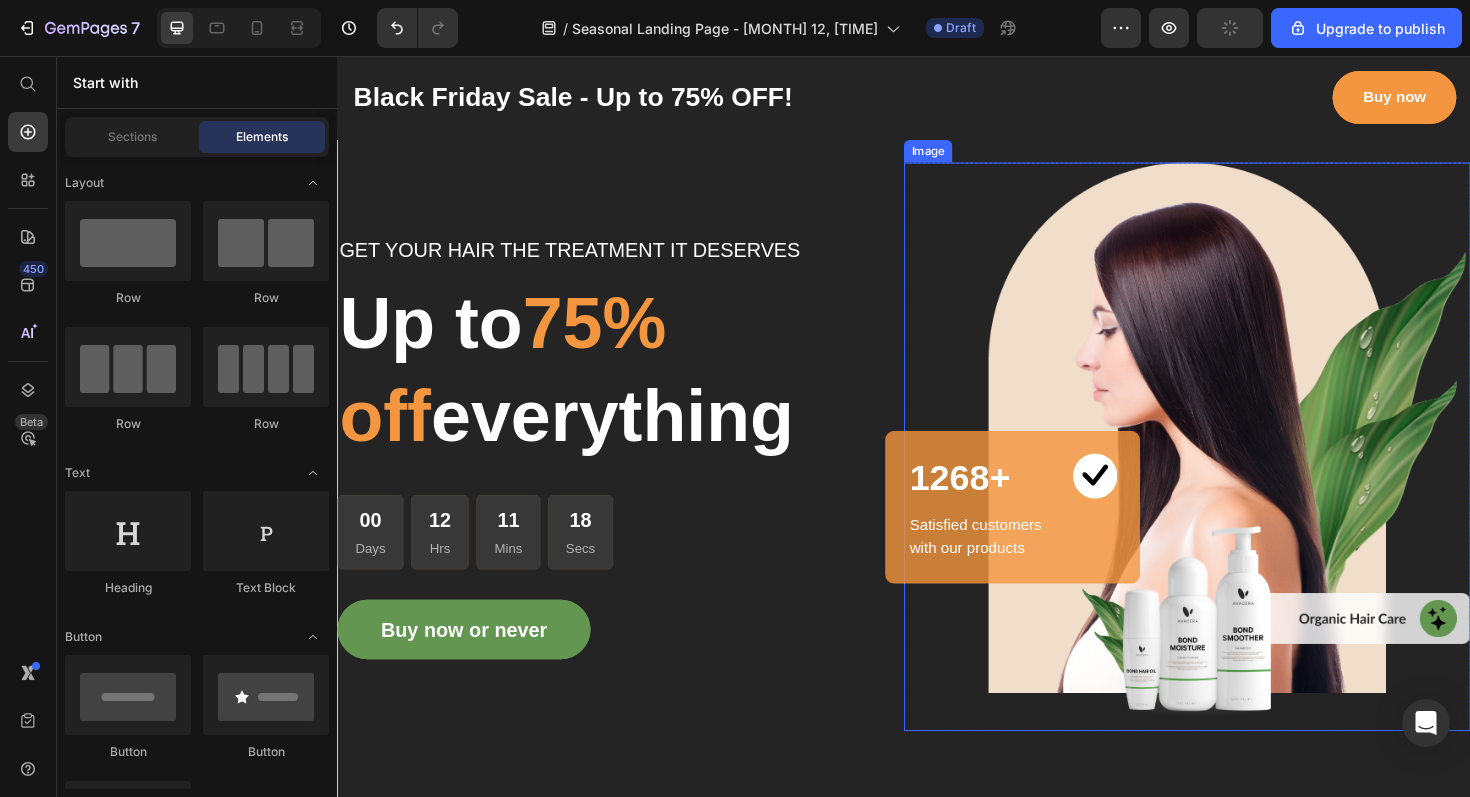 click at bounding box center (1237, 470) 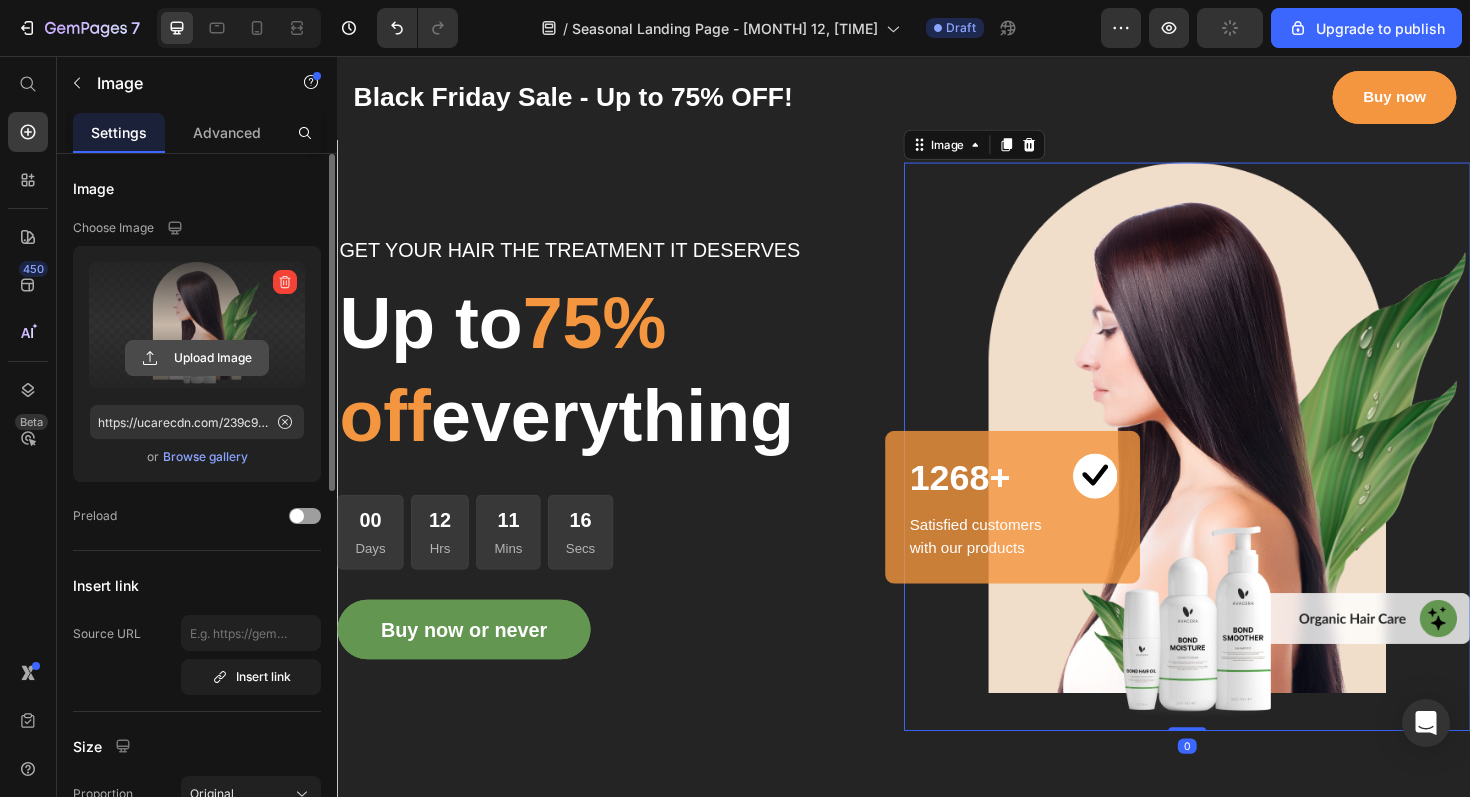 click 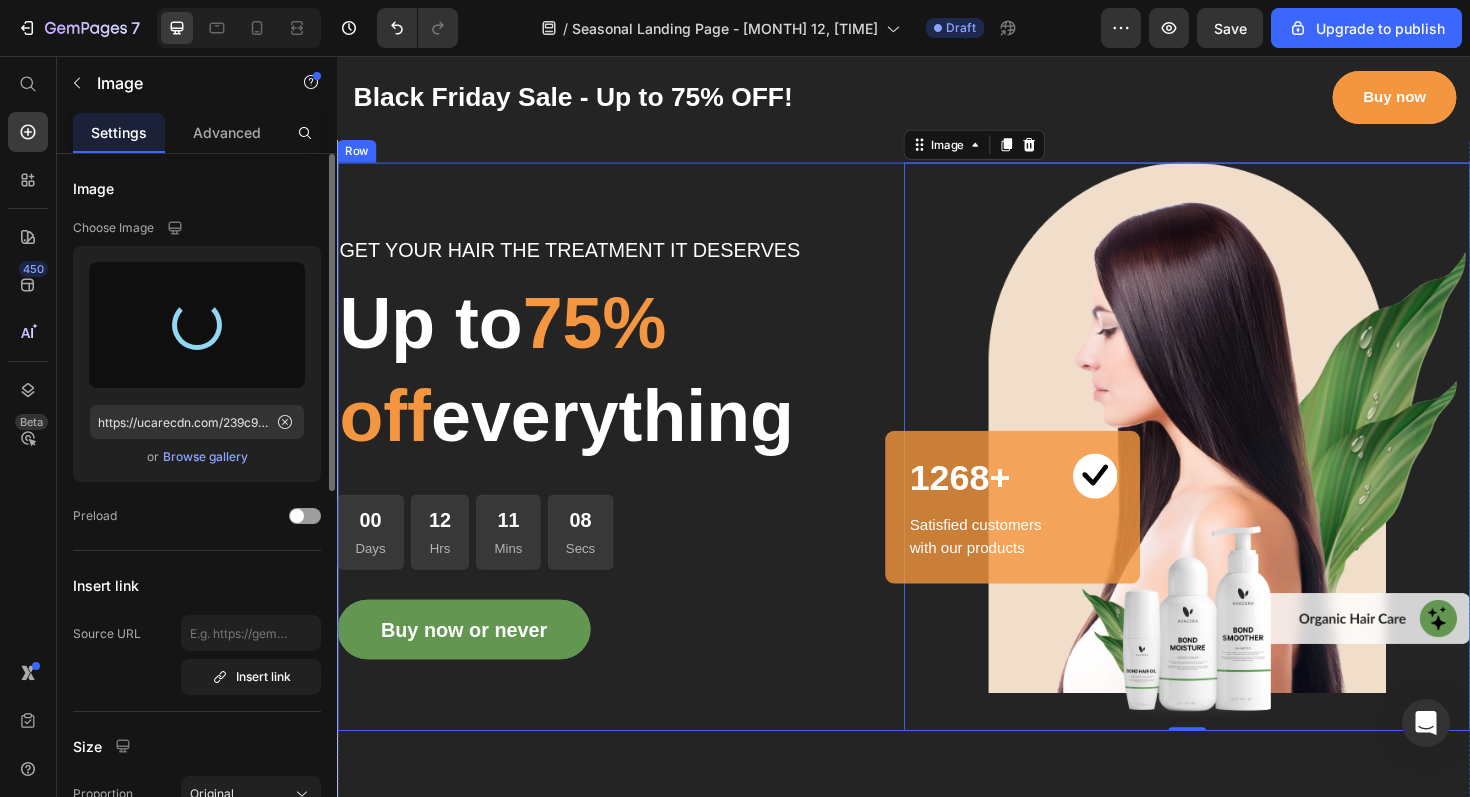 type on "https://cdn.shopify.com/s/files/1/0967/8556/3987/files/gempages_575015516511404831-32d15963-d477-4bbf-85a0-f570c54b42b3.png" 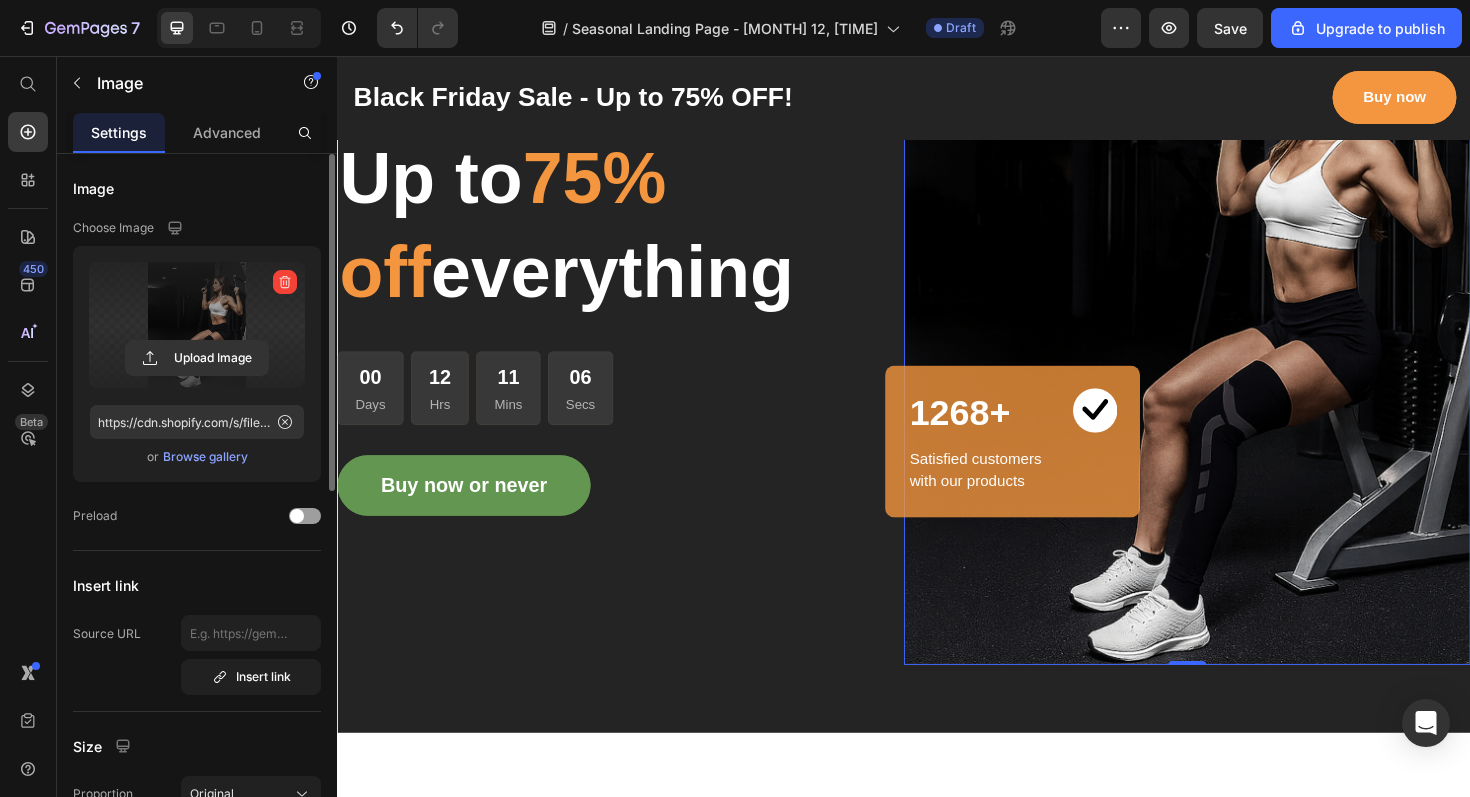 scroll, scrollTop: 145, scrollLeft: 0, axis: vertical 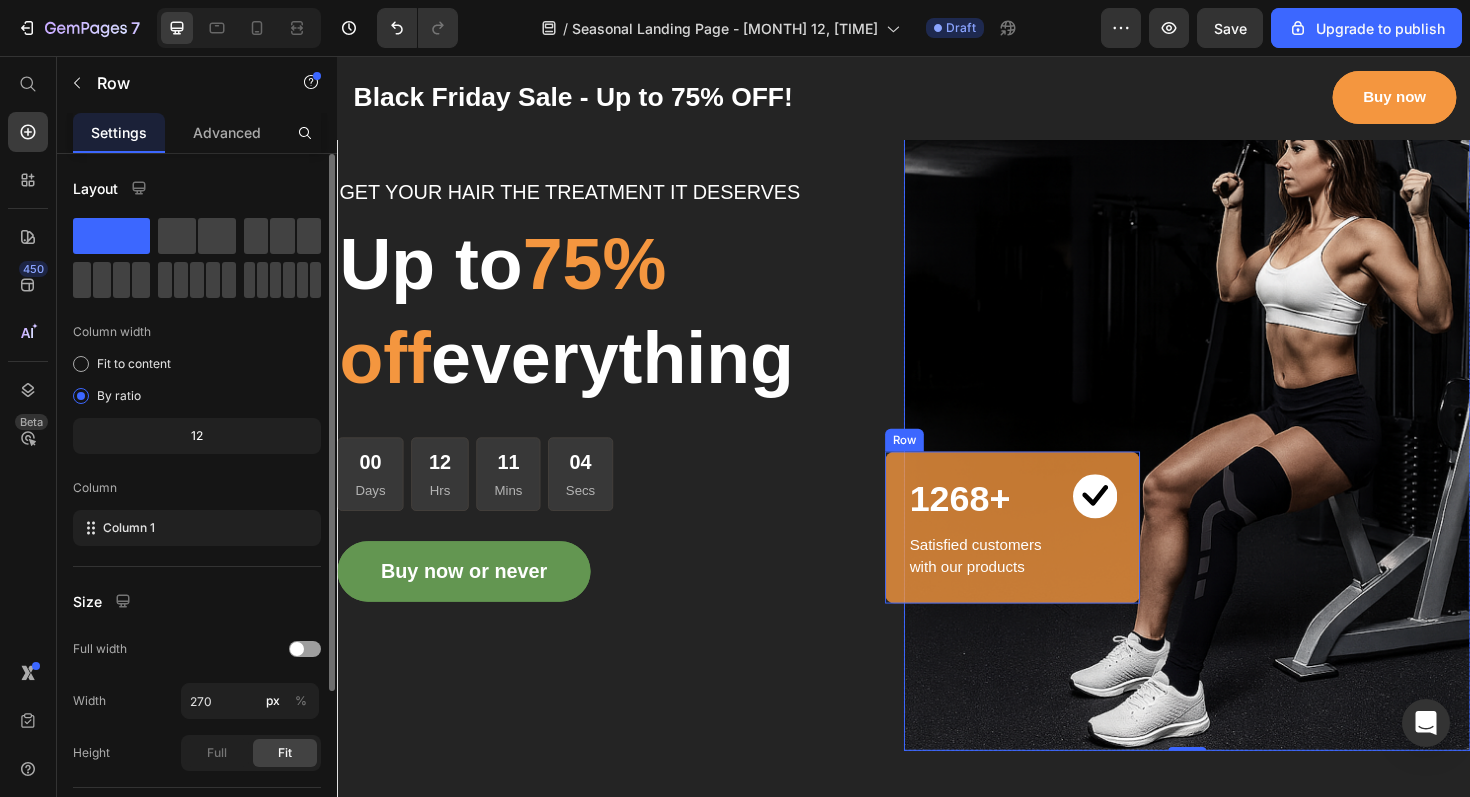click on "1268+ Heading Image Row Satisfied customers with our products Text block Row" at bounding box center [1052, 555] 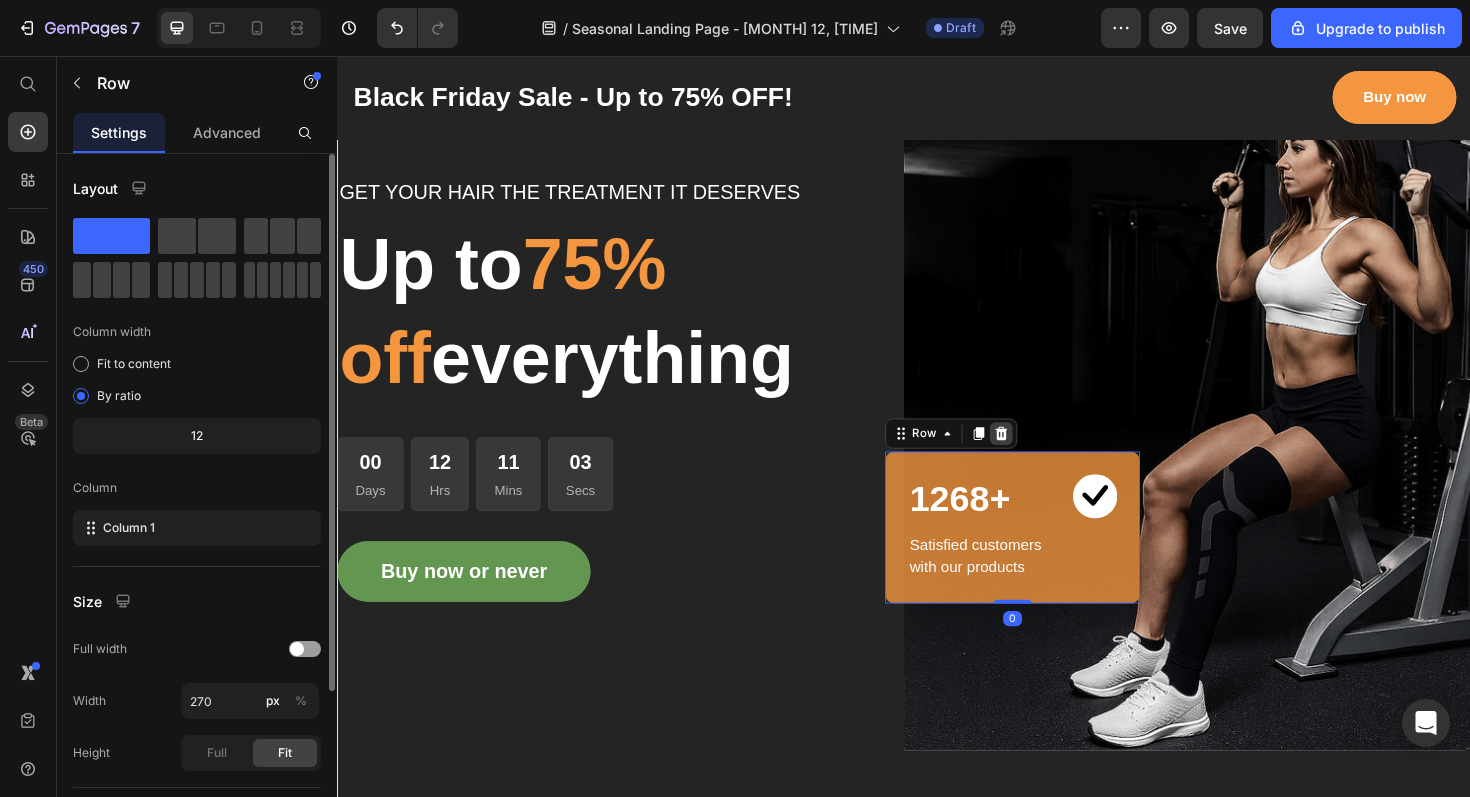 click 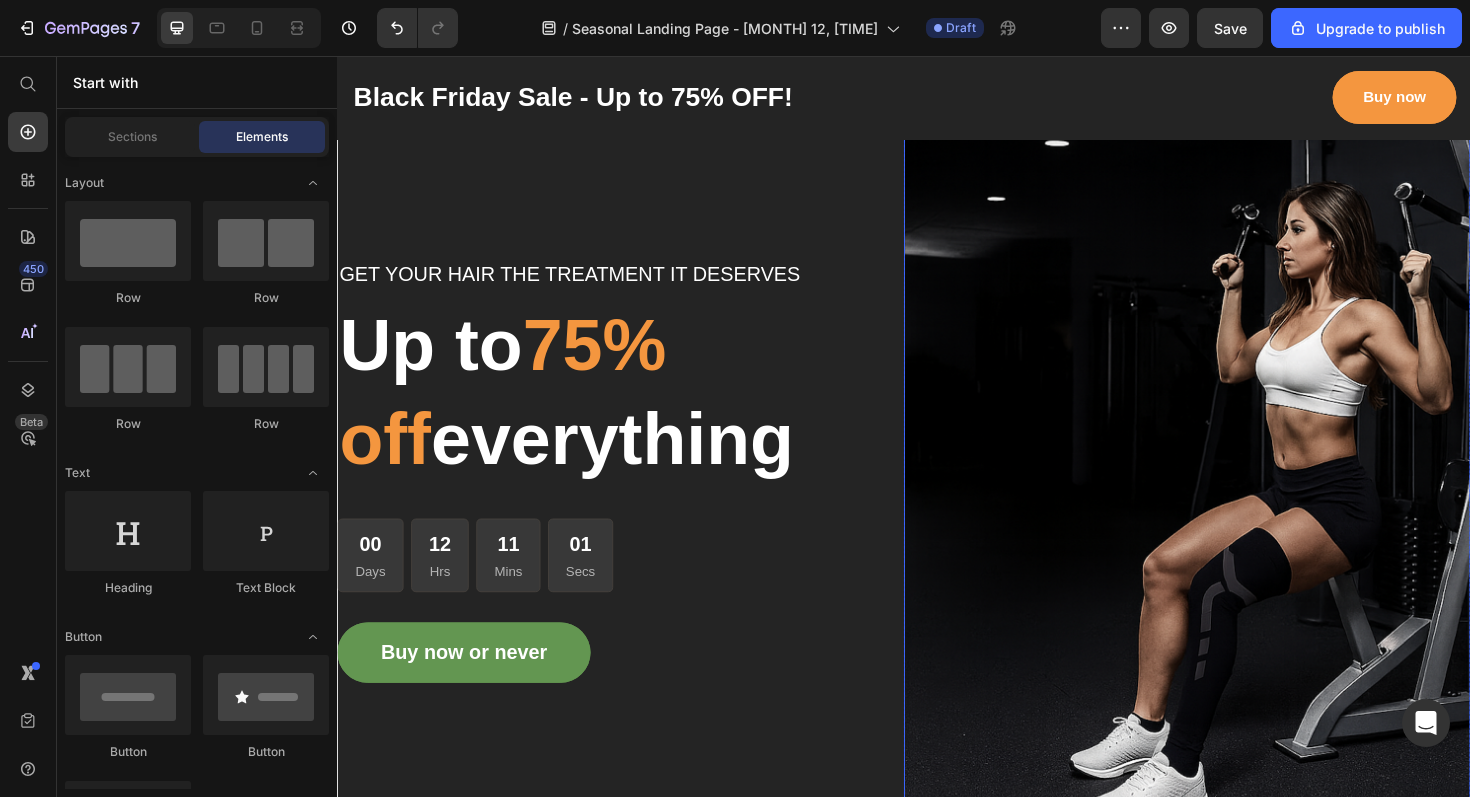 scroll, scrollTop: 71, scrollLeft: 0, axis: vertical 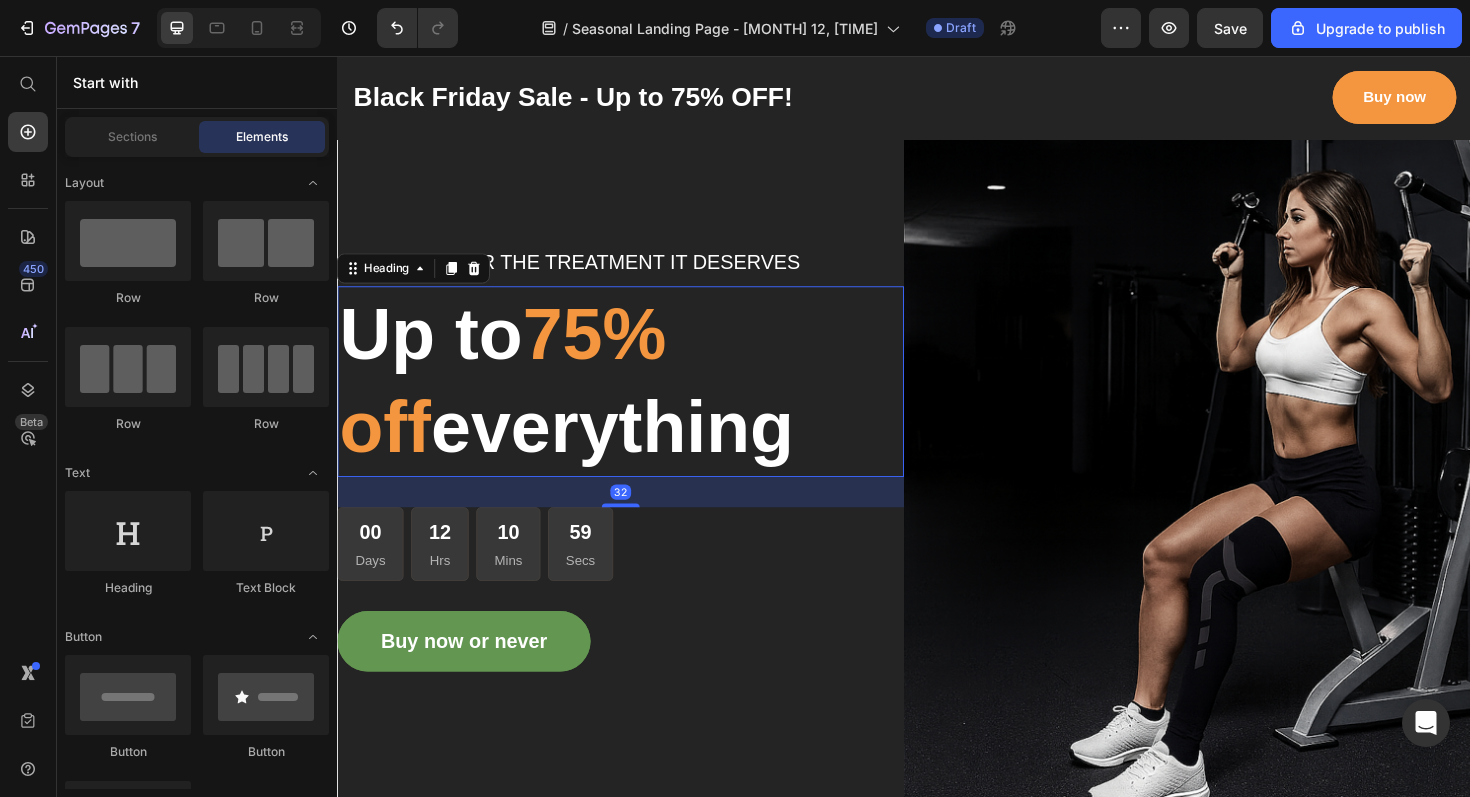 click on "75% off" at bounding box center [512, 400] 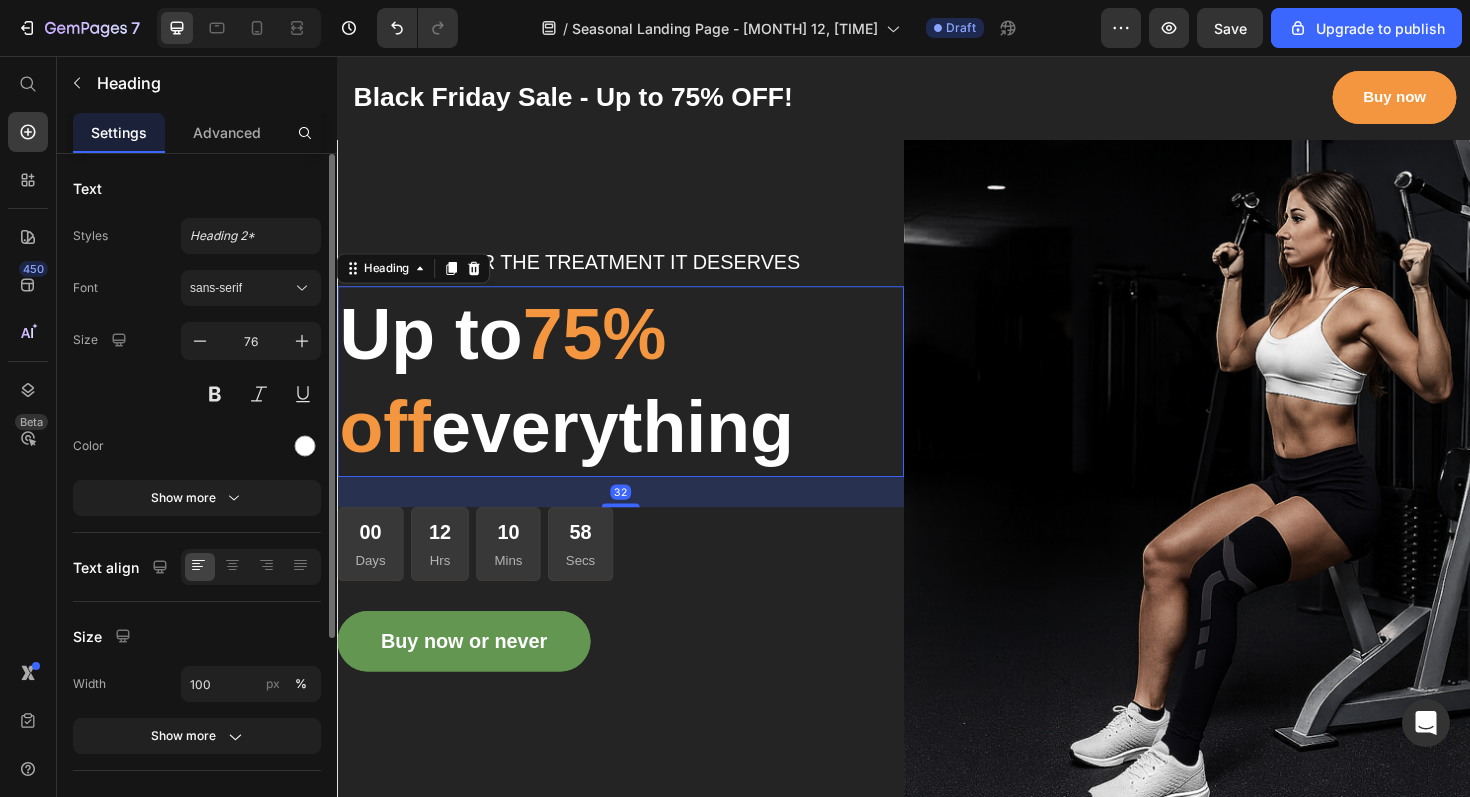 click on "75% off" at bounding box center (512, 400) 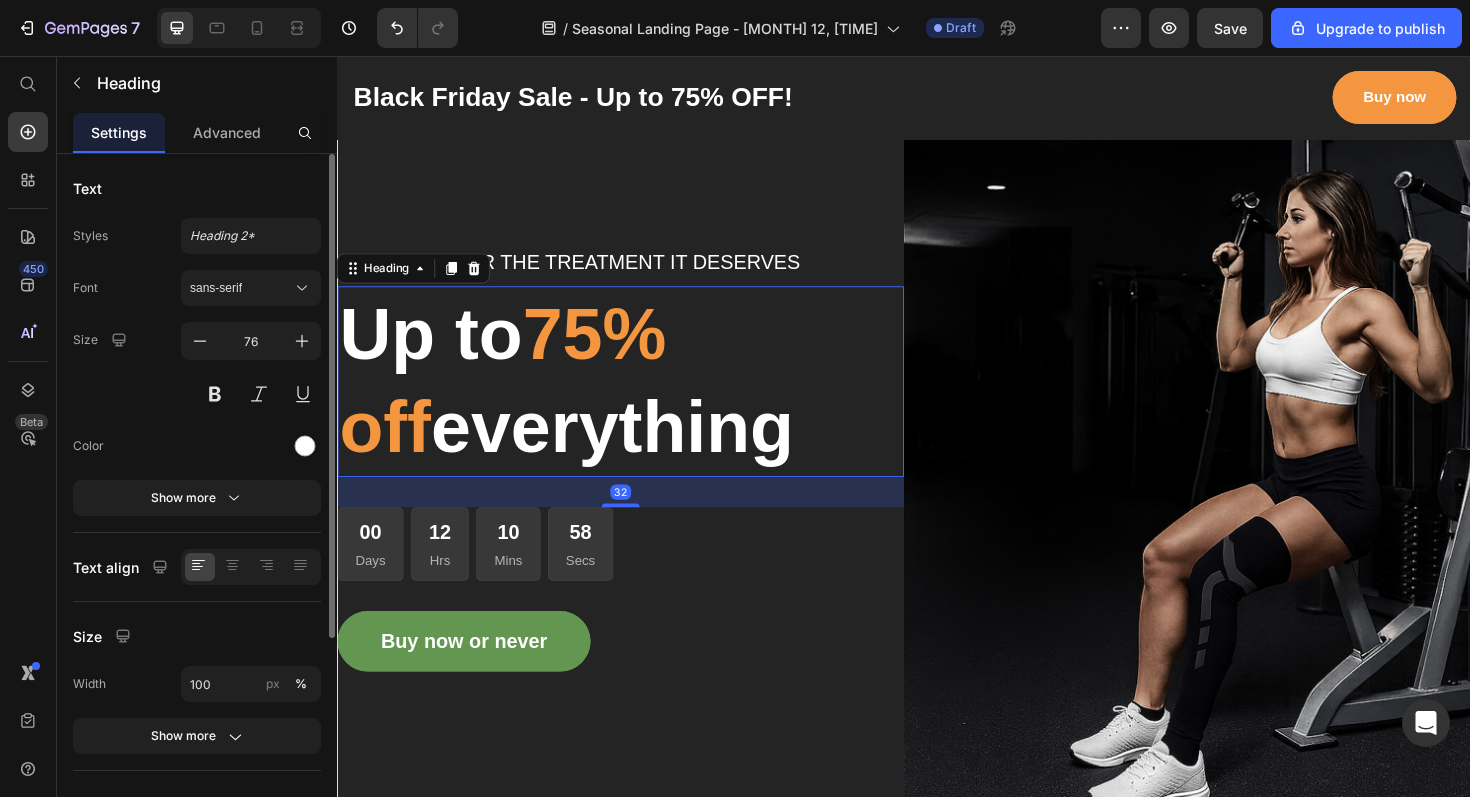 click on "75% off" at bounding box center (512, 400) 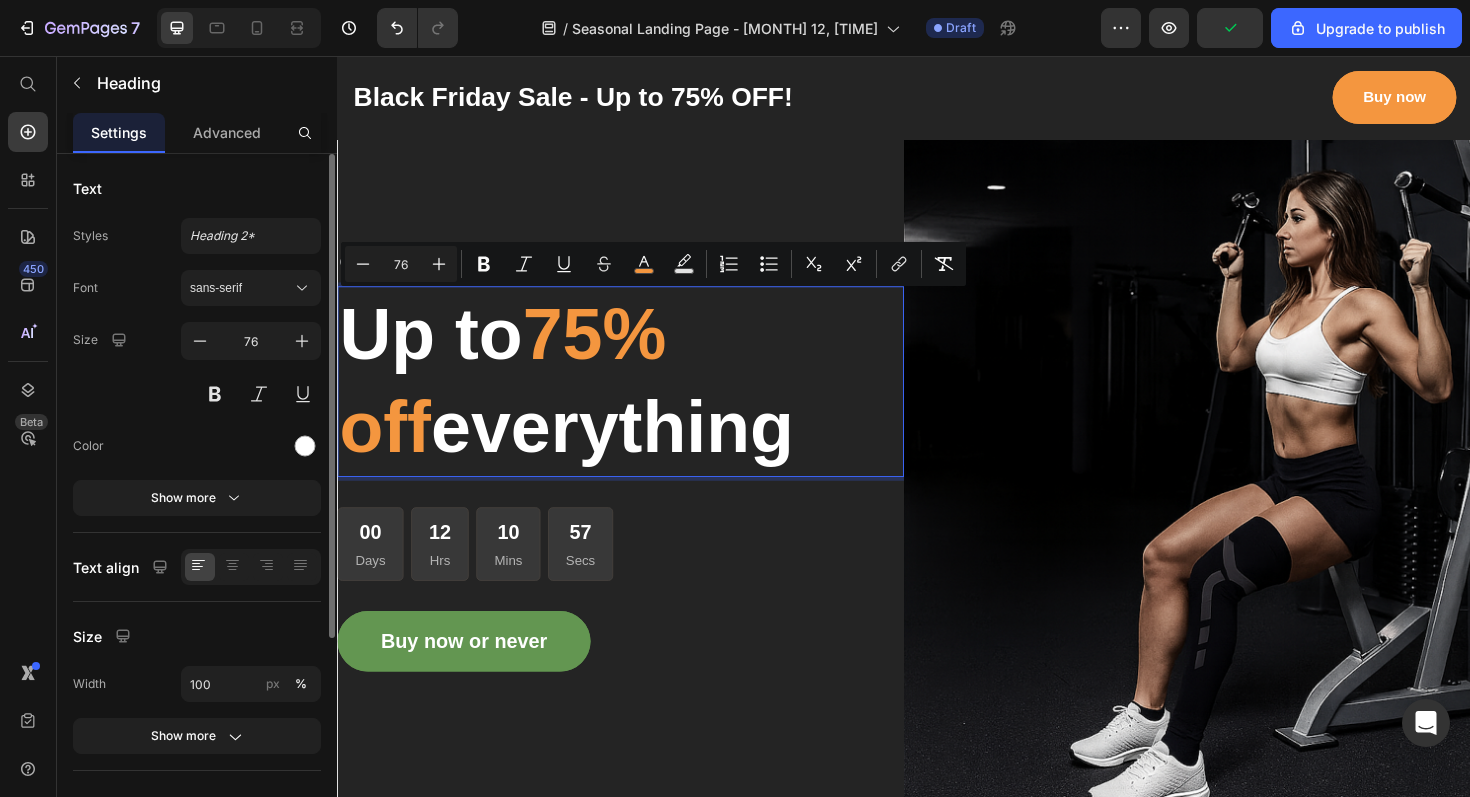 click on "75% off" at bounding box center [512, 400] 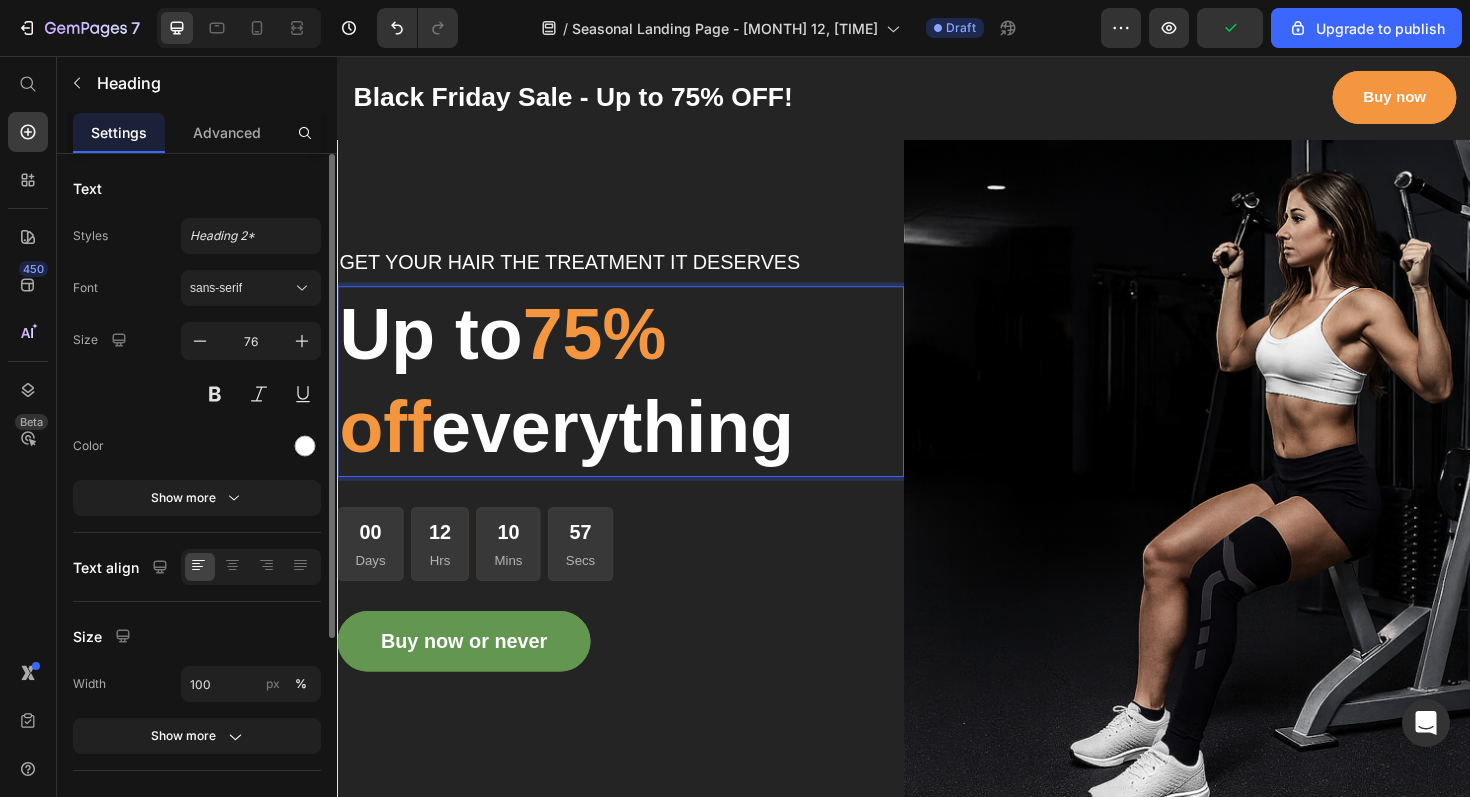 click on "75% off" at bounding box center [512, 400] 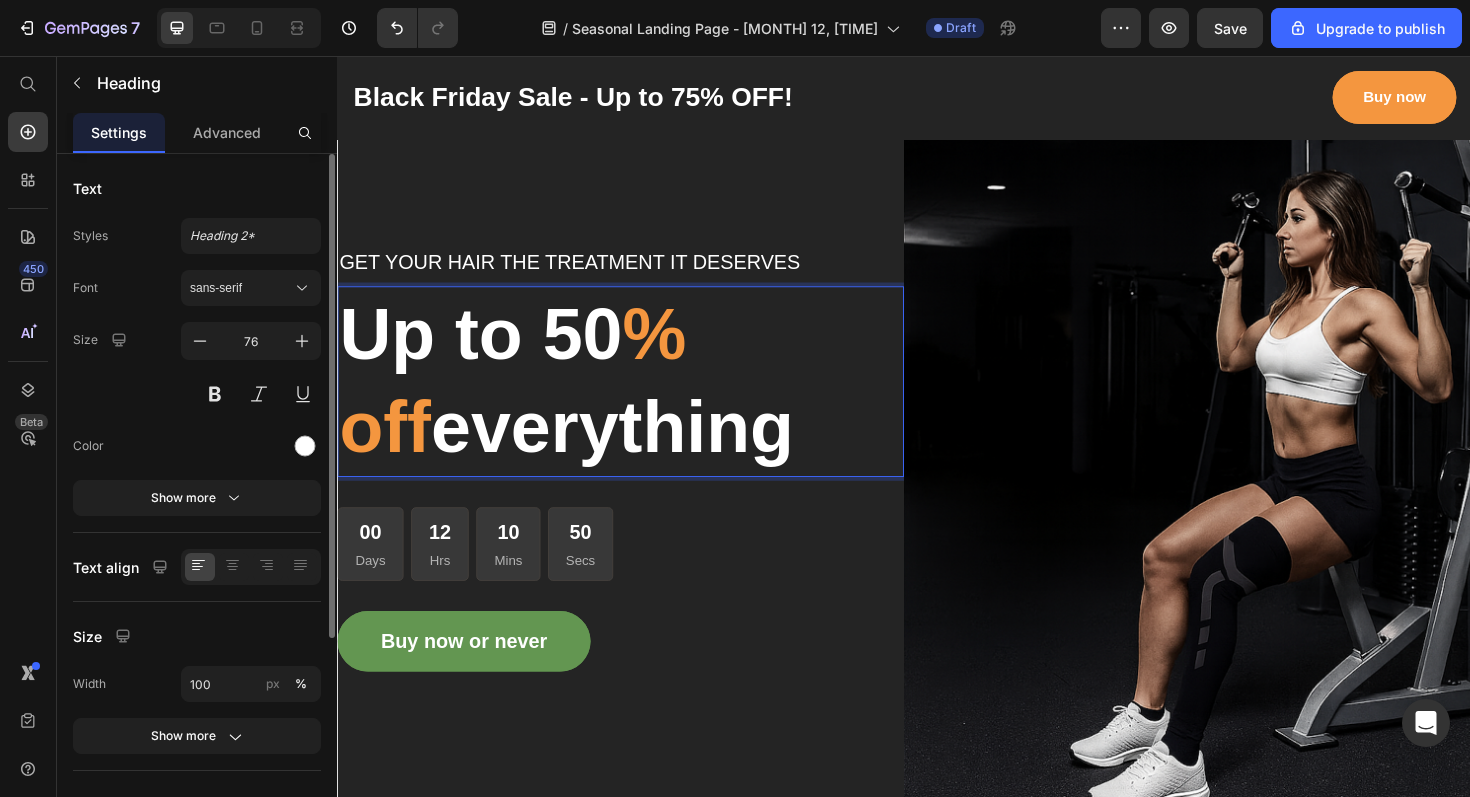 click on "Up to 50 % off  everything" at bounding box center [637, 401] 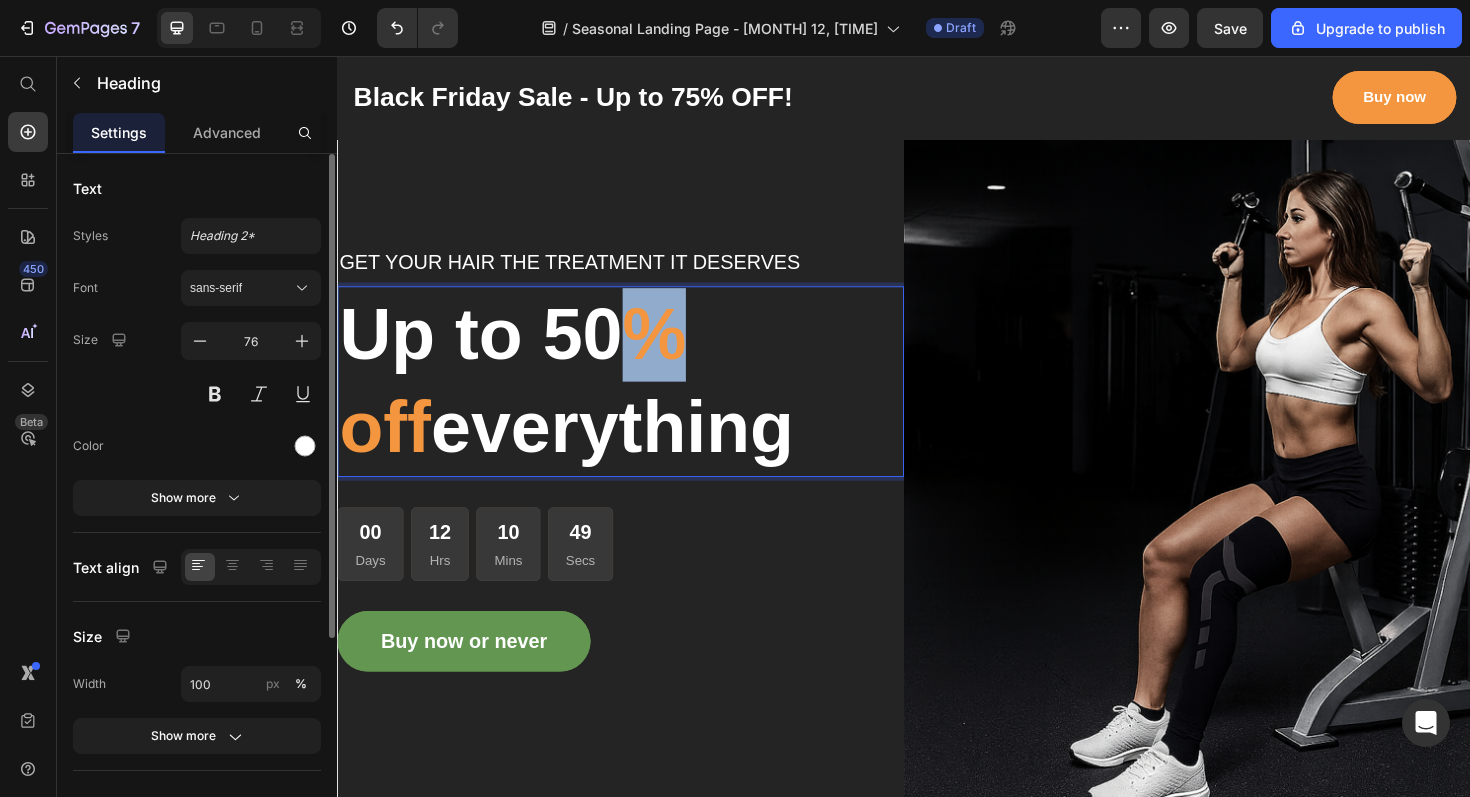 click on "Up to 50 % off  everything" at bounding box center [637, 401] 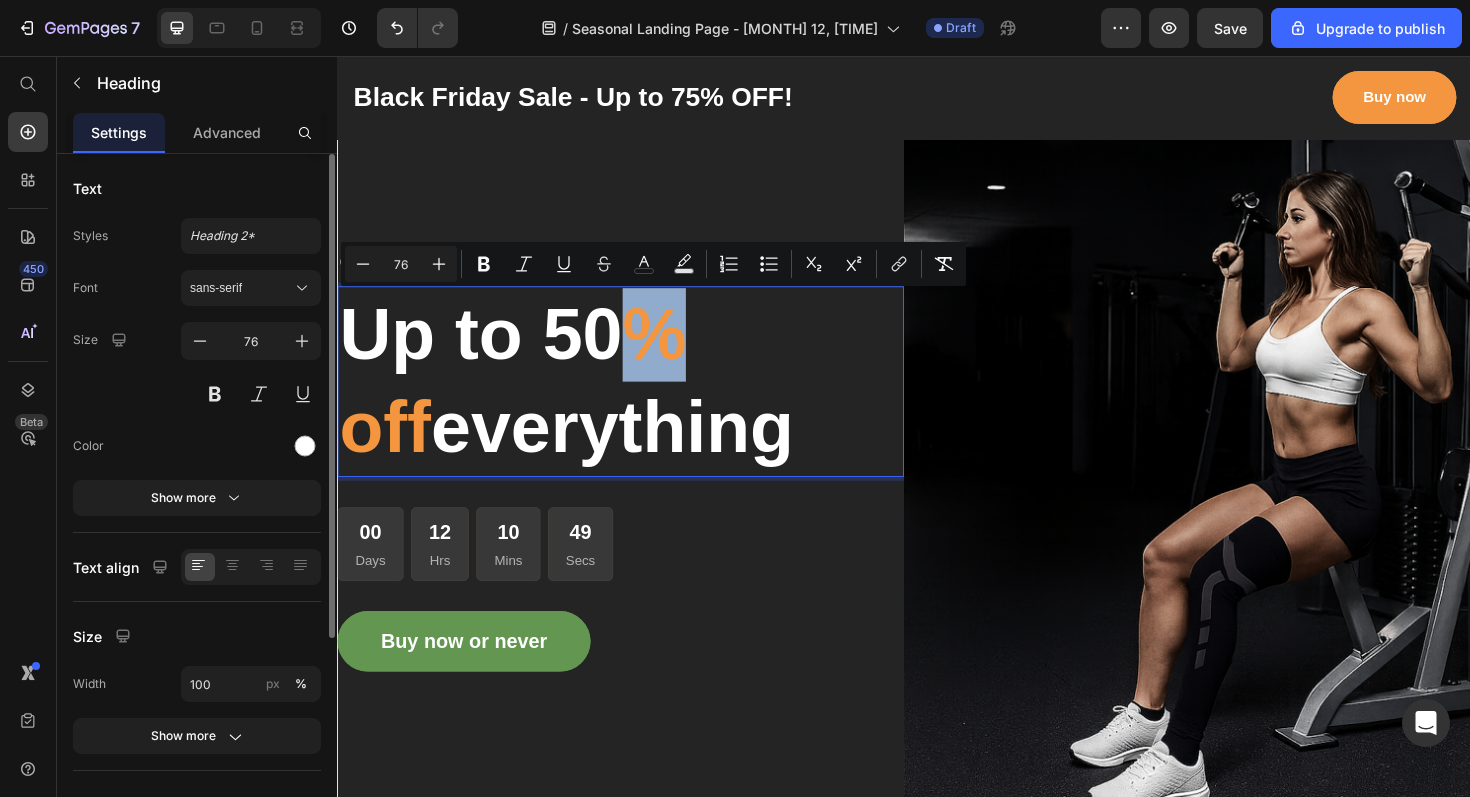 click on "Up to 50 % off  everything" at bounding box center (637, 401) 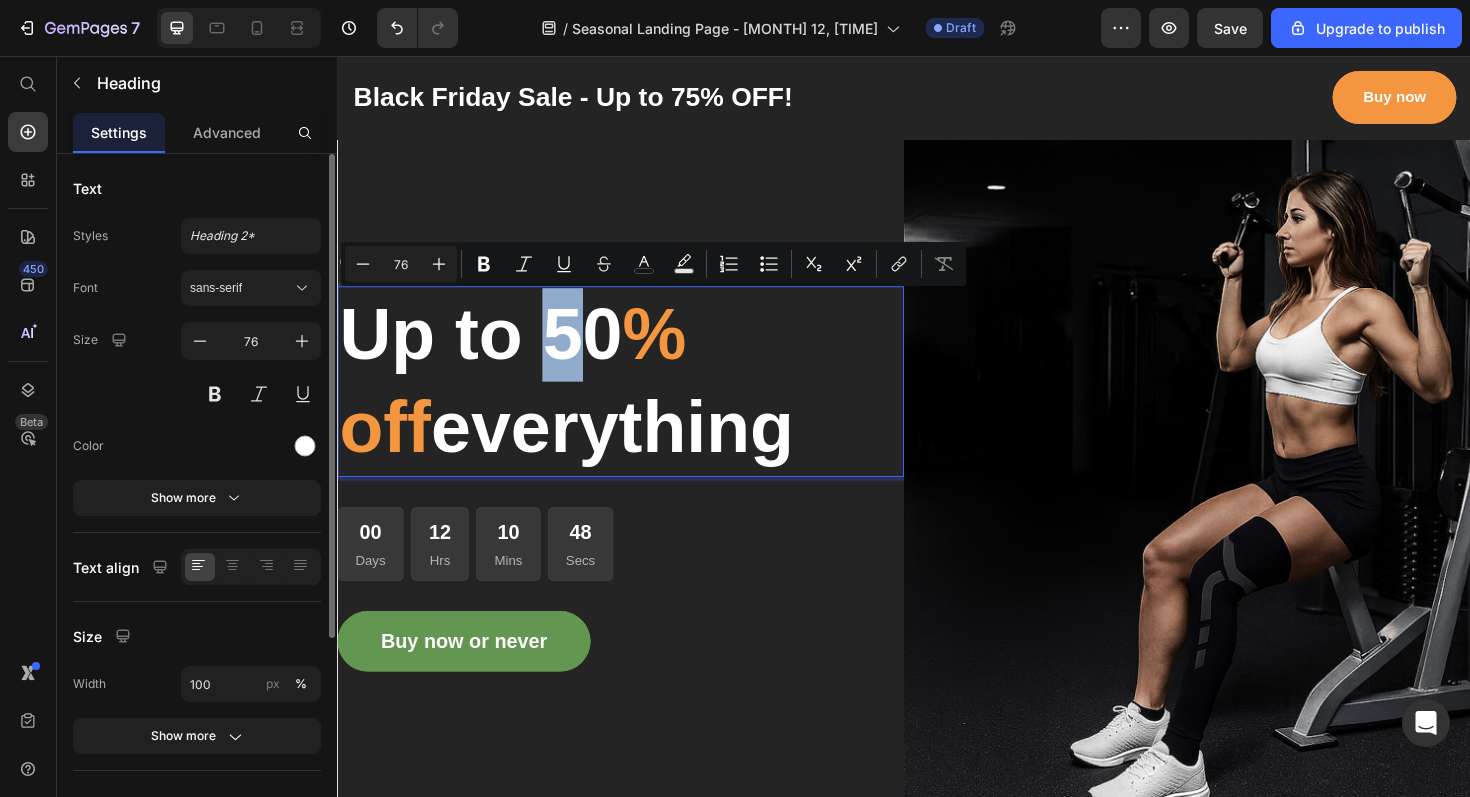 drag, startPoint x: 572, startPoint y: 354, endPoint x: 617, endPoint y: 356, distance: 45.044422 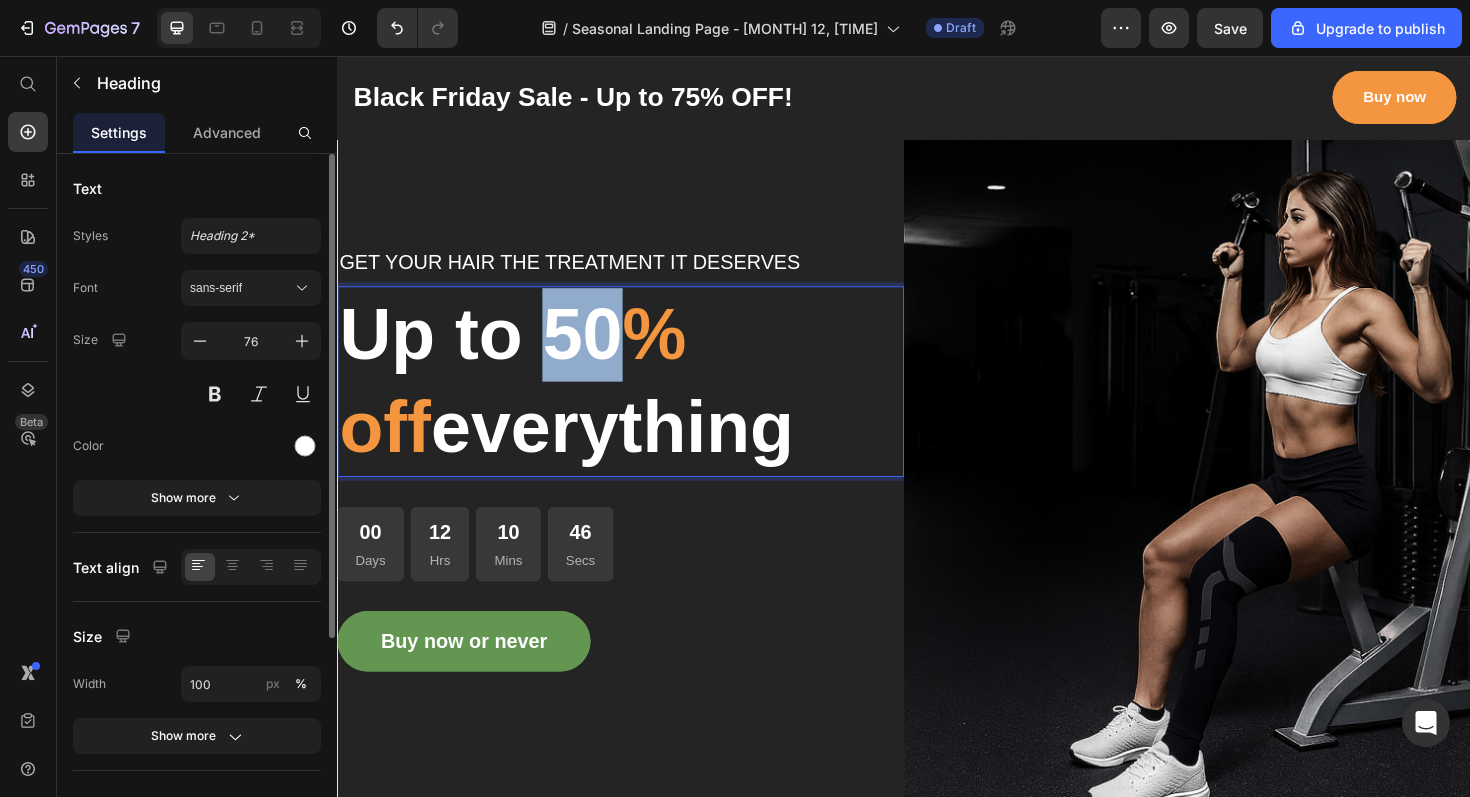 drag, startPoint x: 633, startPoint y: 357, endPoint x: 573, endPoint y: 363, distance: 60.299255 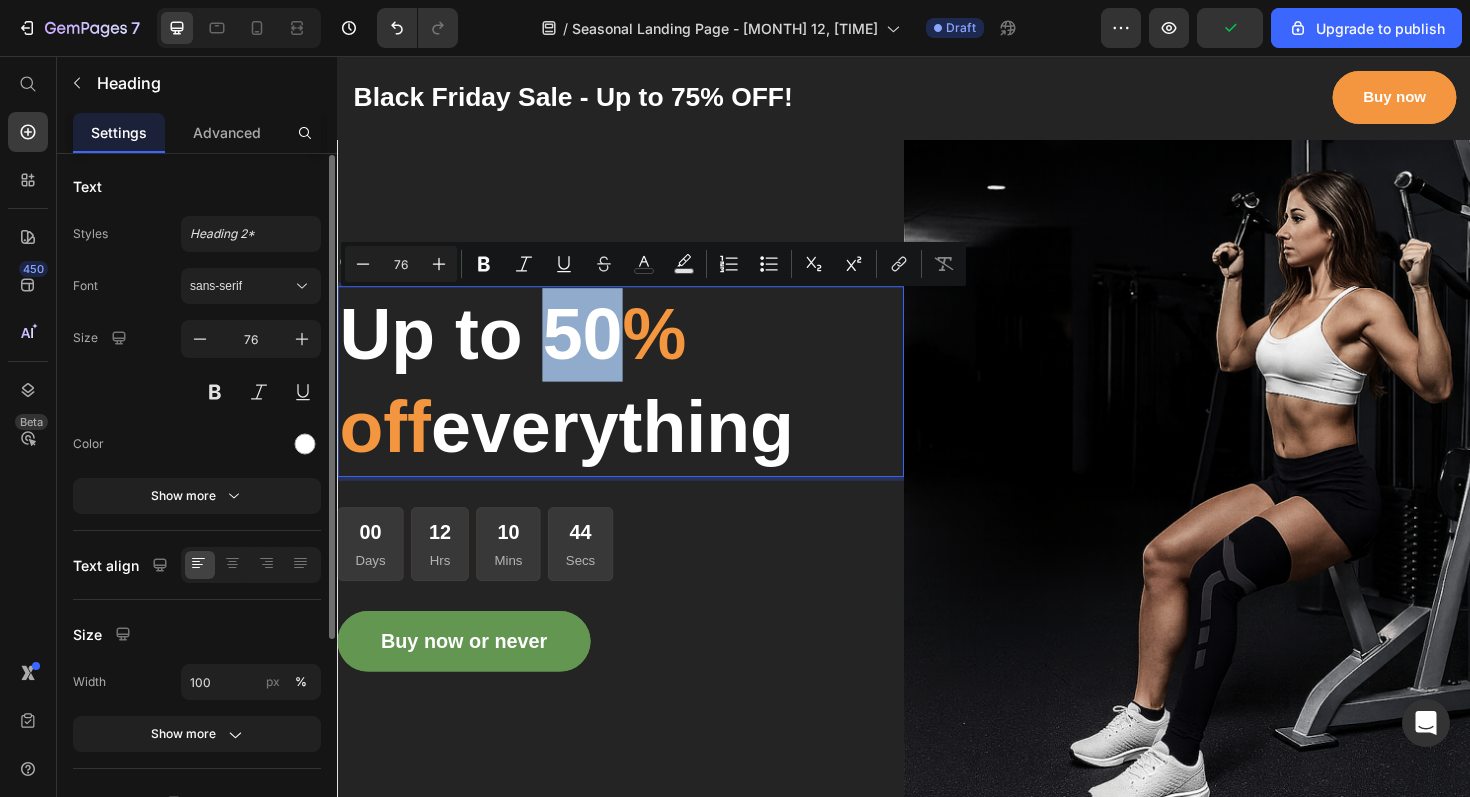 scroll, scrollTop: 9, scrollLeft: 0, axis: vertical 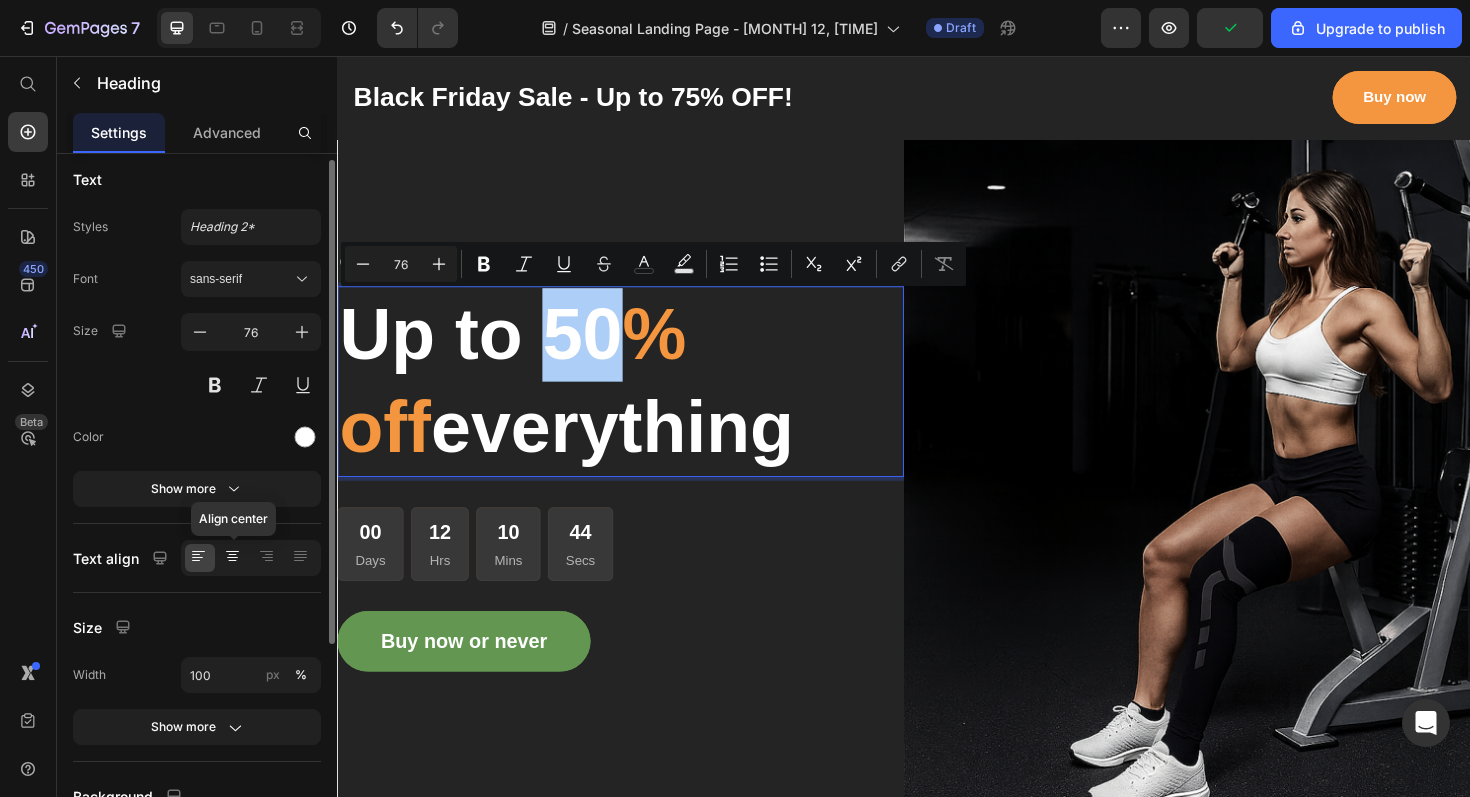 click 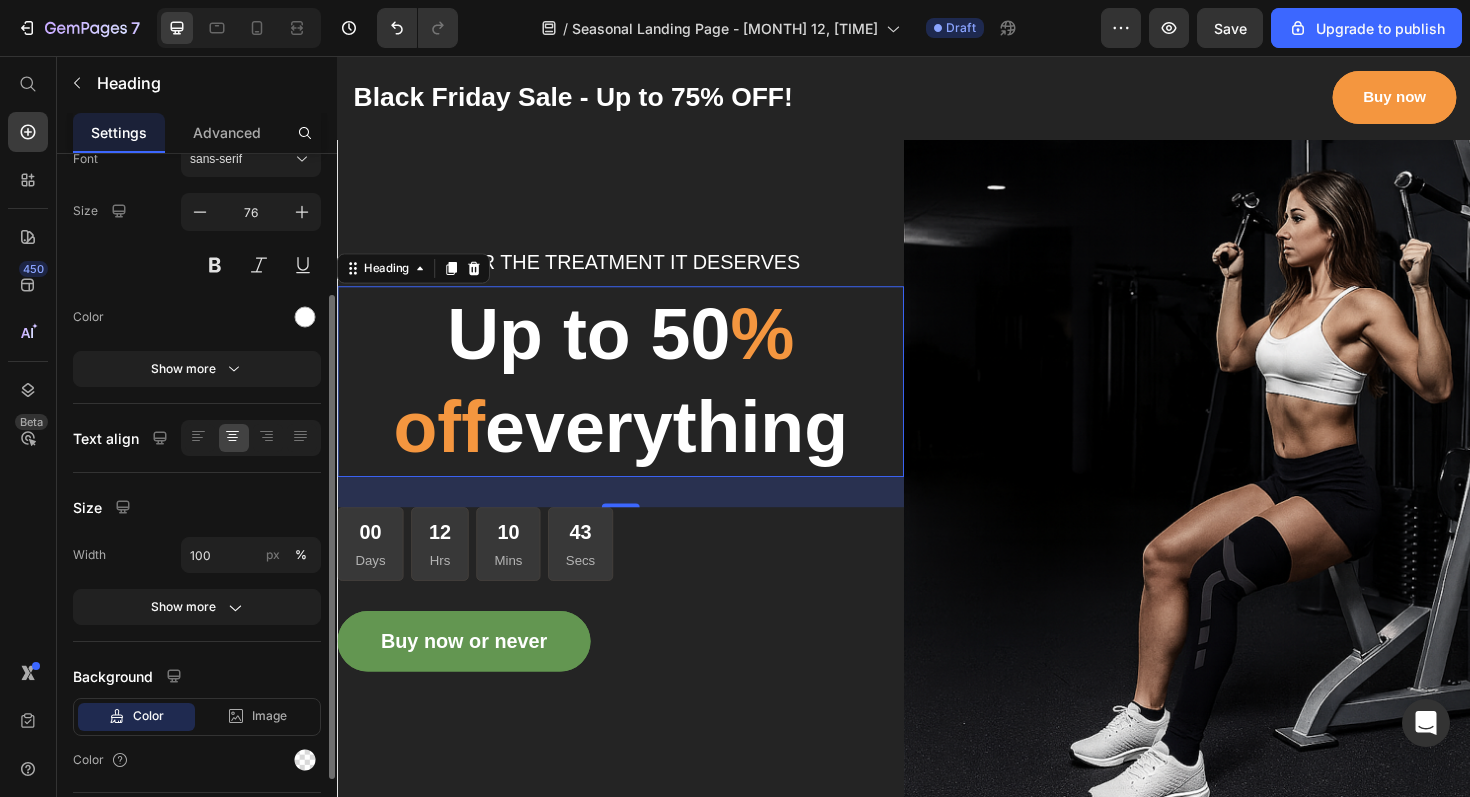 scroll, scrollTop: 288, scrollLeft: 0, axis: vertical 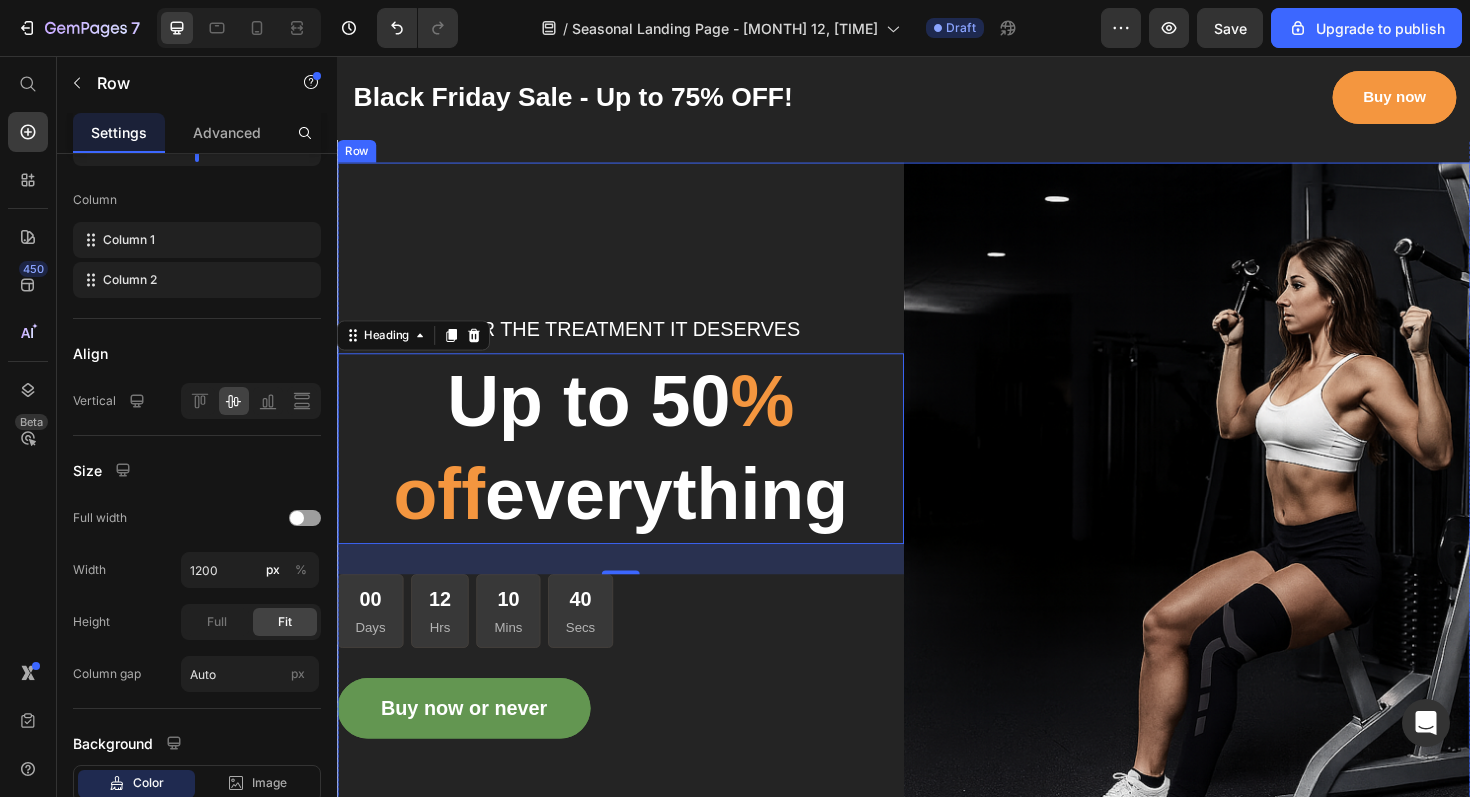 click on "GET YOUR HAIR THE TREATMENT IT DESERVES Text block Up to 50 % off  everything Heading   32 00 Days 12 Hrs 10 Mins 40 Secs CountDown Timer Buy now or never Button" at bounding box center [637, 553] 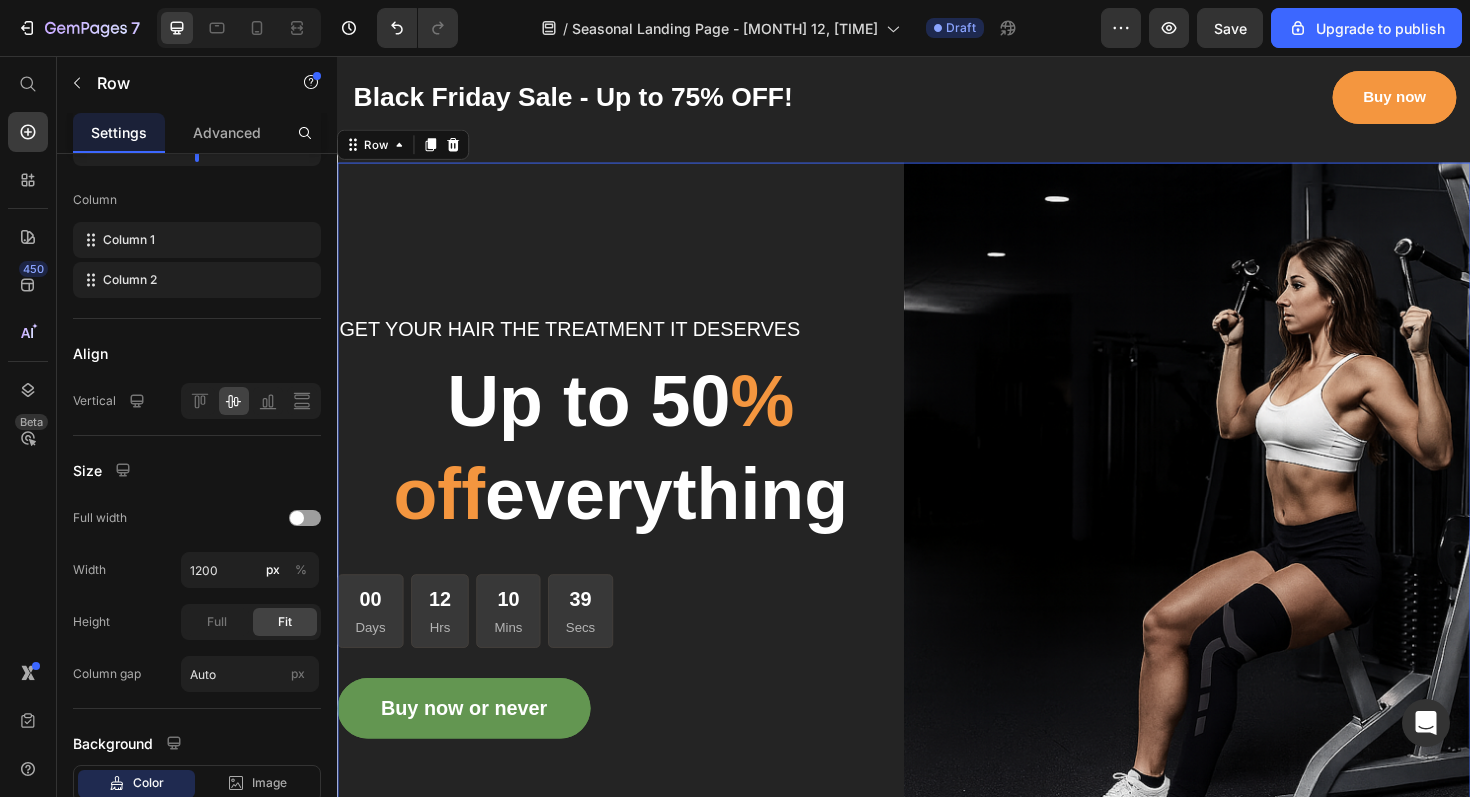 scroll, scrollTop: 0, scrollLeft: 0, axis: both 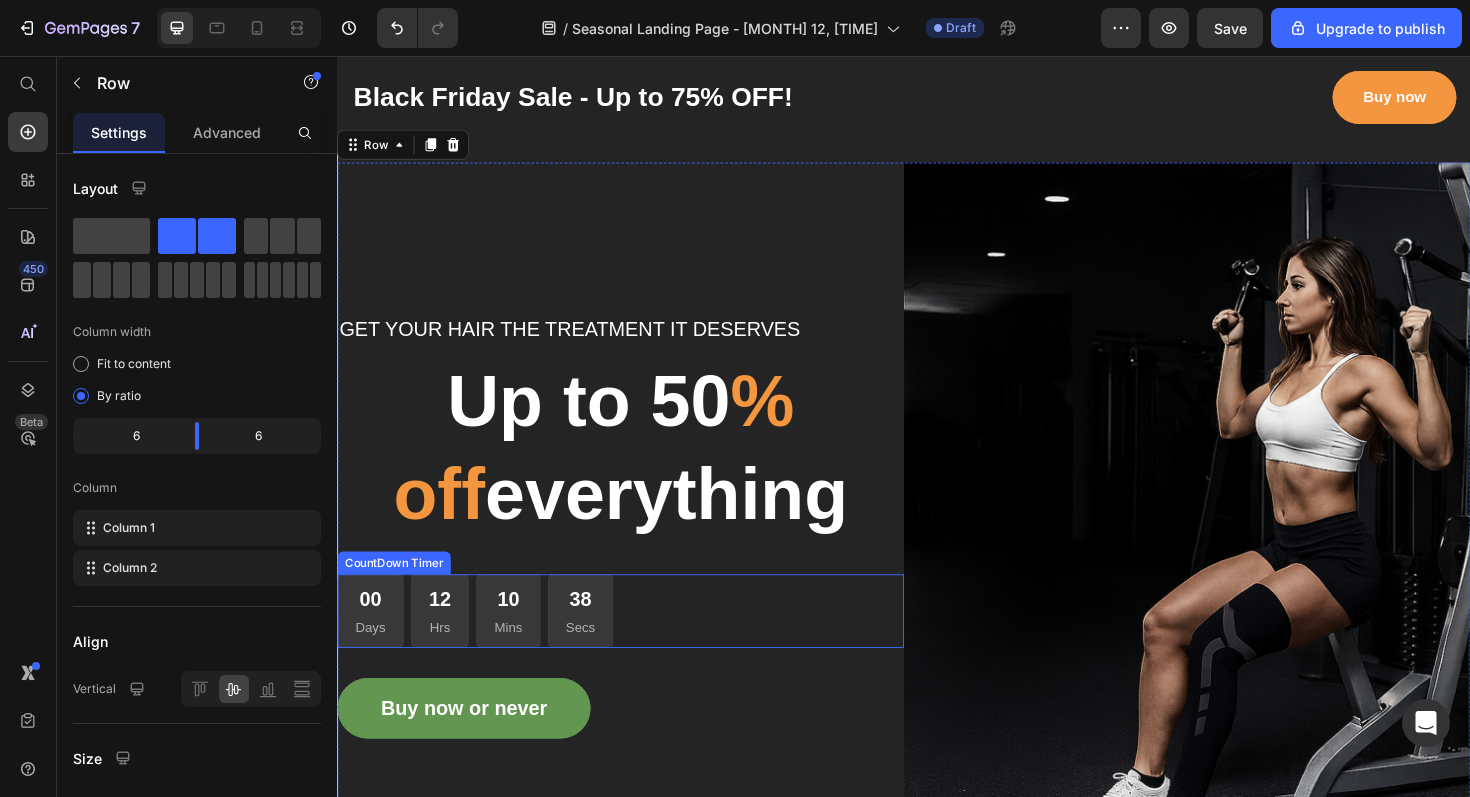 click on "00 Days 12 Hrs 10 Mins 38 Secs" at bounding box center [637, 644] 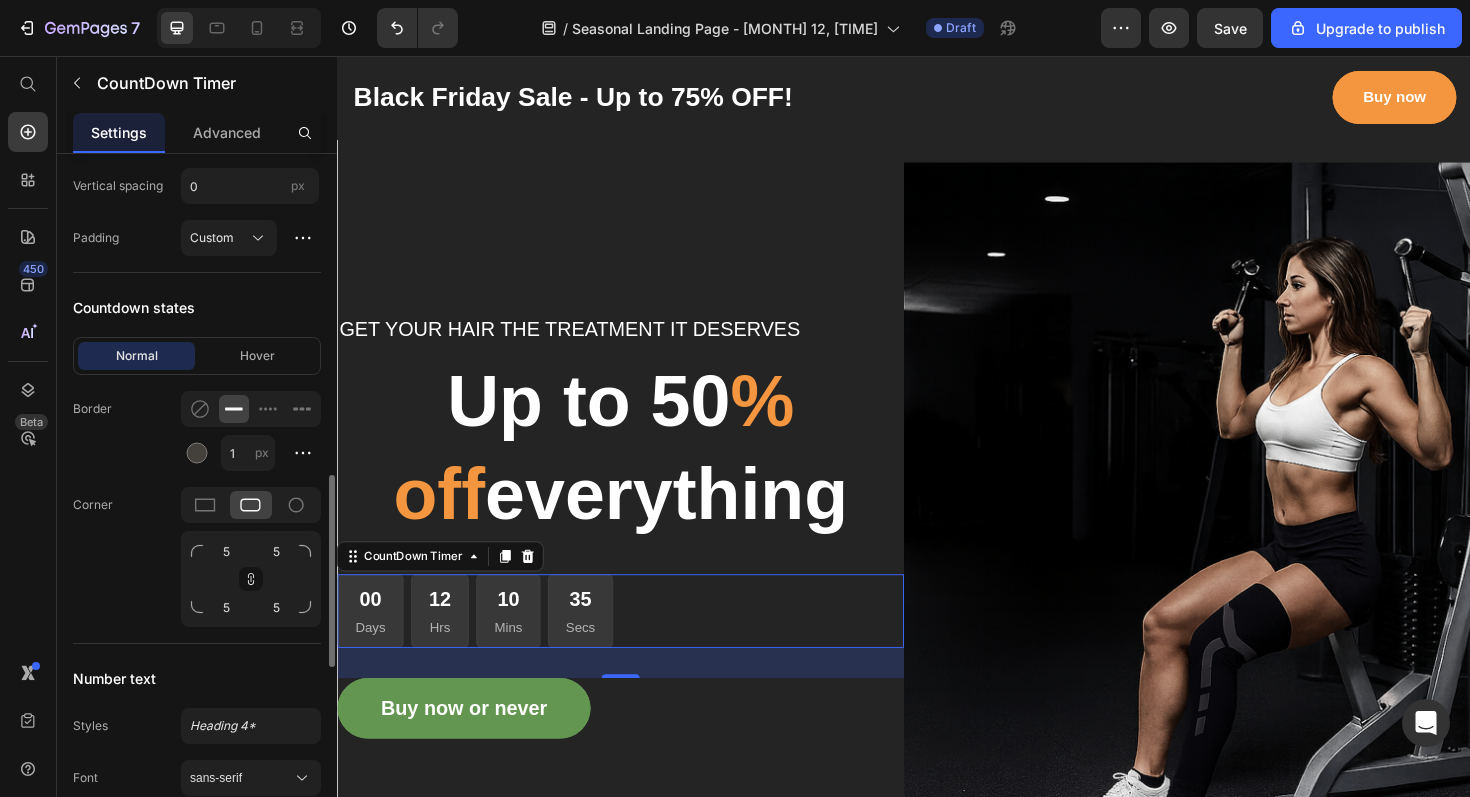 scroll, scrollTop: 1114, scrollLeft: 0, axis: vertical 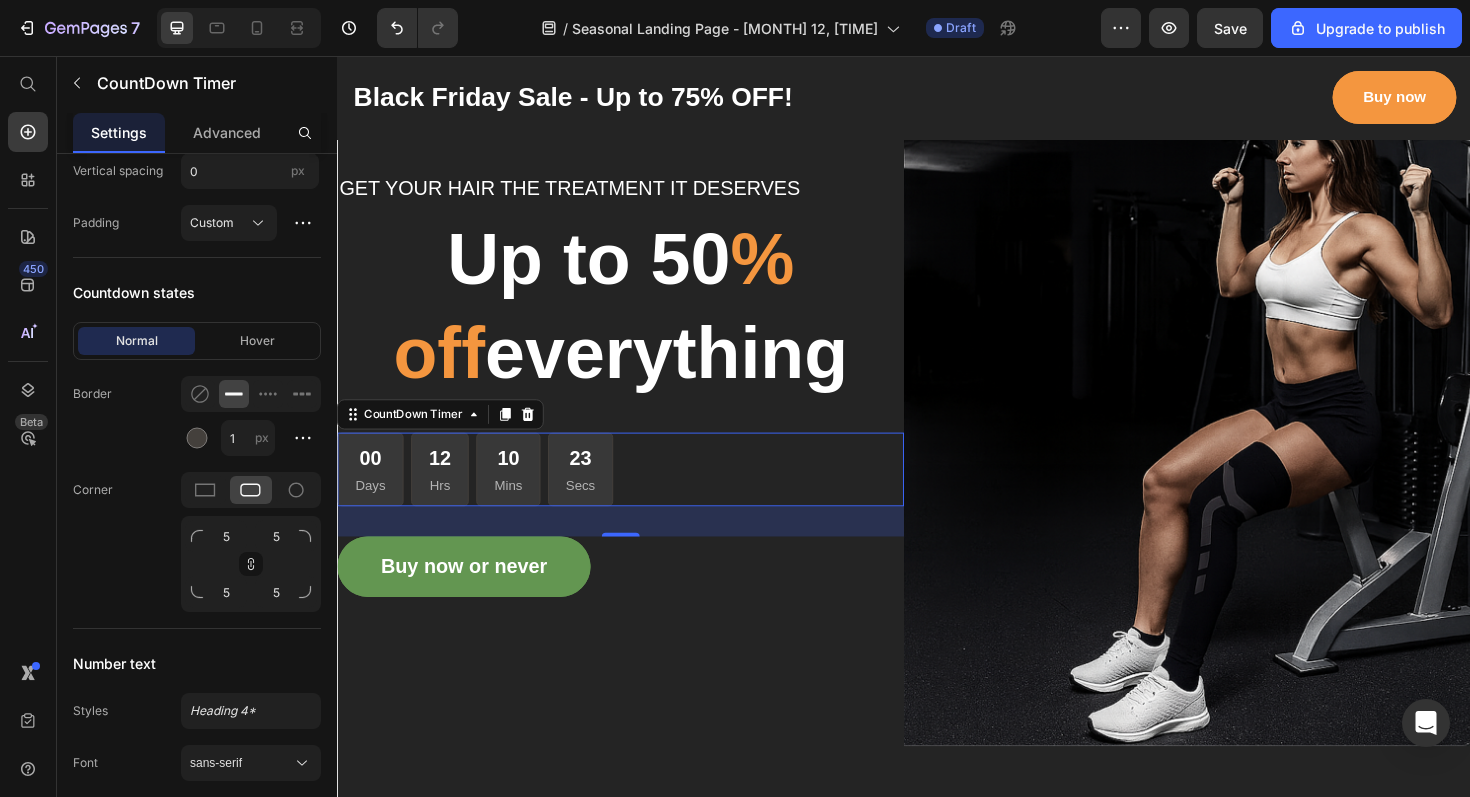 click on "00 Days 12 Hrs 10 Mins 23 Secs" at bounding box center (637, 494) 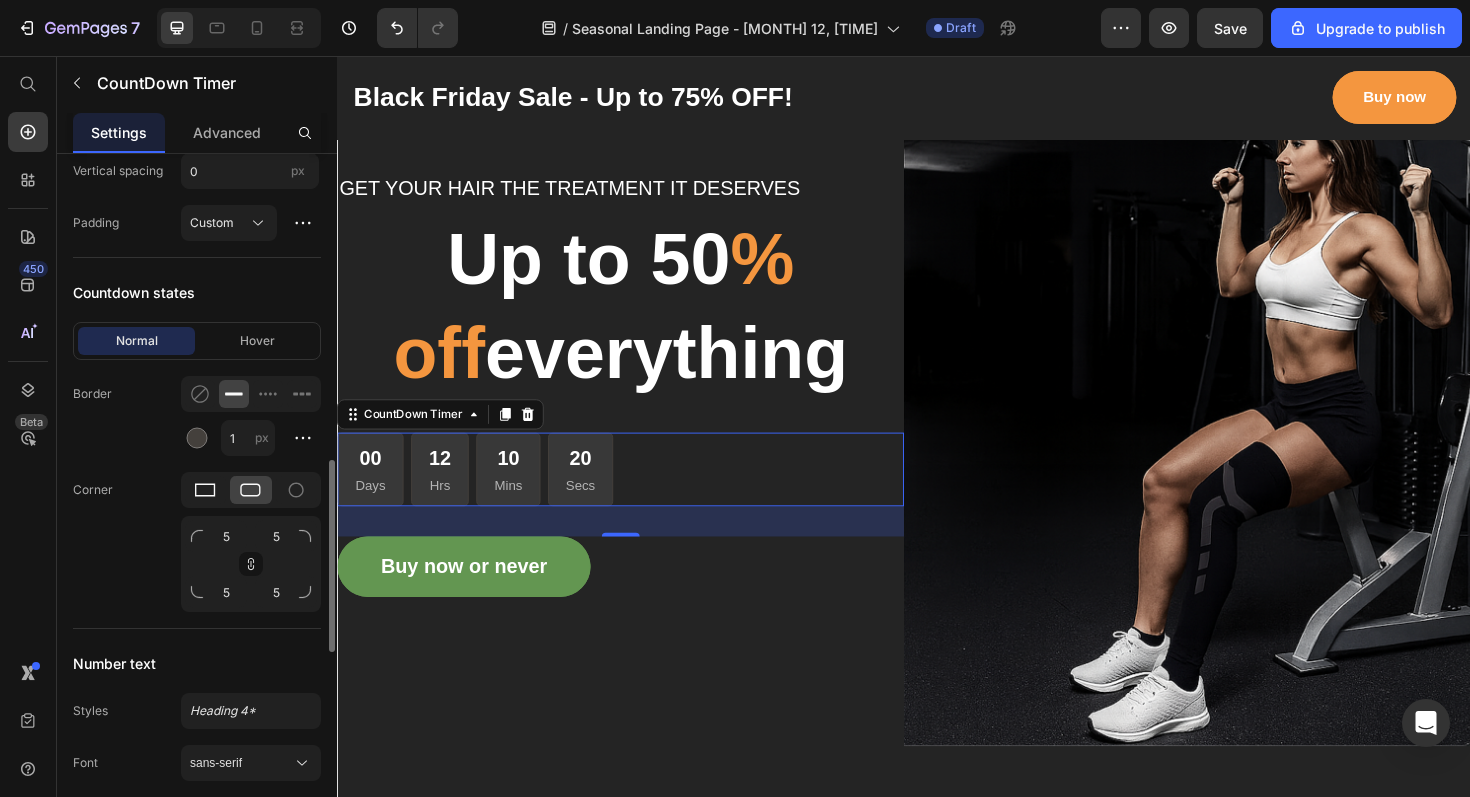click 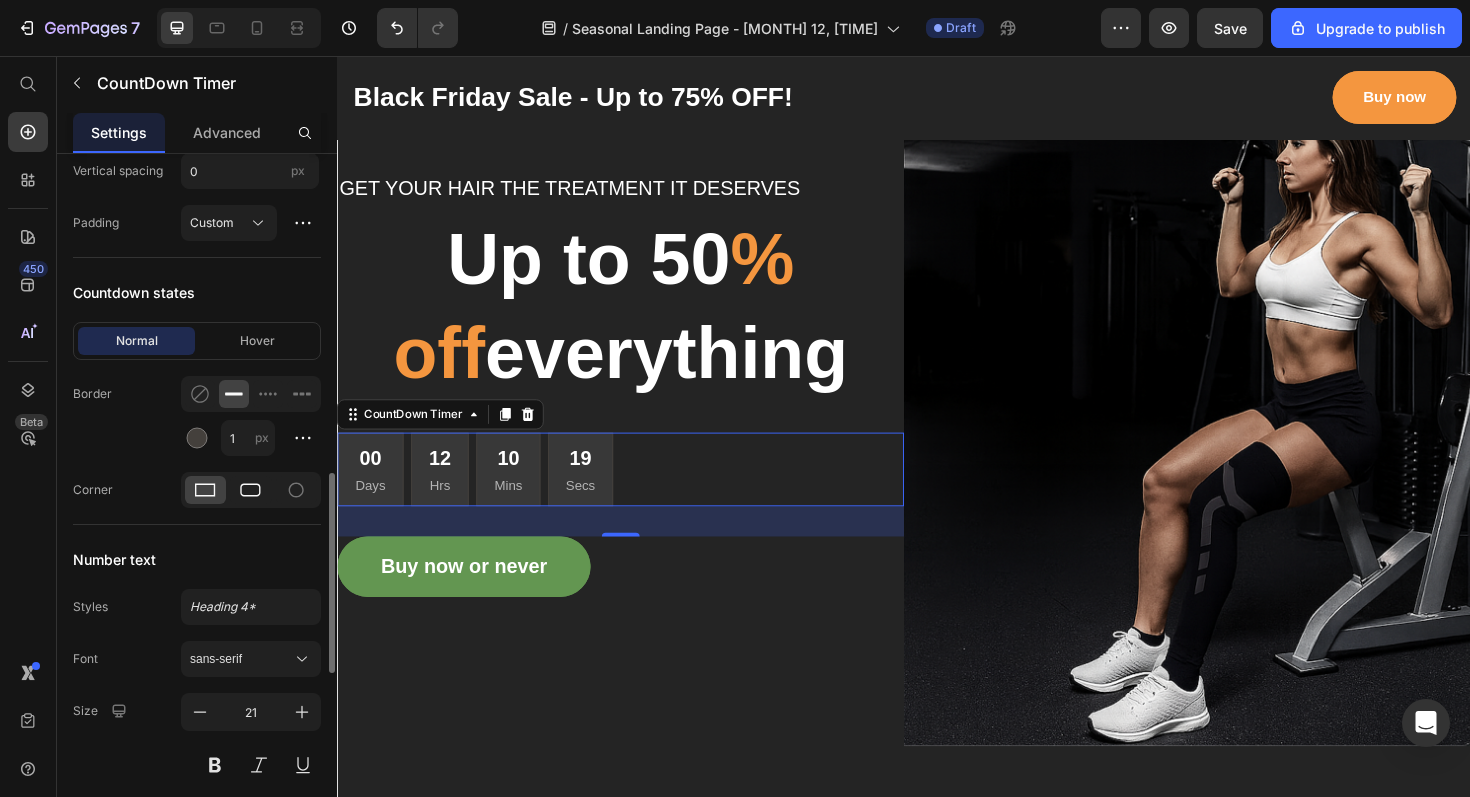 click 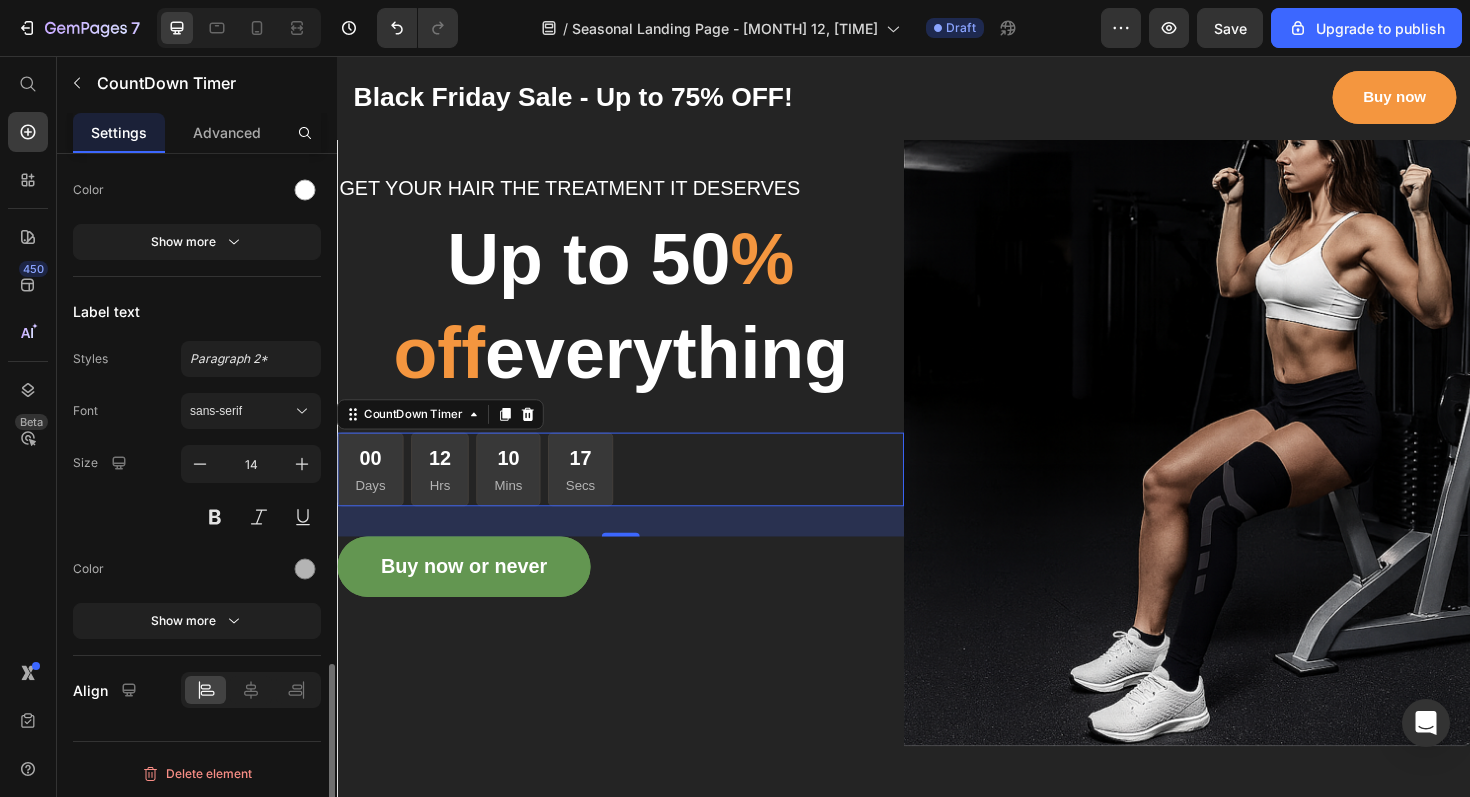 scroll, scrollTop: 1847, scrollLeft: 0, axis: vertical 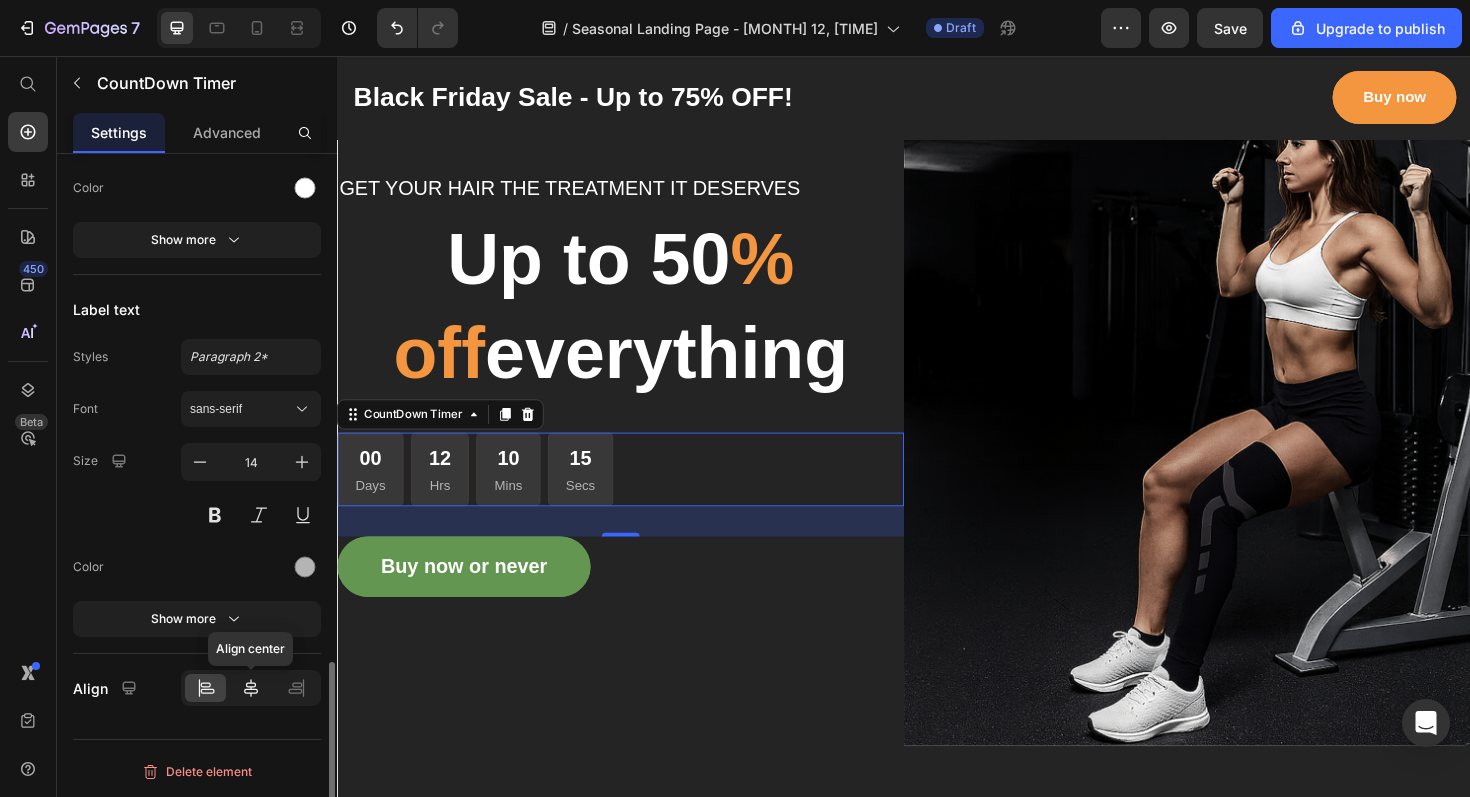 click 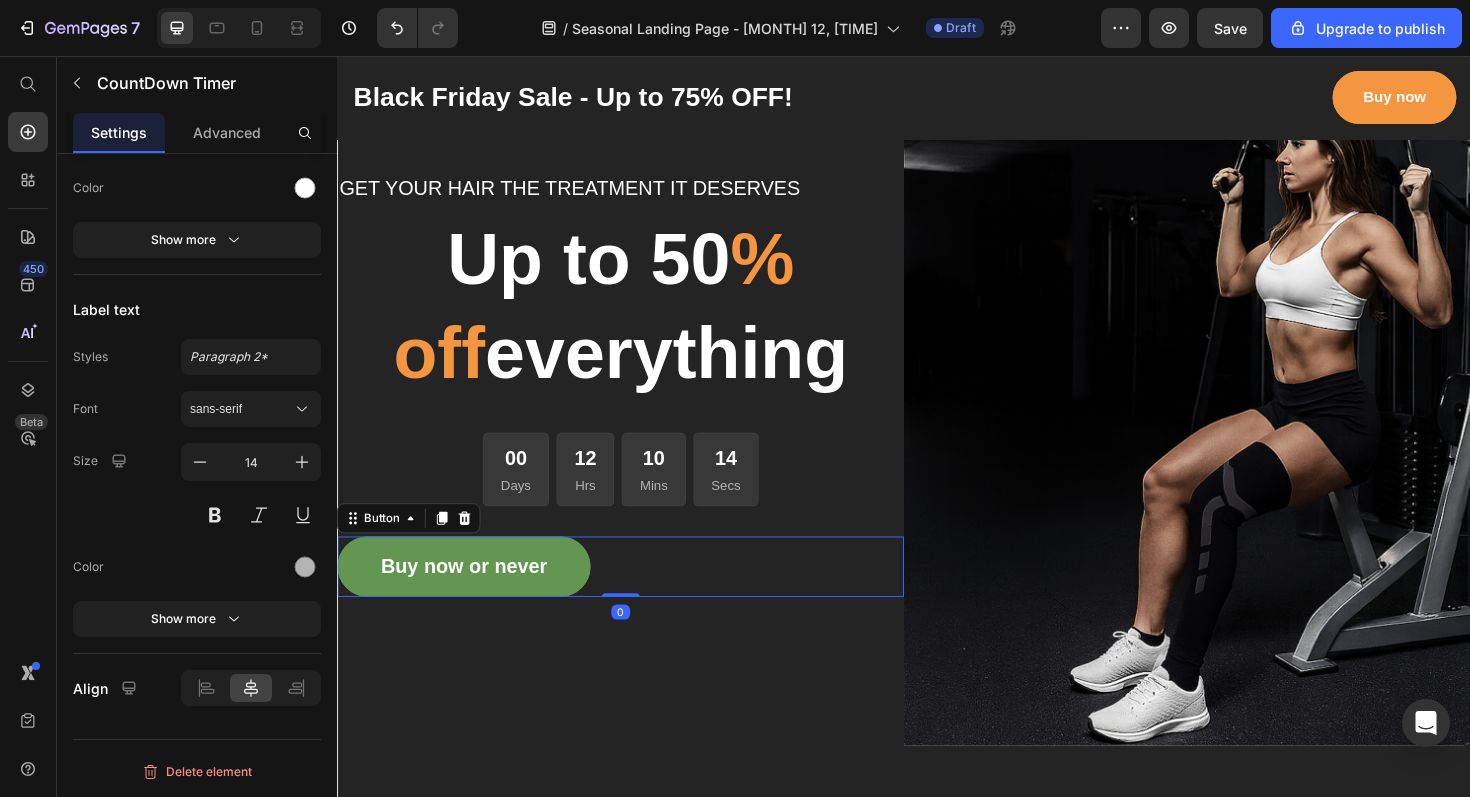click on "Buy now or never Button   0" at bounding box center [637, 597] 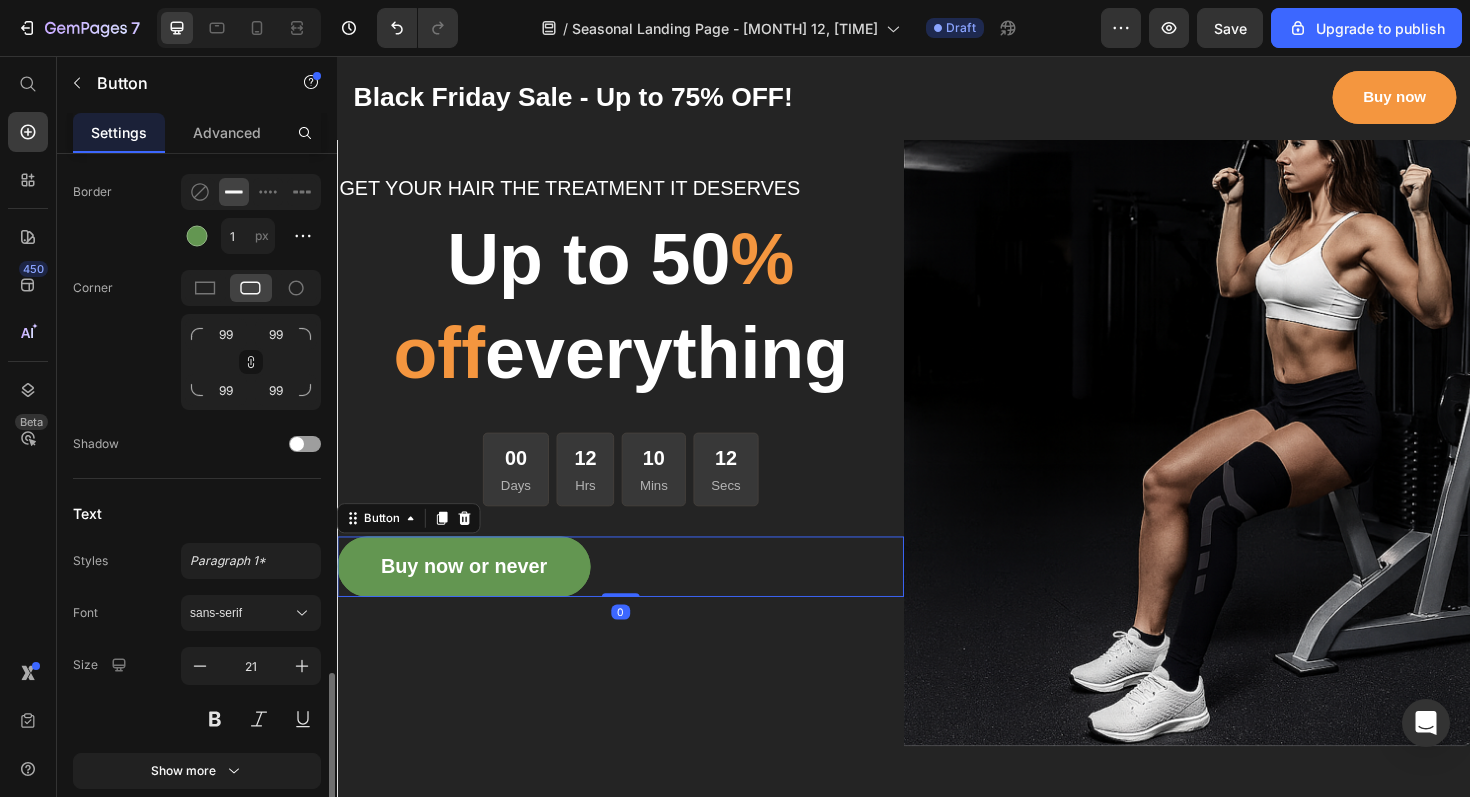 scroll, scrollTop: 789, scrollLeft: 0, axis: vertical 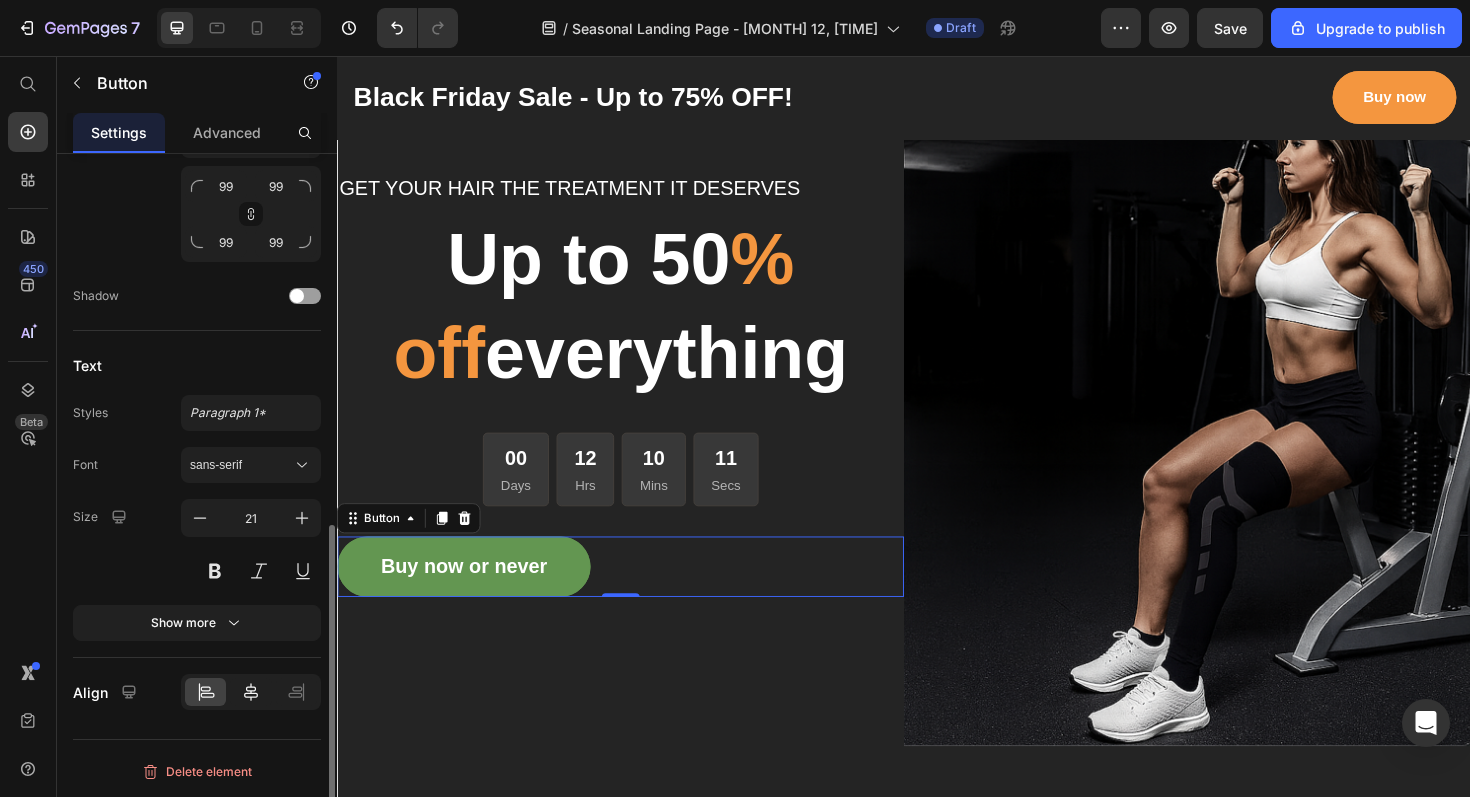 click 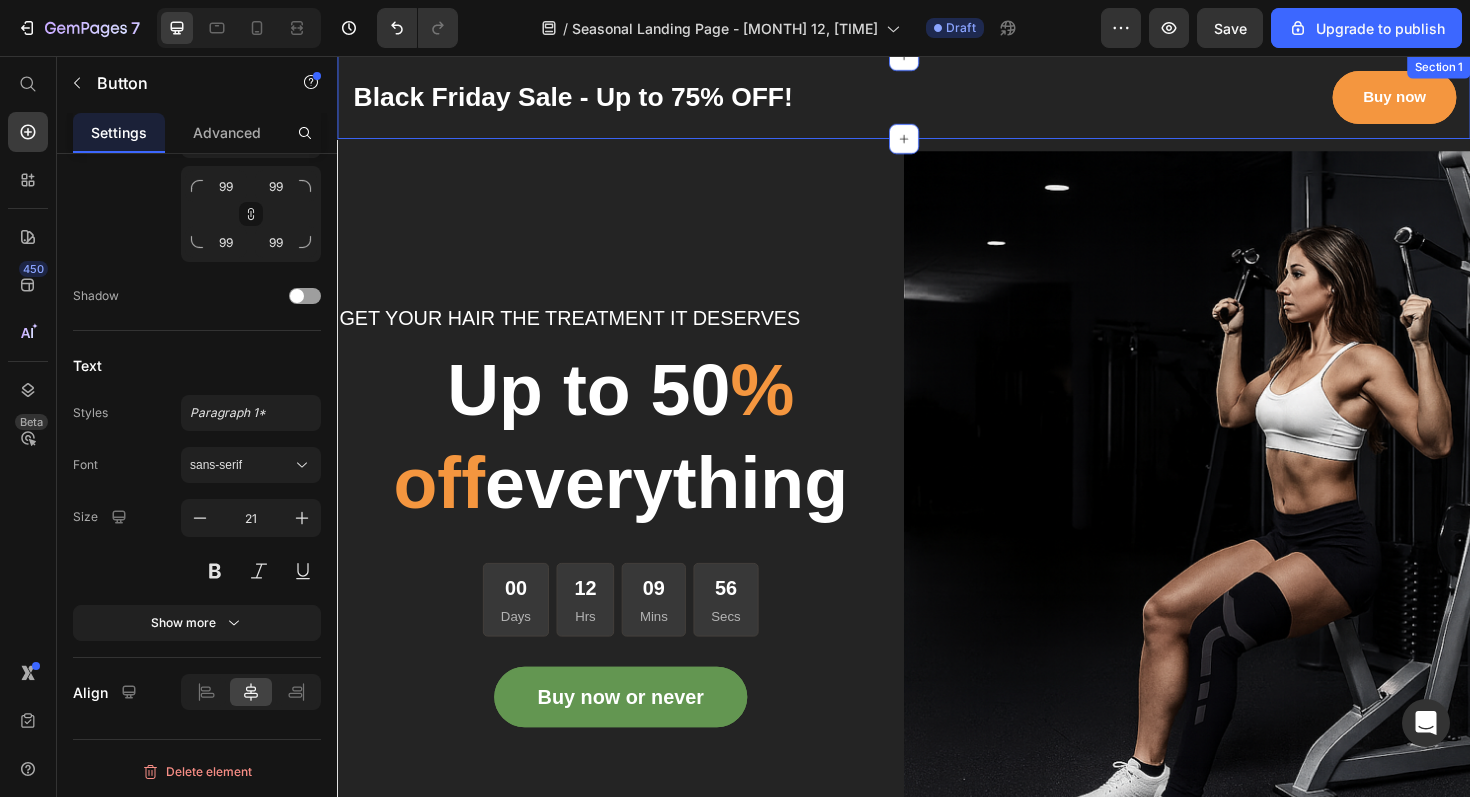 scroll, scrollTop: 0, scrollLeft: 0, axis: both 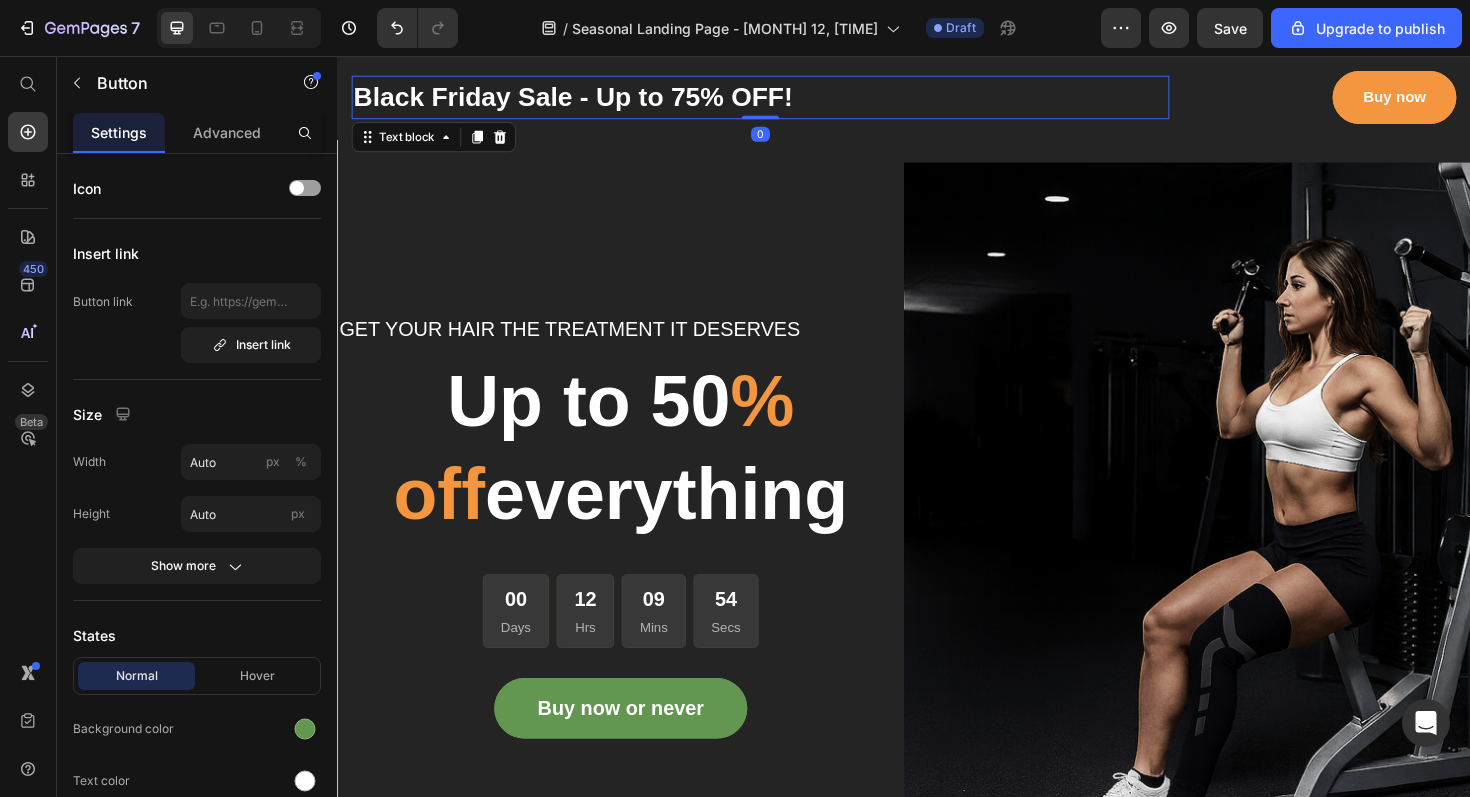 click on "Black Friday Sale - Up to 75% OFF!" at bounding box center [785, 100] 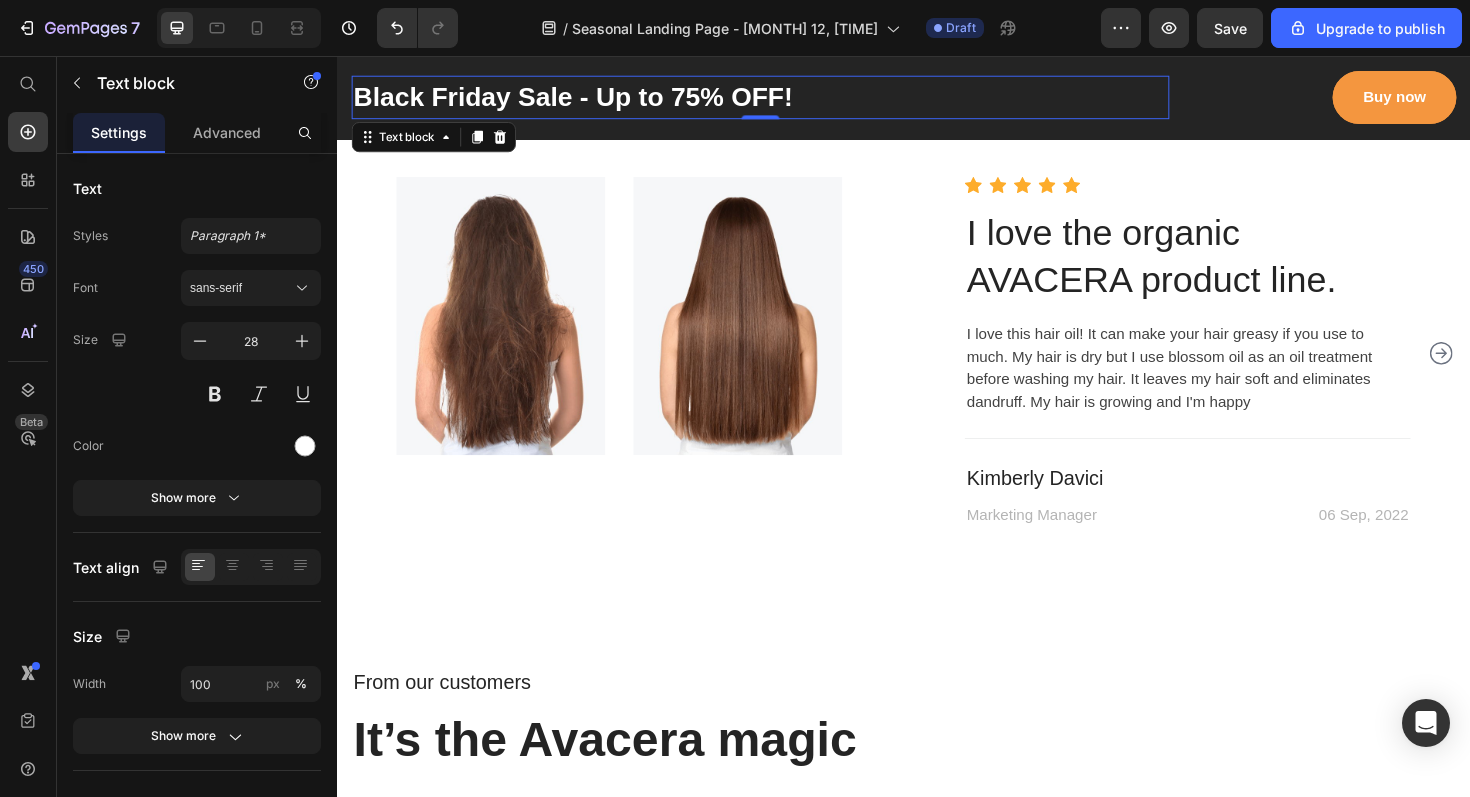 scroll, scrollTop: 4943, scrollLeft: 0, axis: vertical 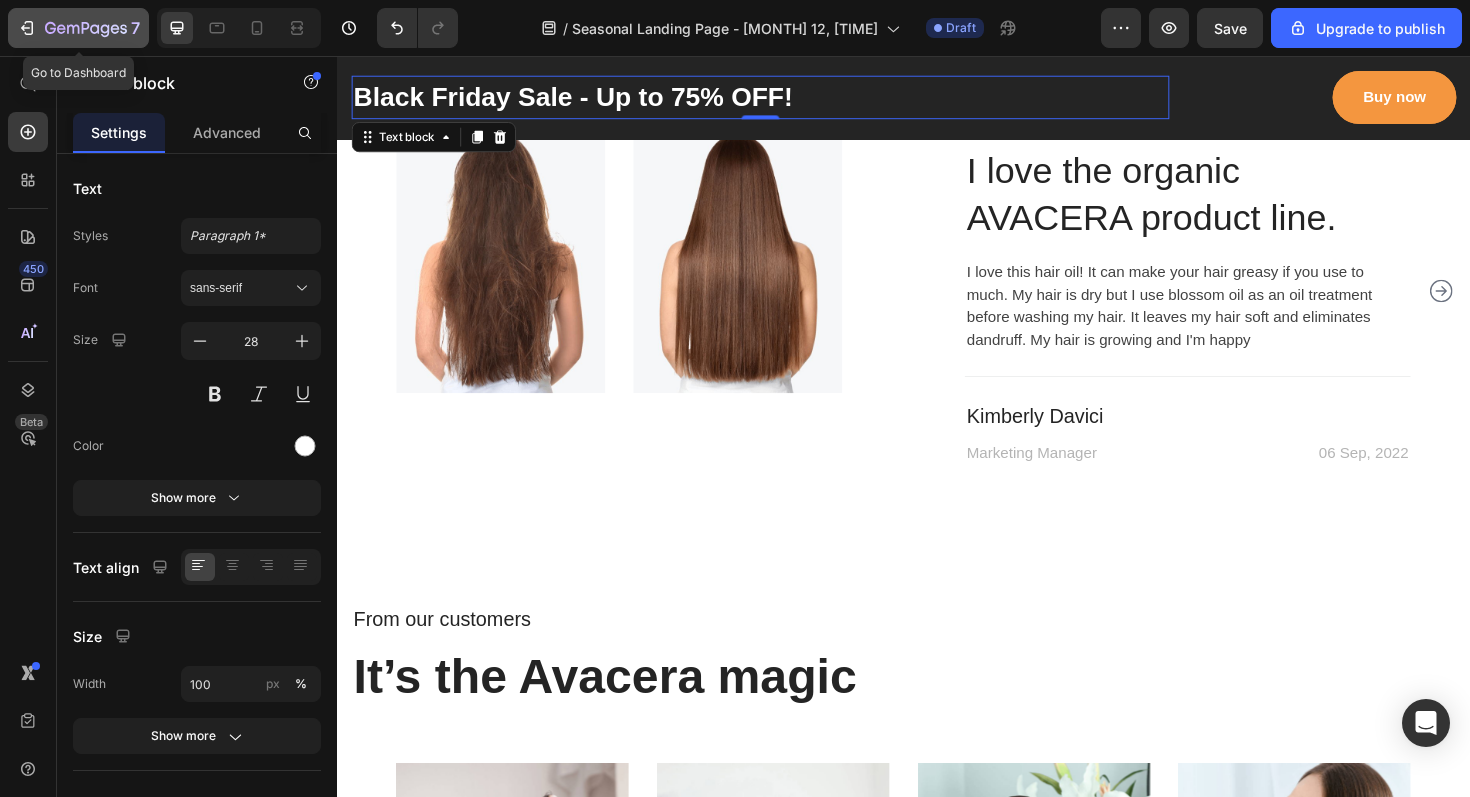 click on "7" at bounding box center [78, 28] 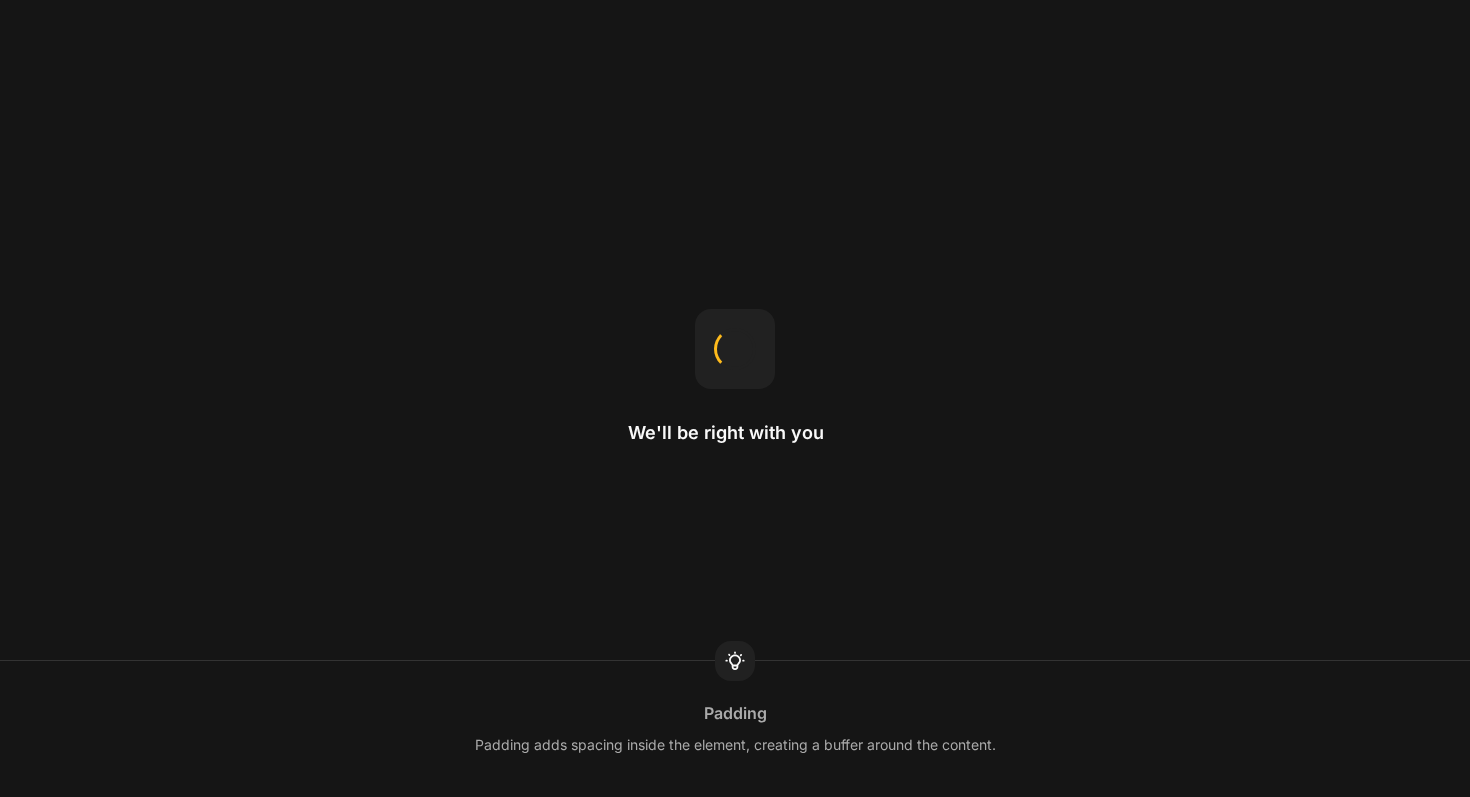scroll, scrollTop: 0, scrollLeft: 0, axis: both 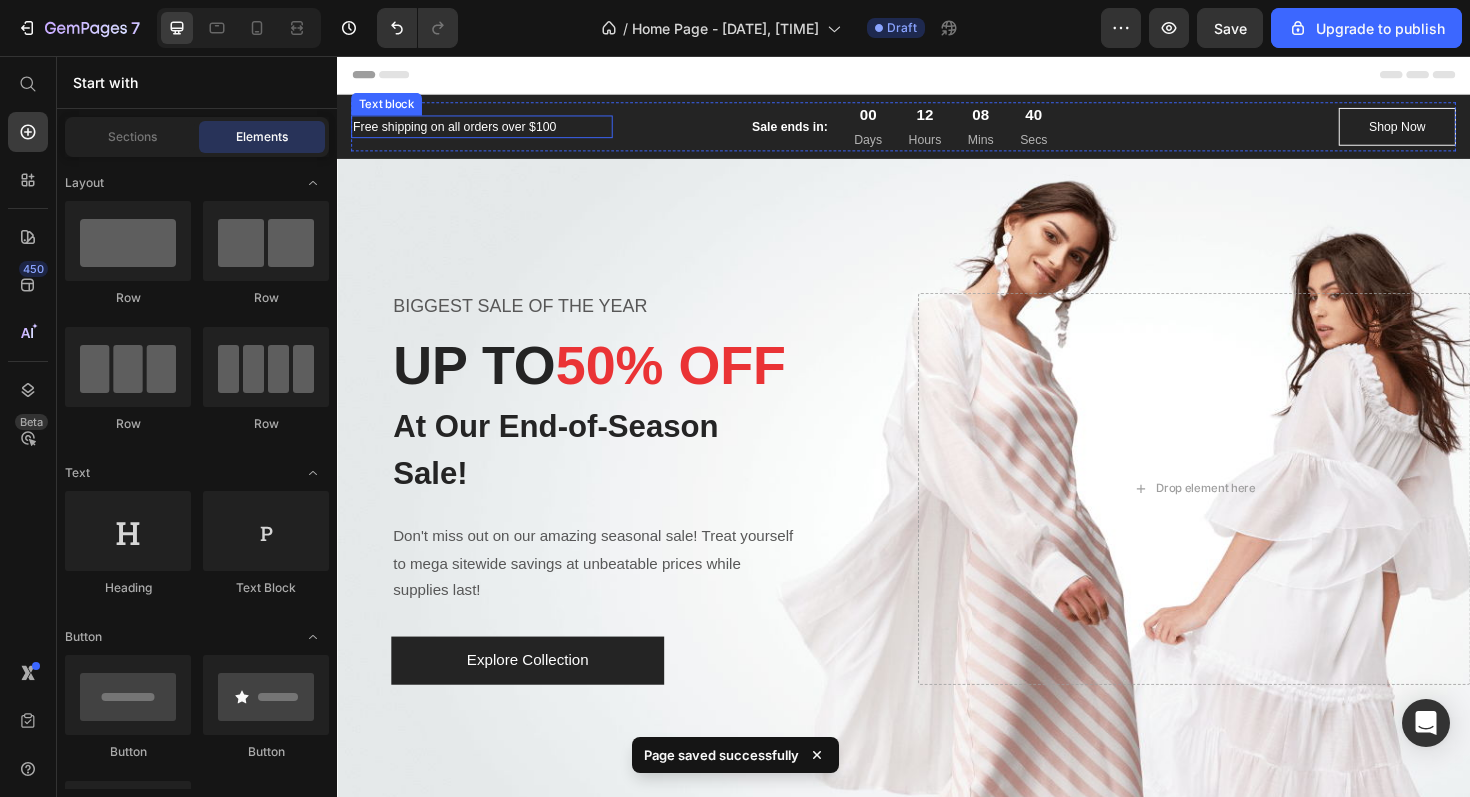 click on "Free shipping on all orders over $100" at bounding box center [490, 131] 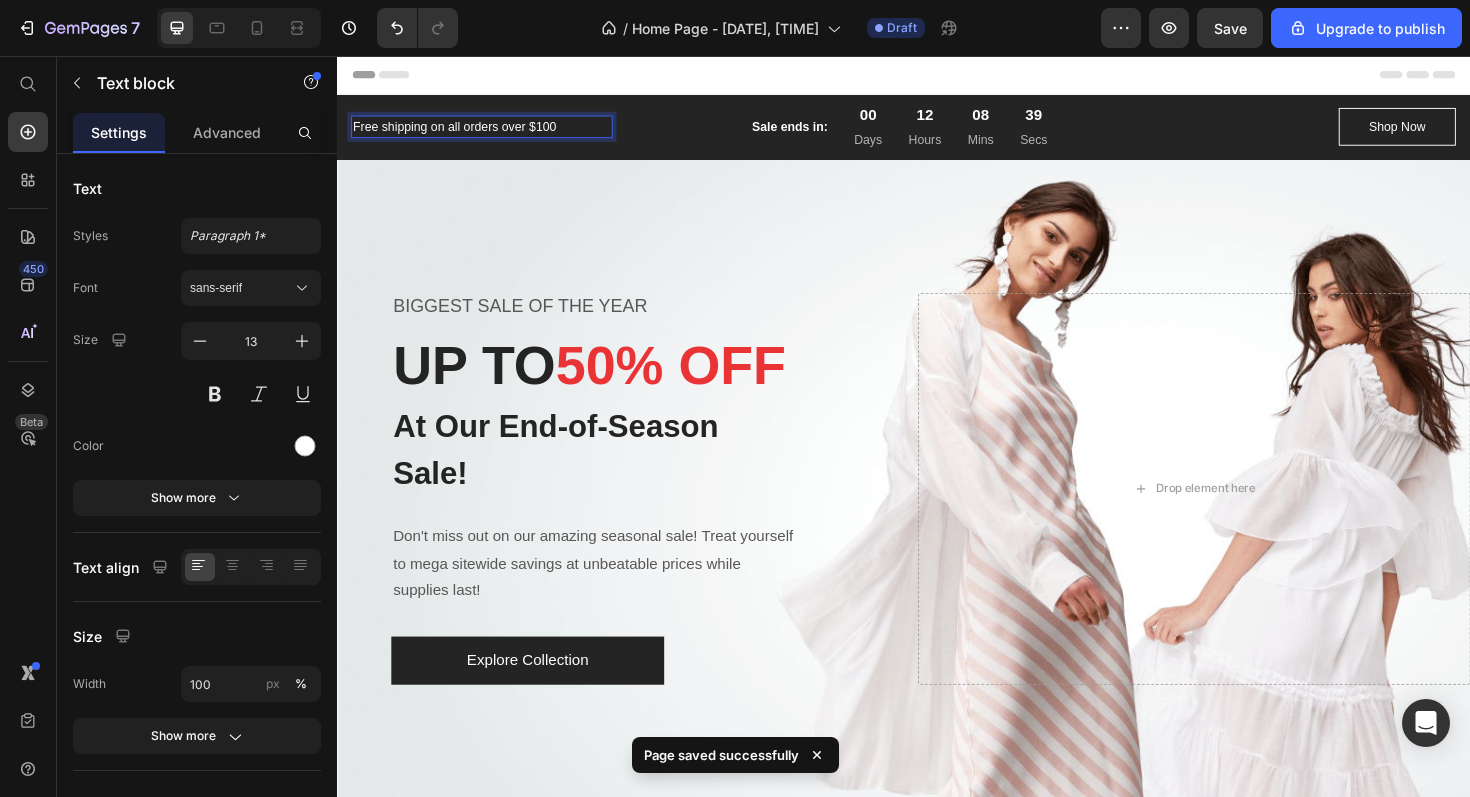 click on "Free shipping on all orders over $100" at bounding box center [490, 131] 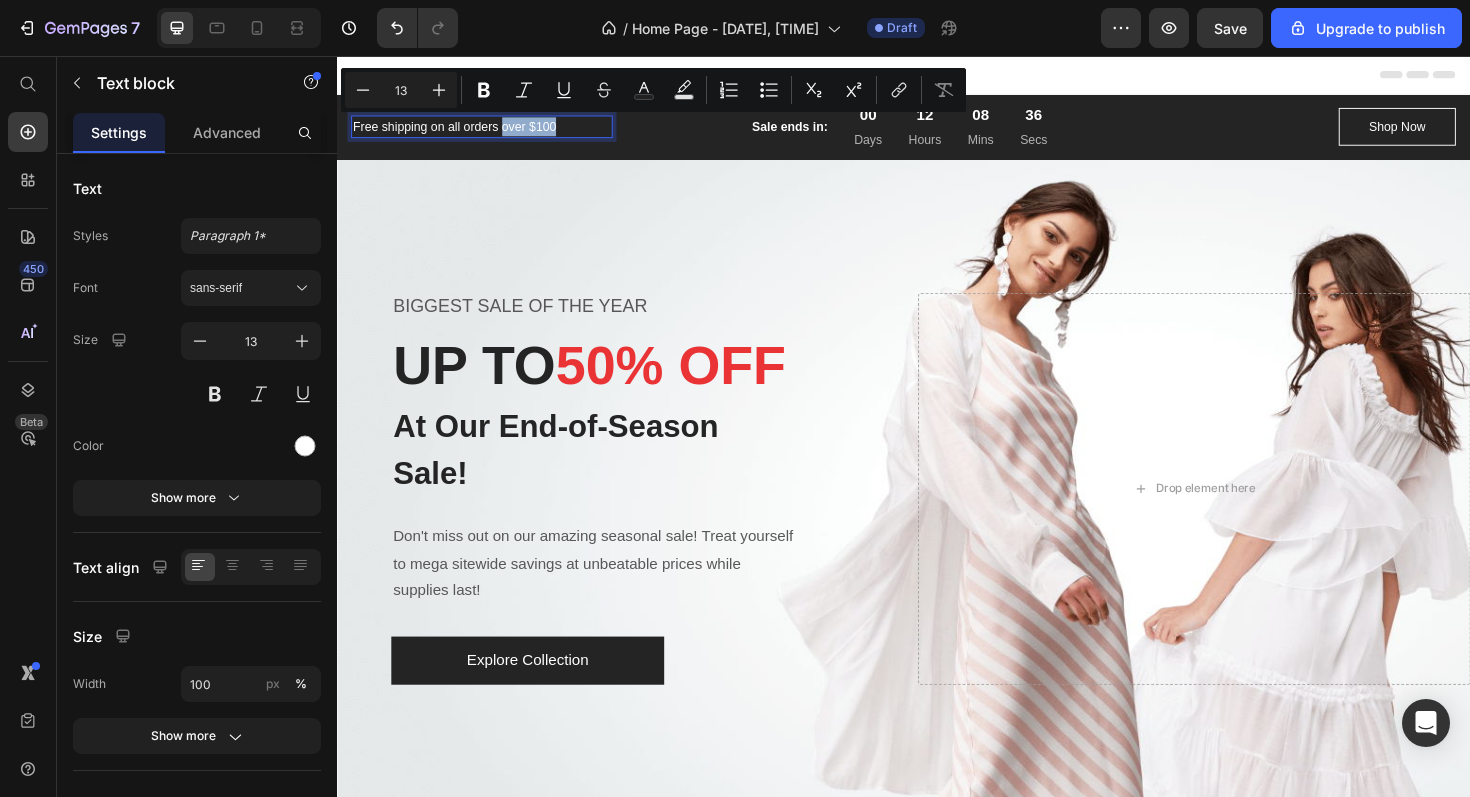 drag, startPoint x: 577, startPoint y: 134, endPoint x: 514, endPoint y: 130, distance: 63.126858 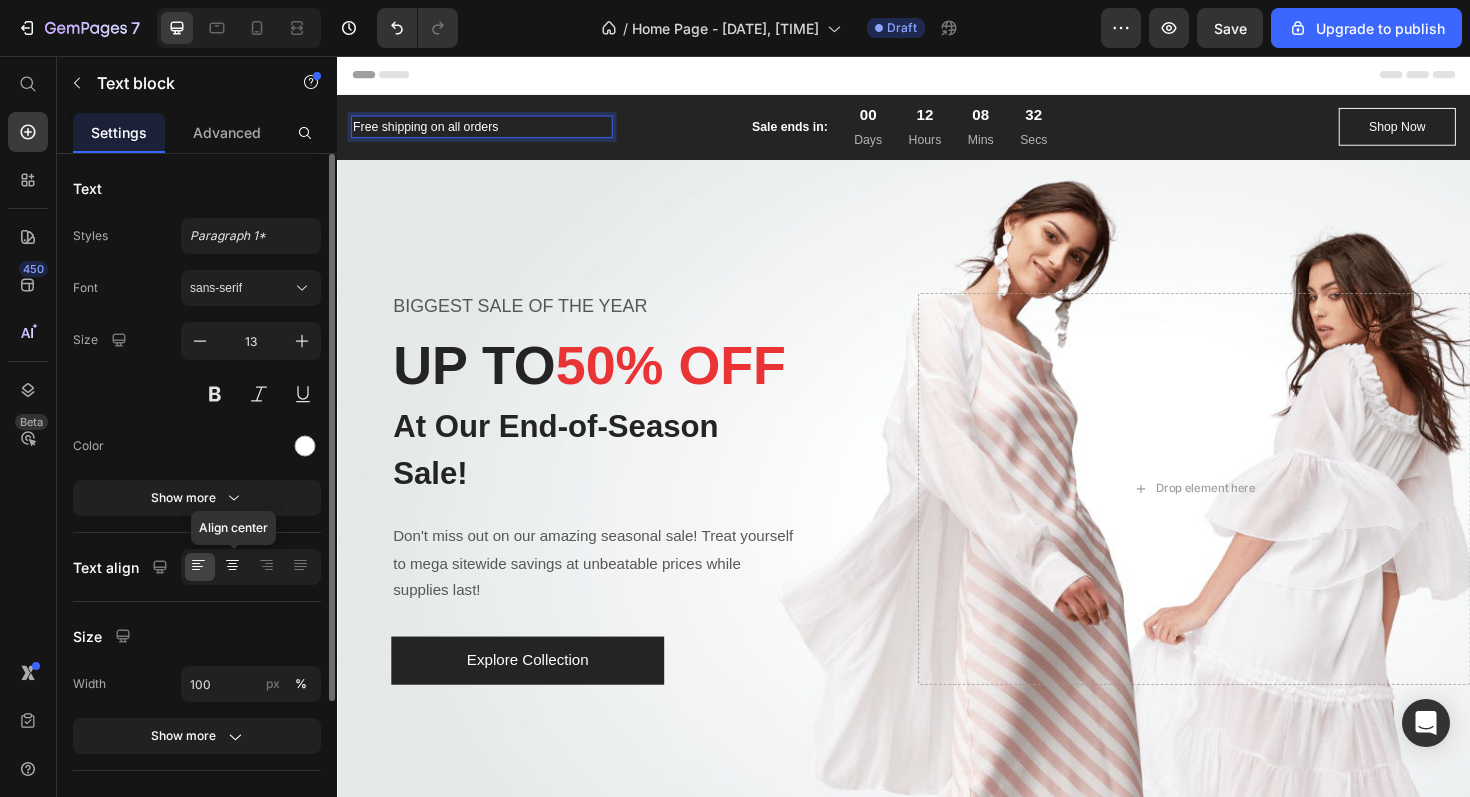 click 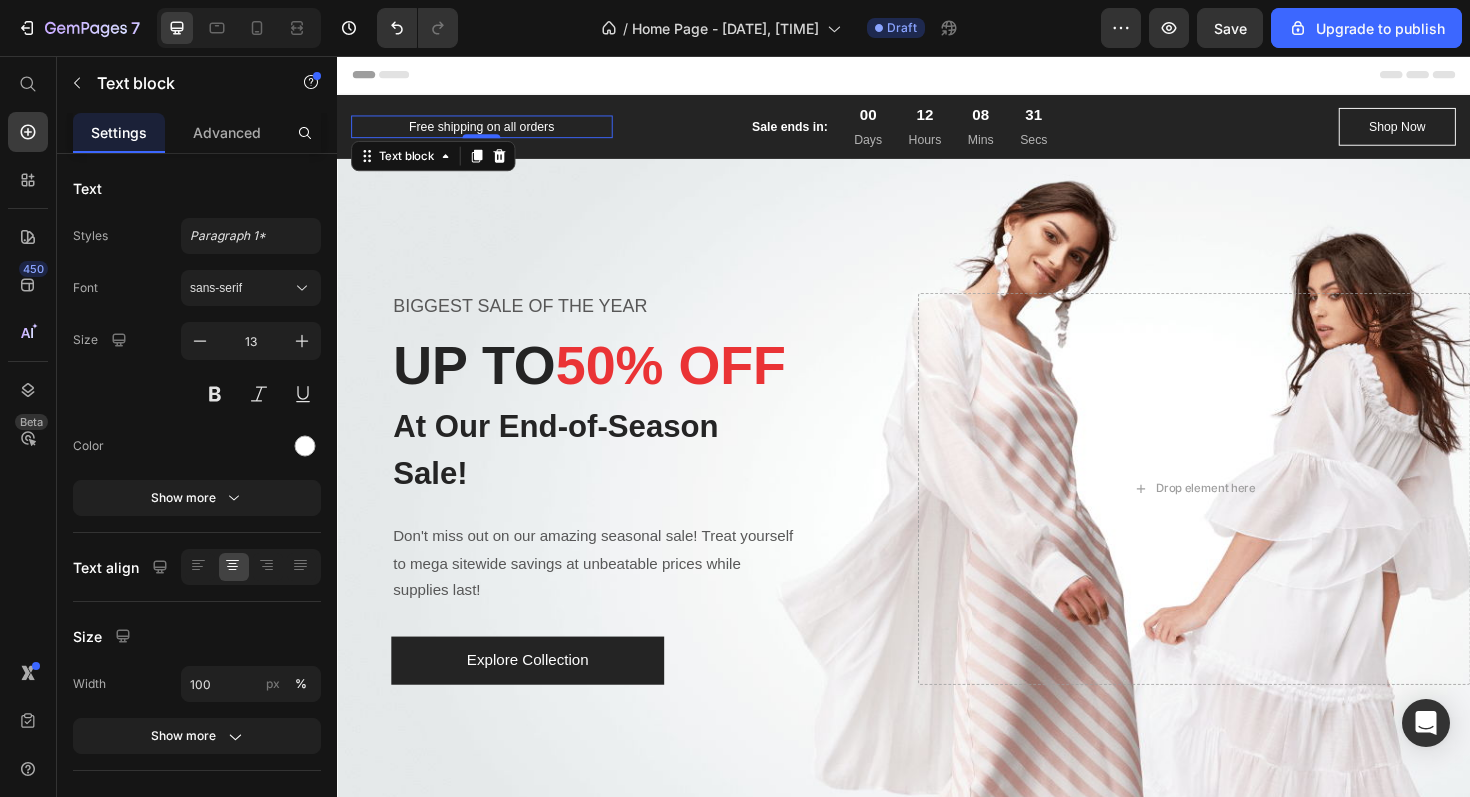 click on "Free shipping on all orders" at bounding box center (490, 131) 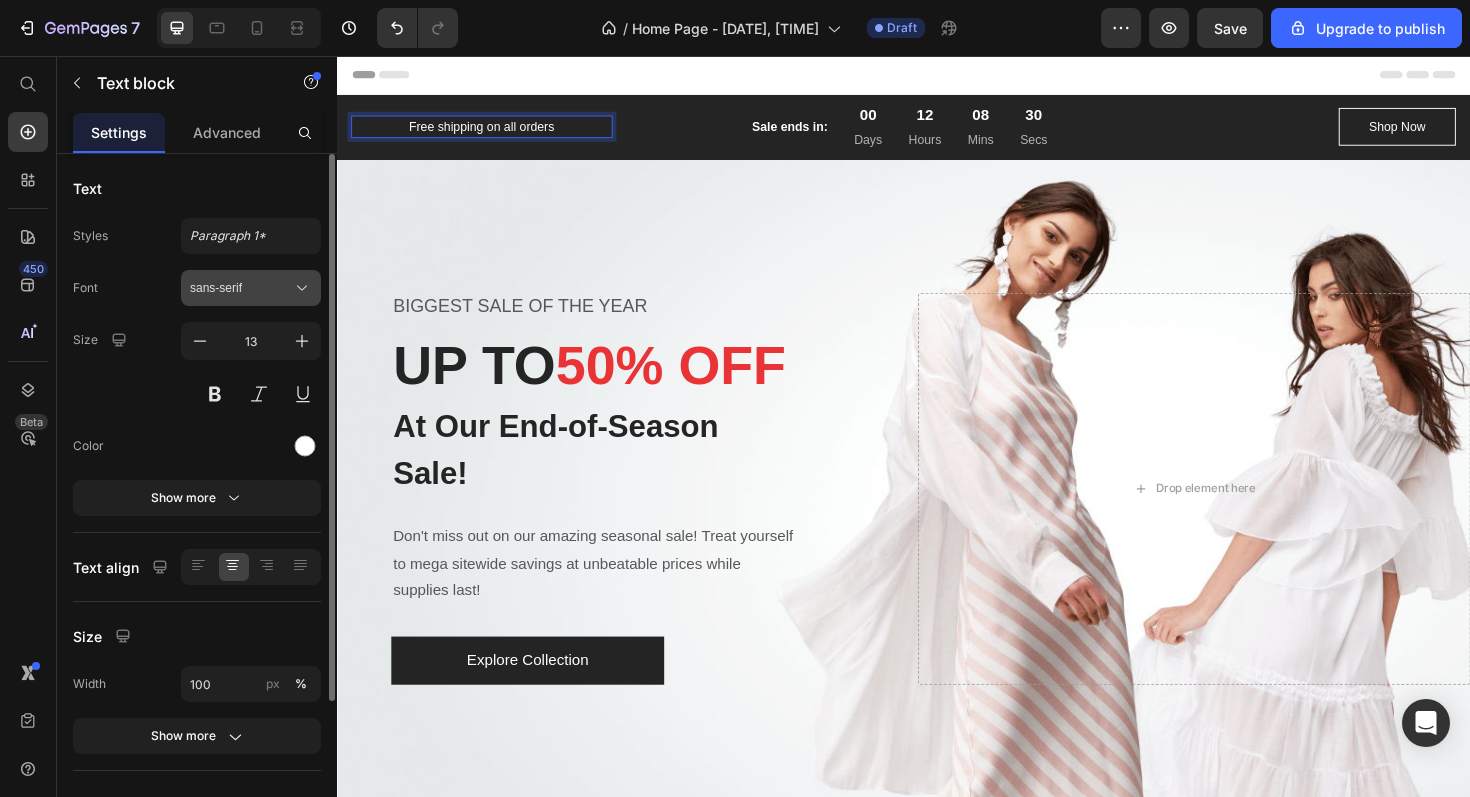 click on "sans-serif" at bounding box center (241, 288) 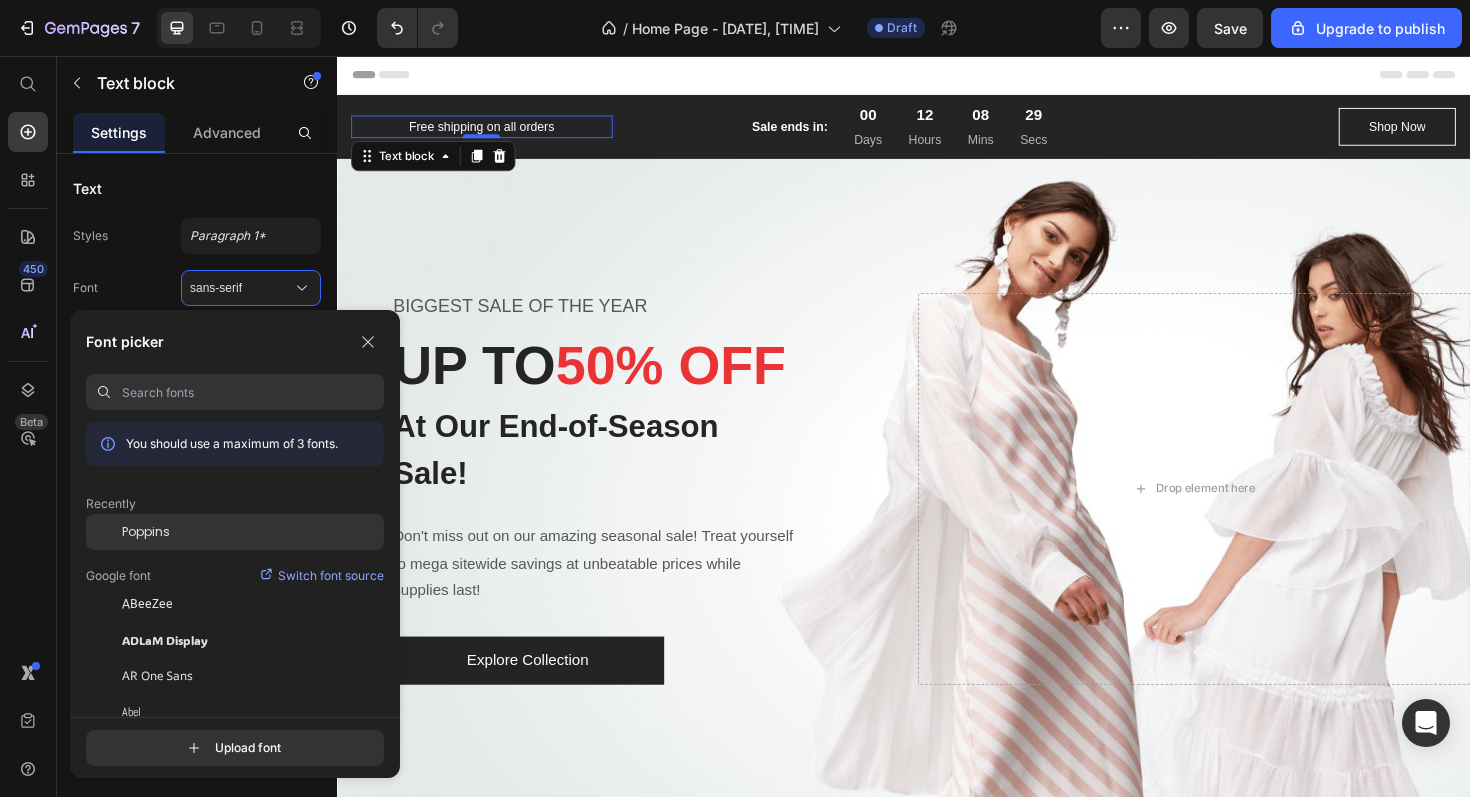click on "Poppins" 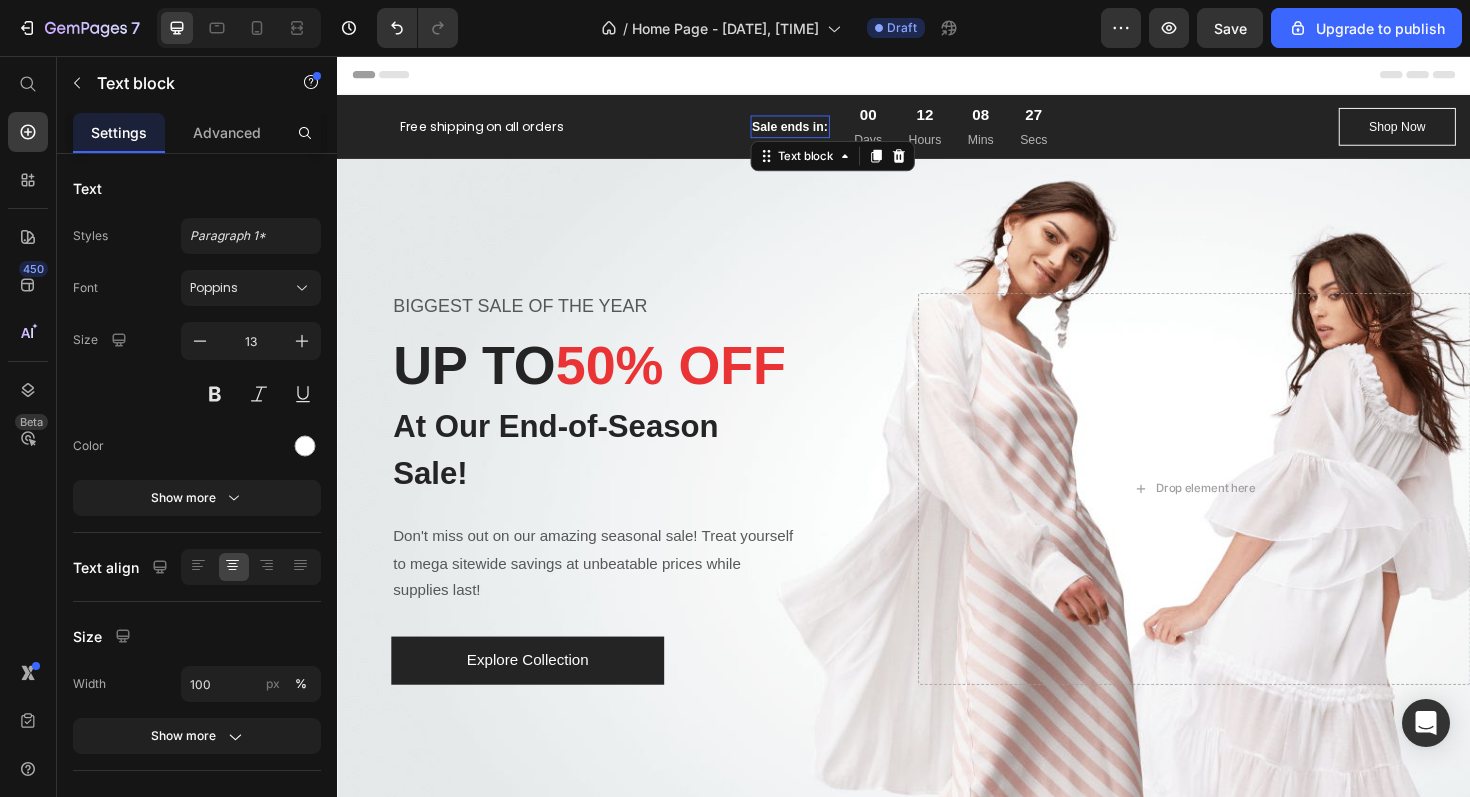 click on "Sale ends in:" at bounding box center [817, 131] 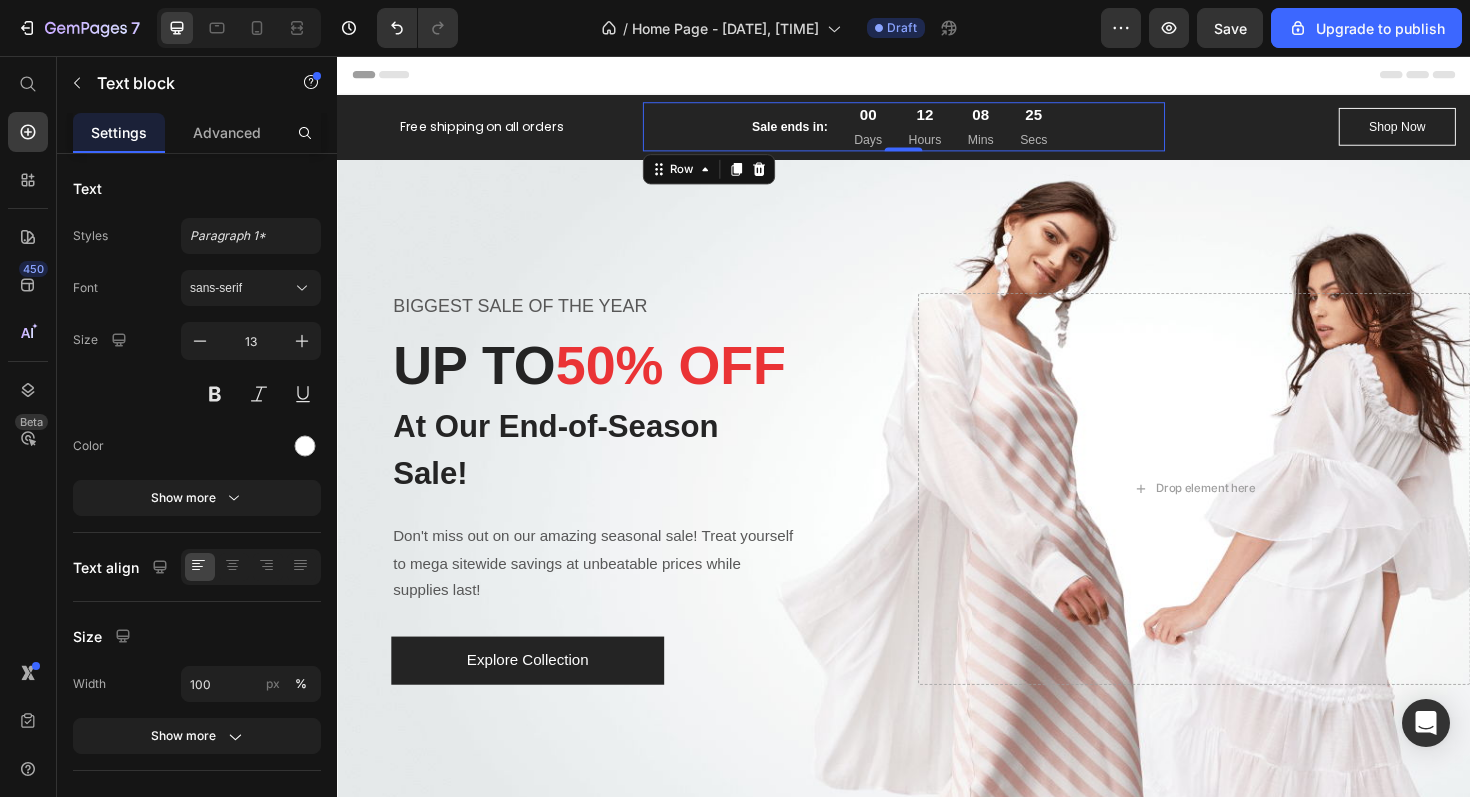 click on "Sale ends in: Text block 00 Days 12 Hours 08 Mins 25 Secs CountDown Timer Row   0" at bounding box center [937, 131] 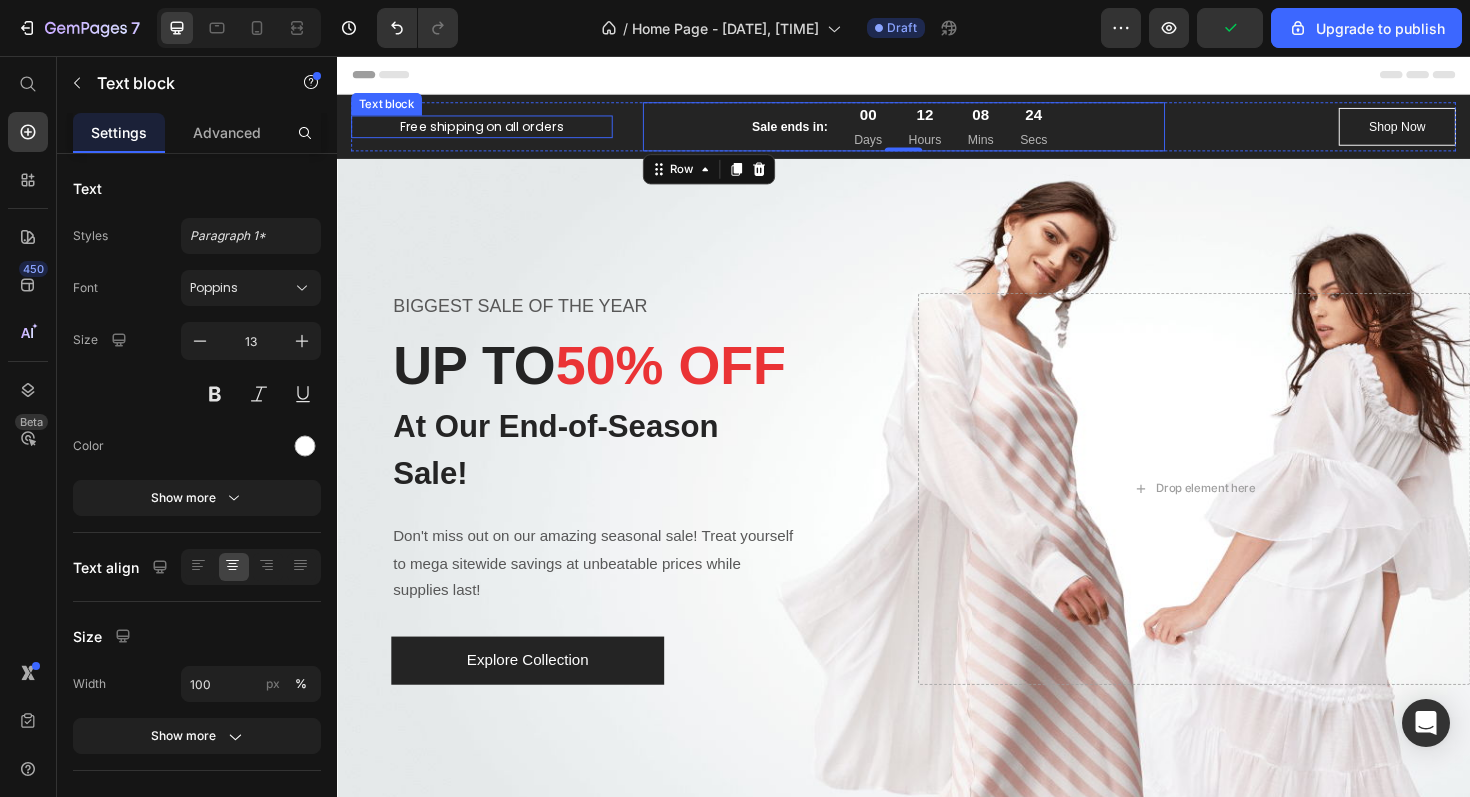 click on "Free shipping on all orders" at bounding box center (490, 131) 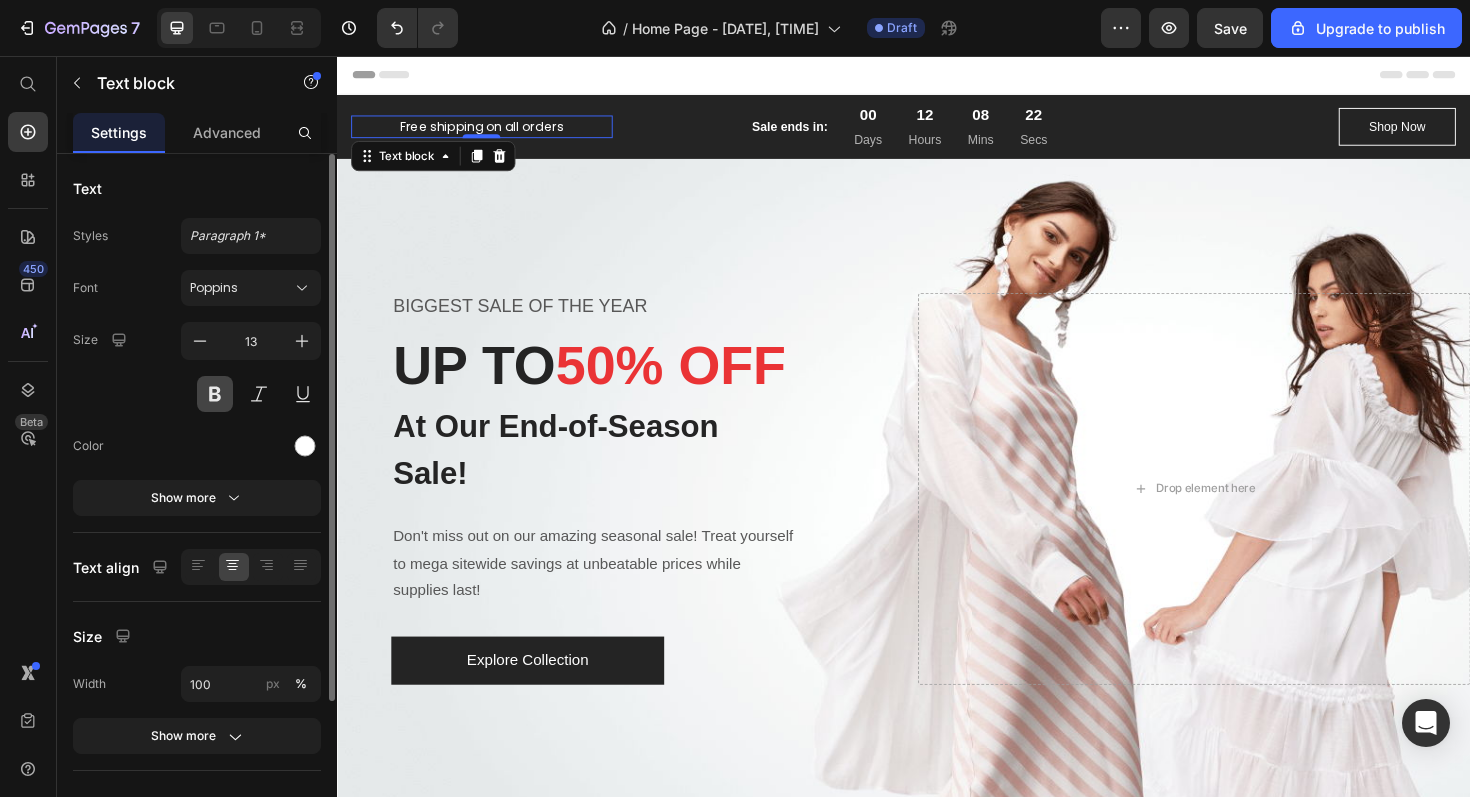 click at bounding box center [215, 394] 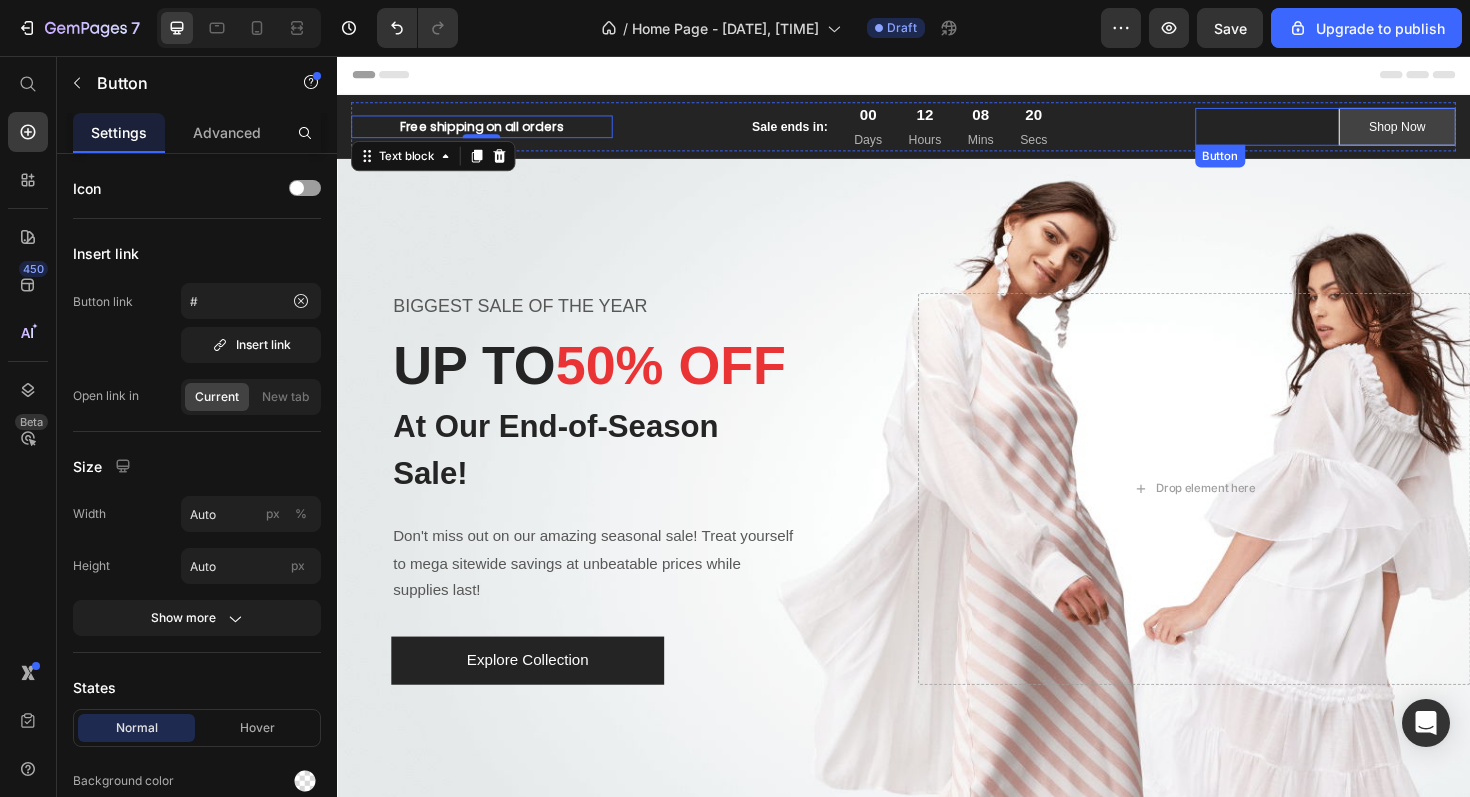 click on "Shop Now" at bounding box center (1460, 131) 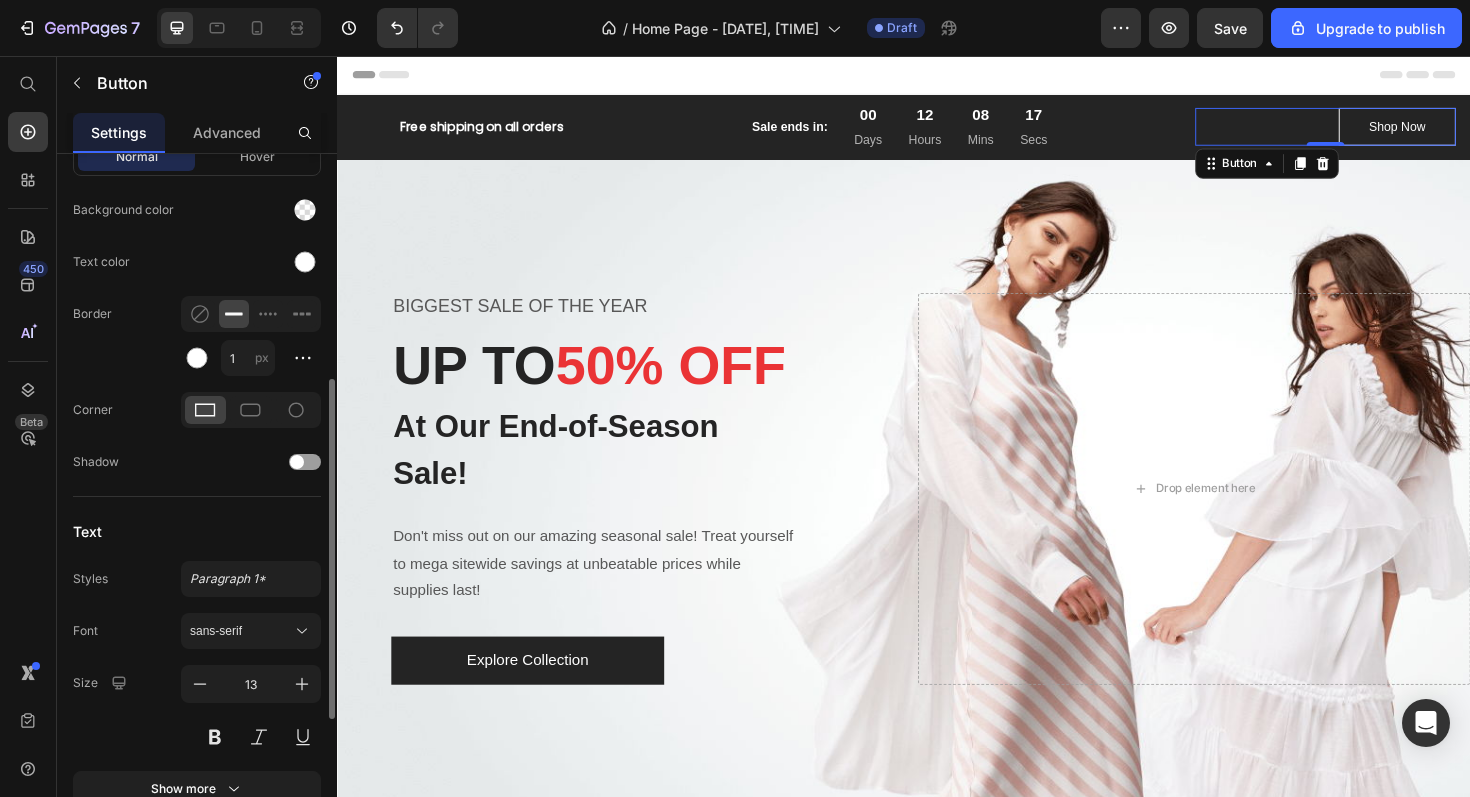 scroll, scrollTop: 425, scrollLeft: 0, axis: vertical 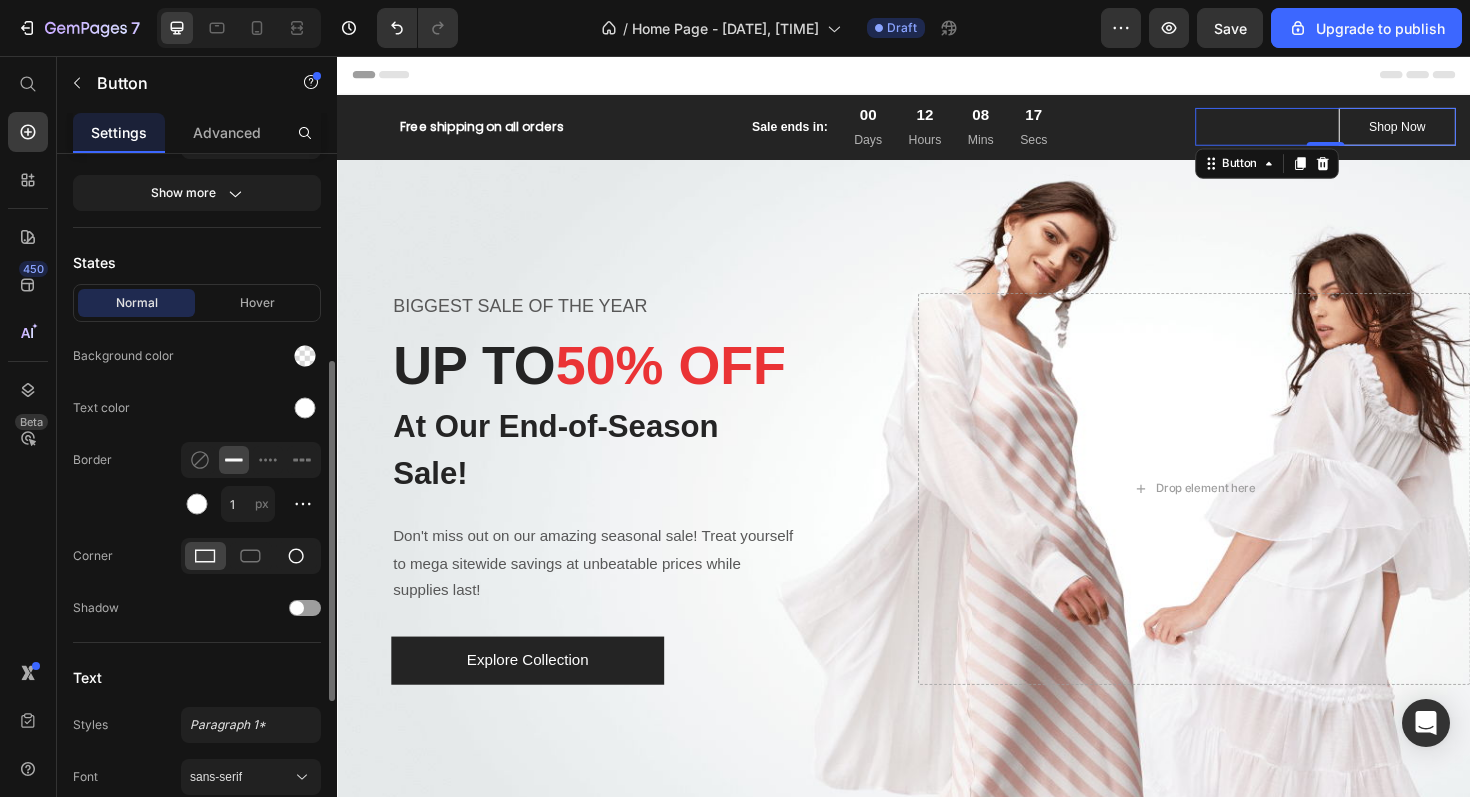click 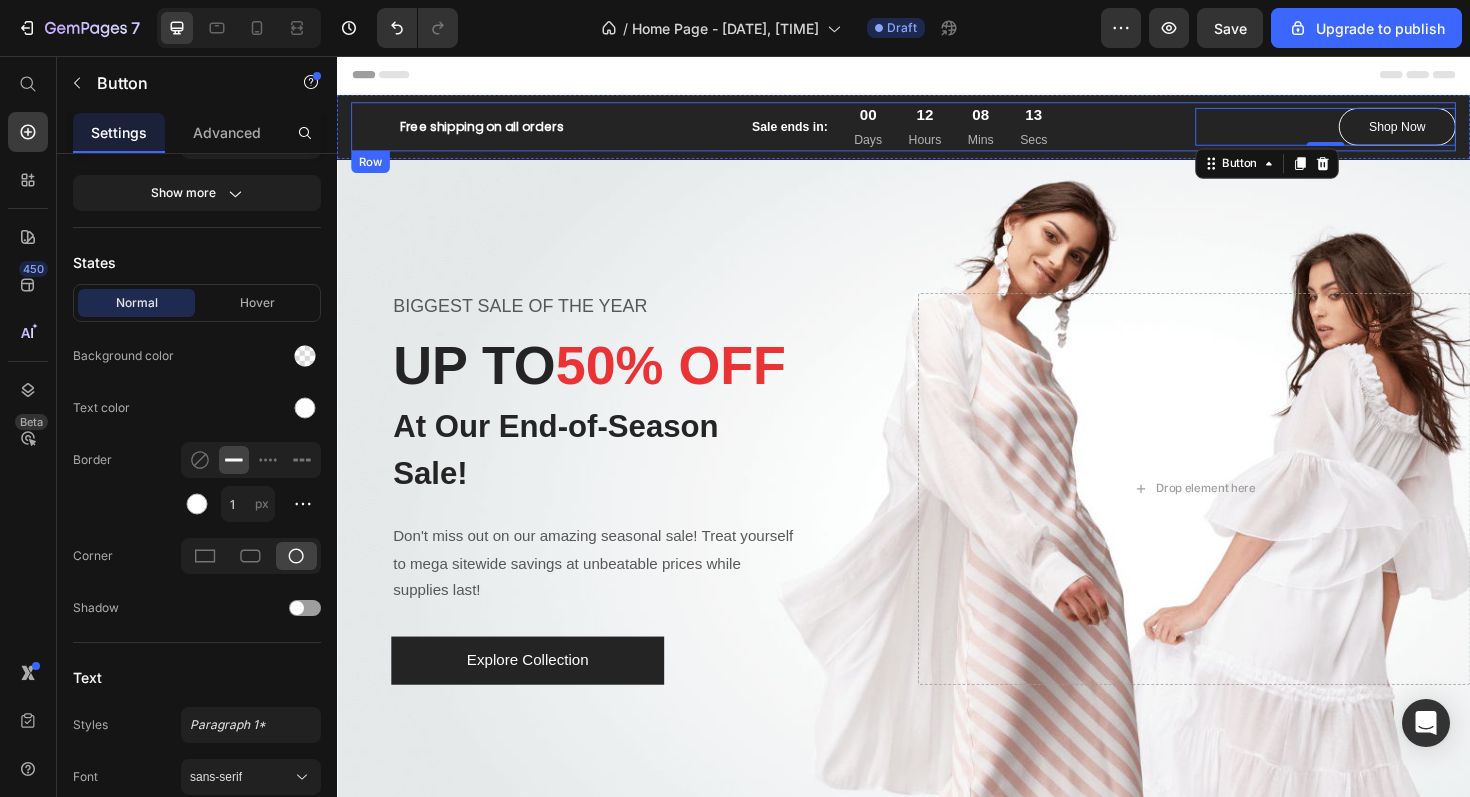 click on "Free shipping on all orders  Text block Sale ends in: Text block 00 Days 12 Hours 08 Mins 13 Secs CountDown Timer Row Shop Now Button   0 Row" at bounding box center [937, 131] 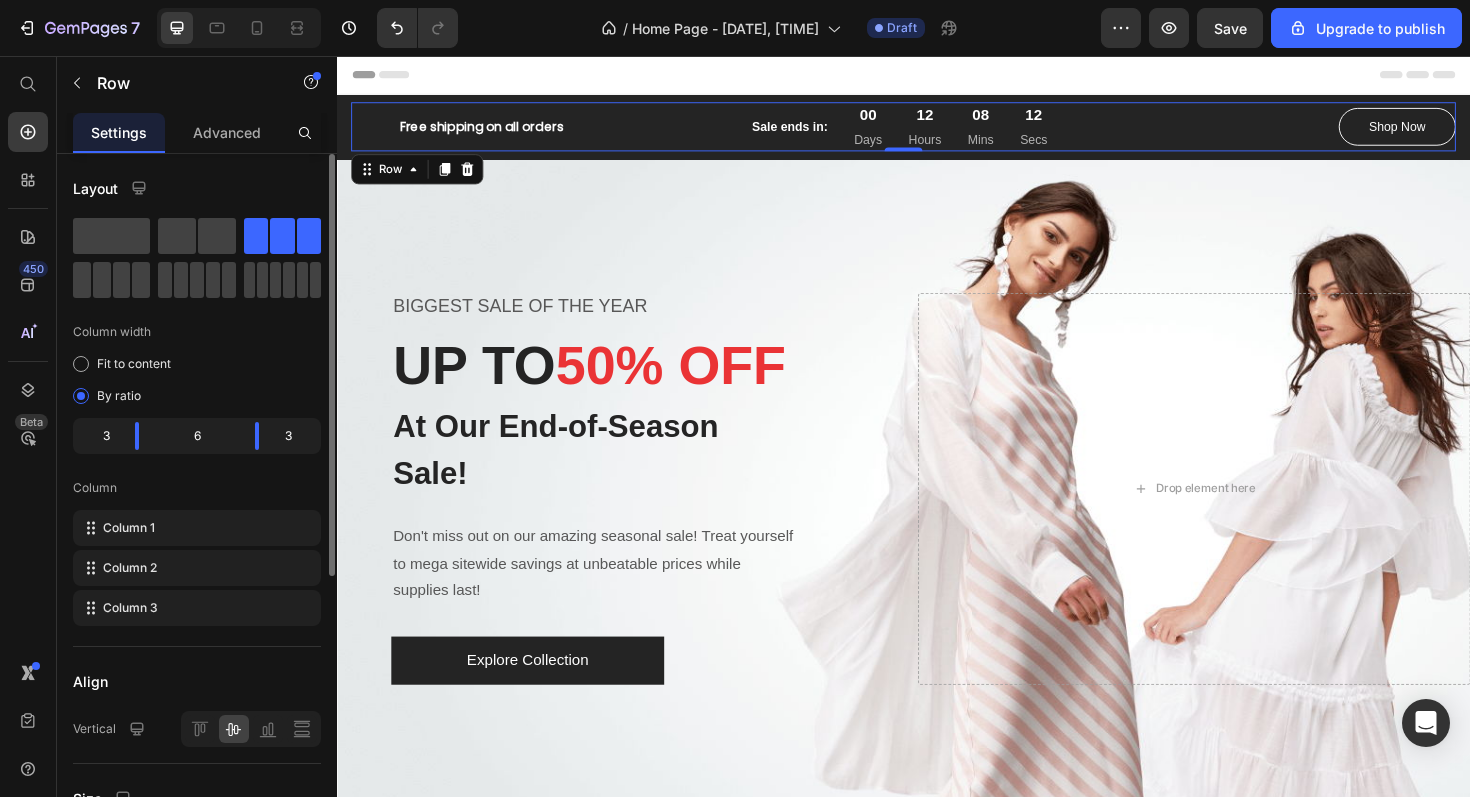 scroll, scrollTop: 461, scrollLeft: 0, axis: vertical 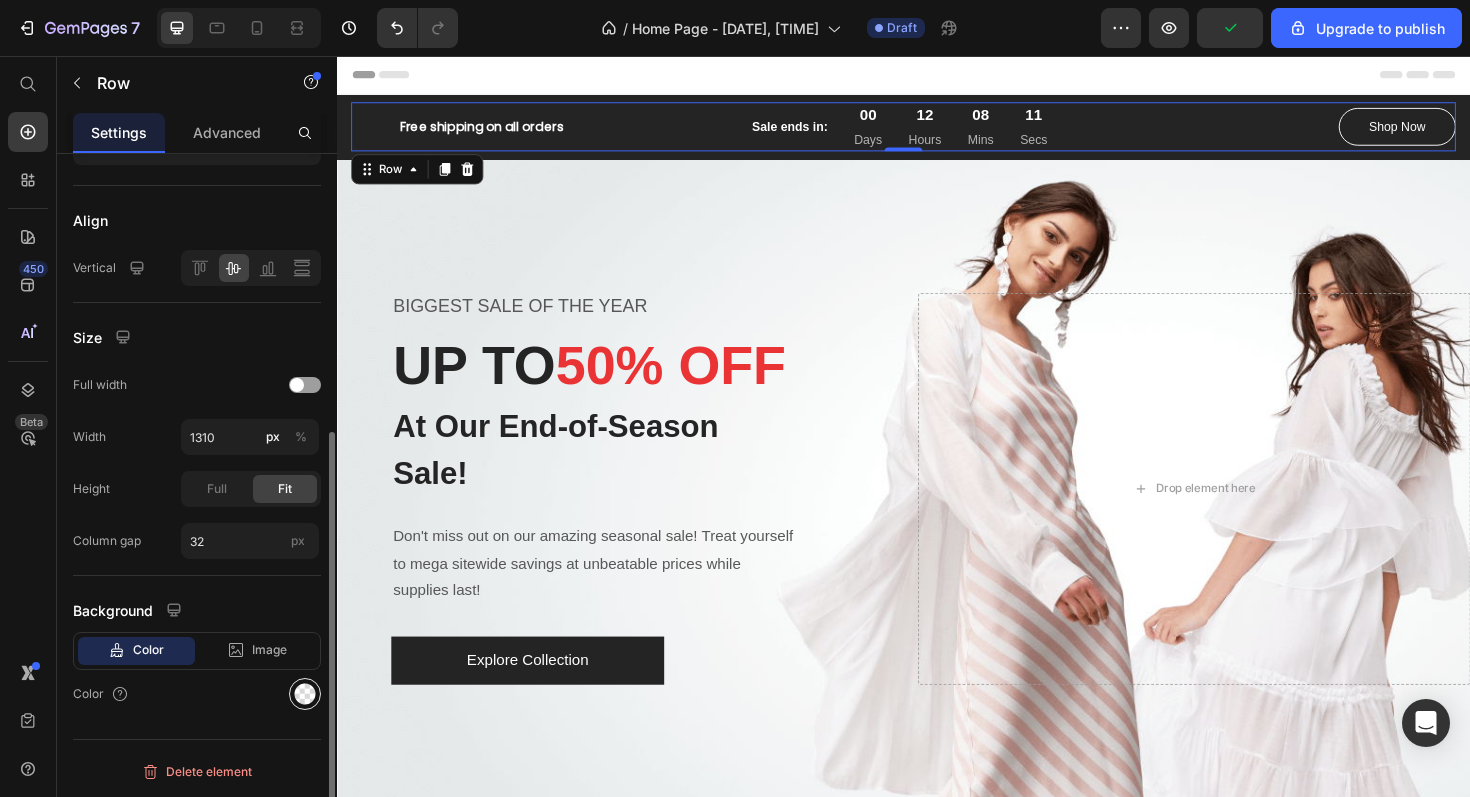 click at bounding box center (305, 694) 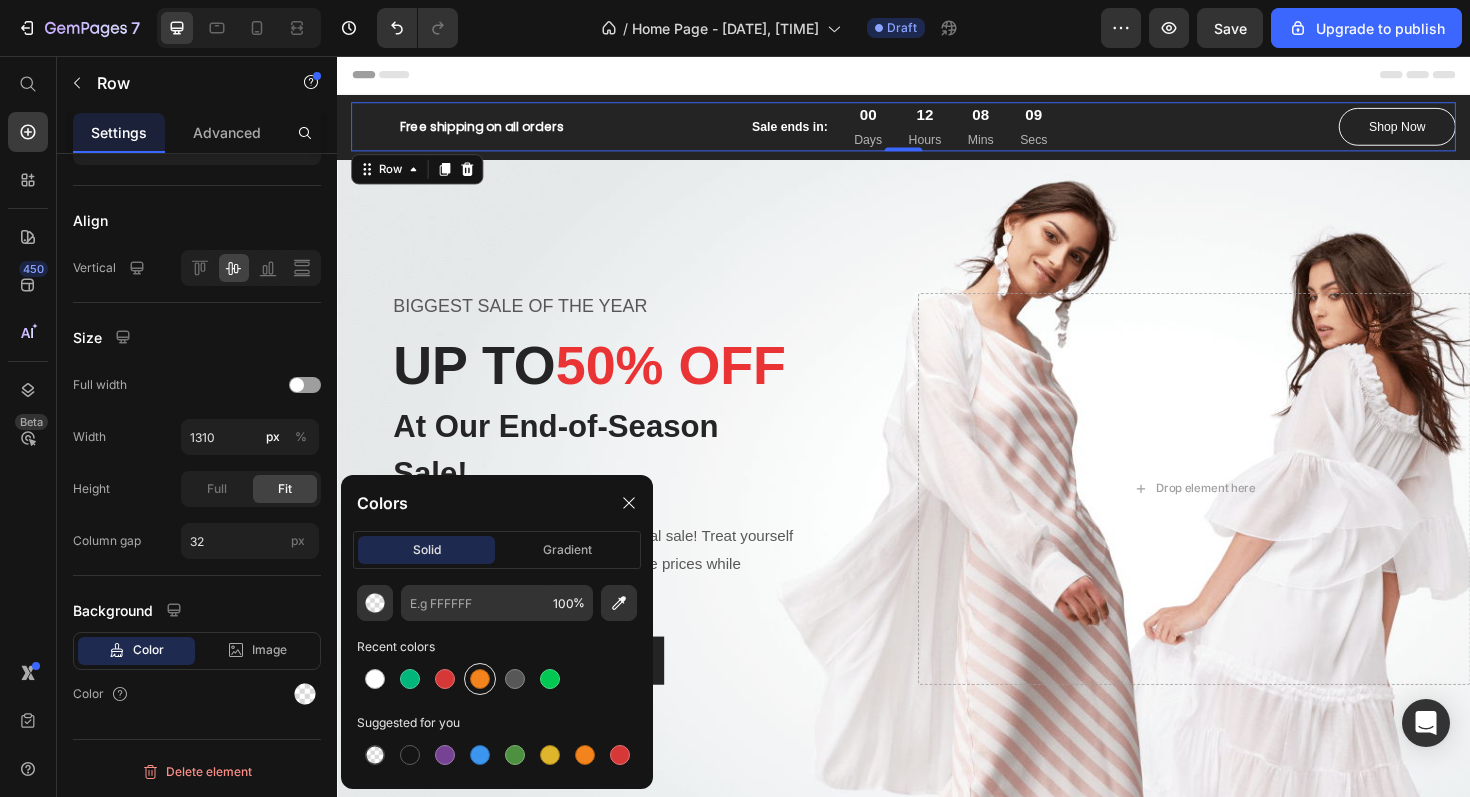 click at bounding box center (480, 679) 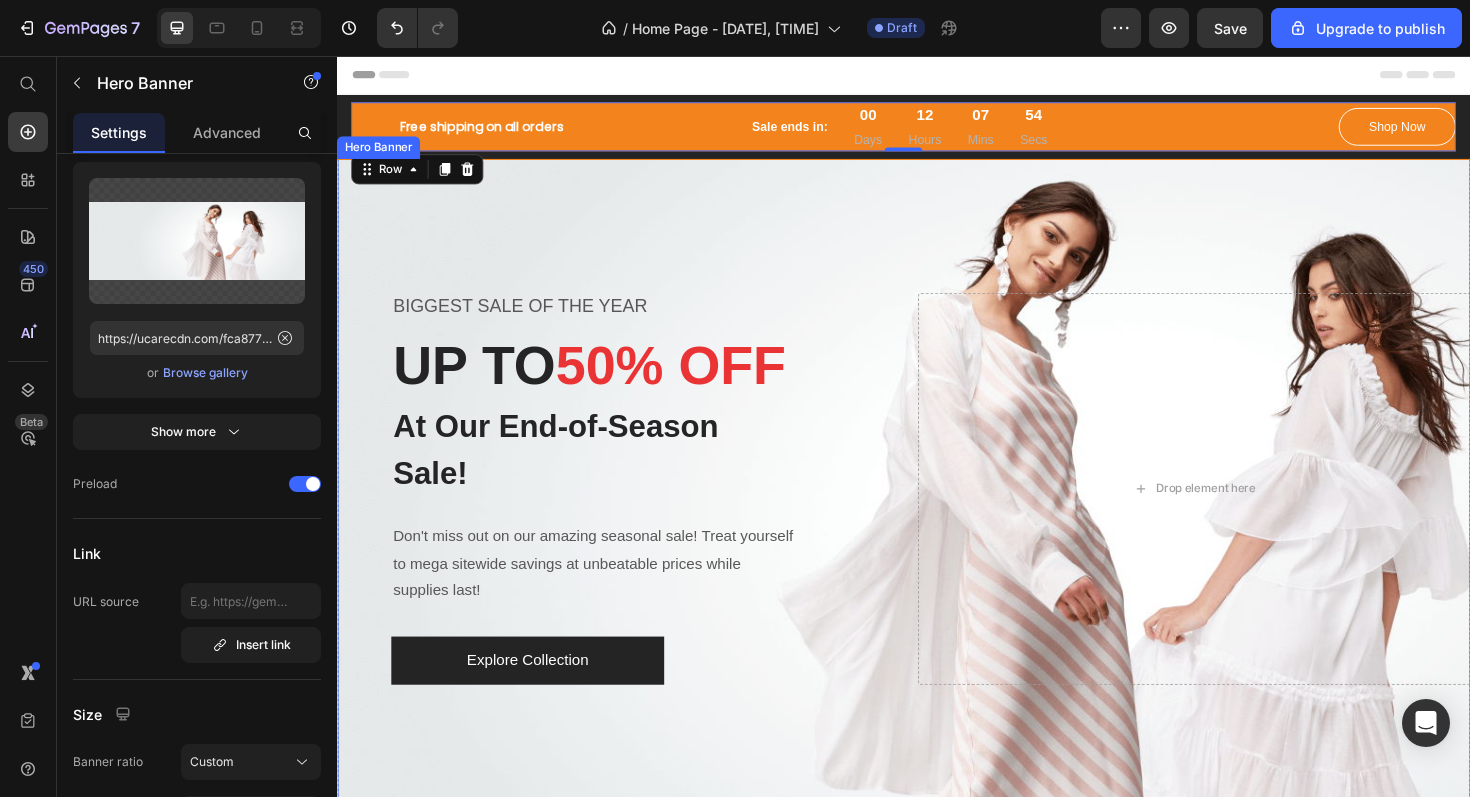 click at bounding box center (937, 515) 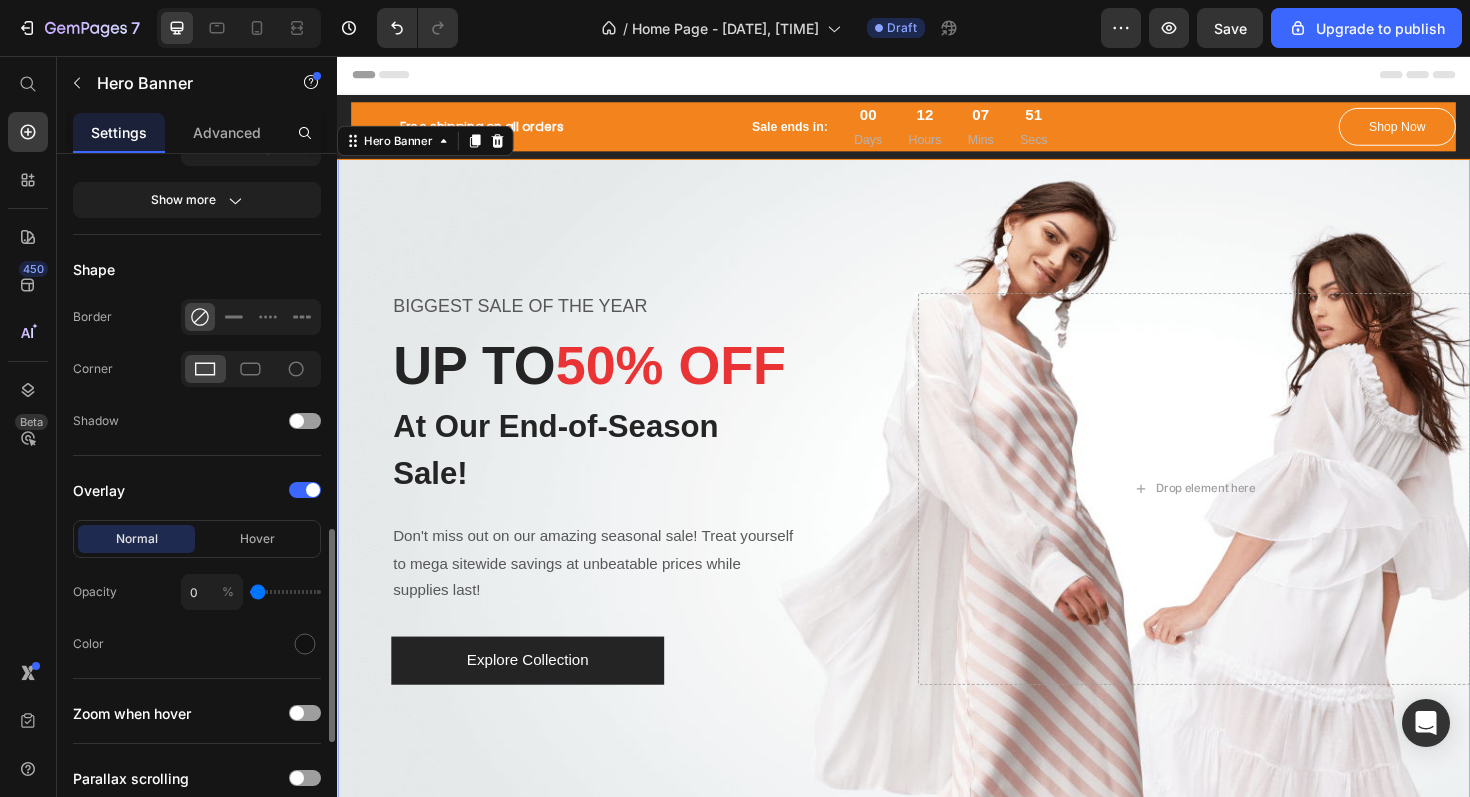 scroll, scrollTop: 1226, scrollLeft: 0, axis: vertical 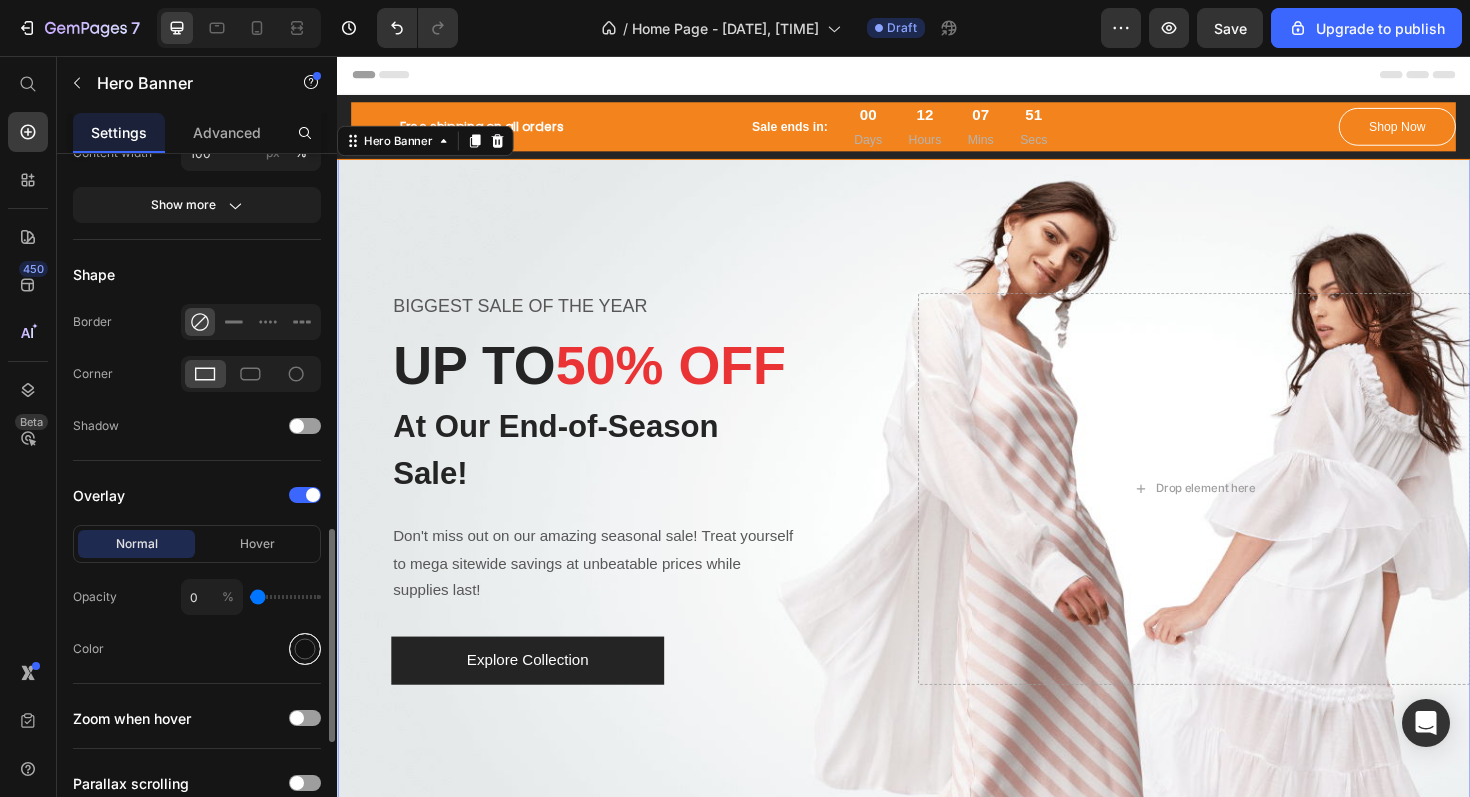 click at bounding box center (305, 649) 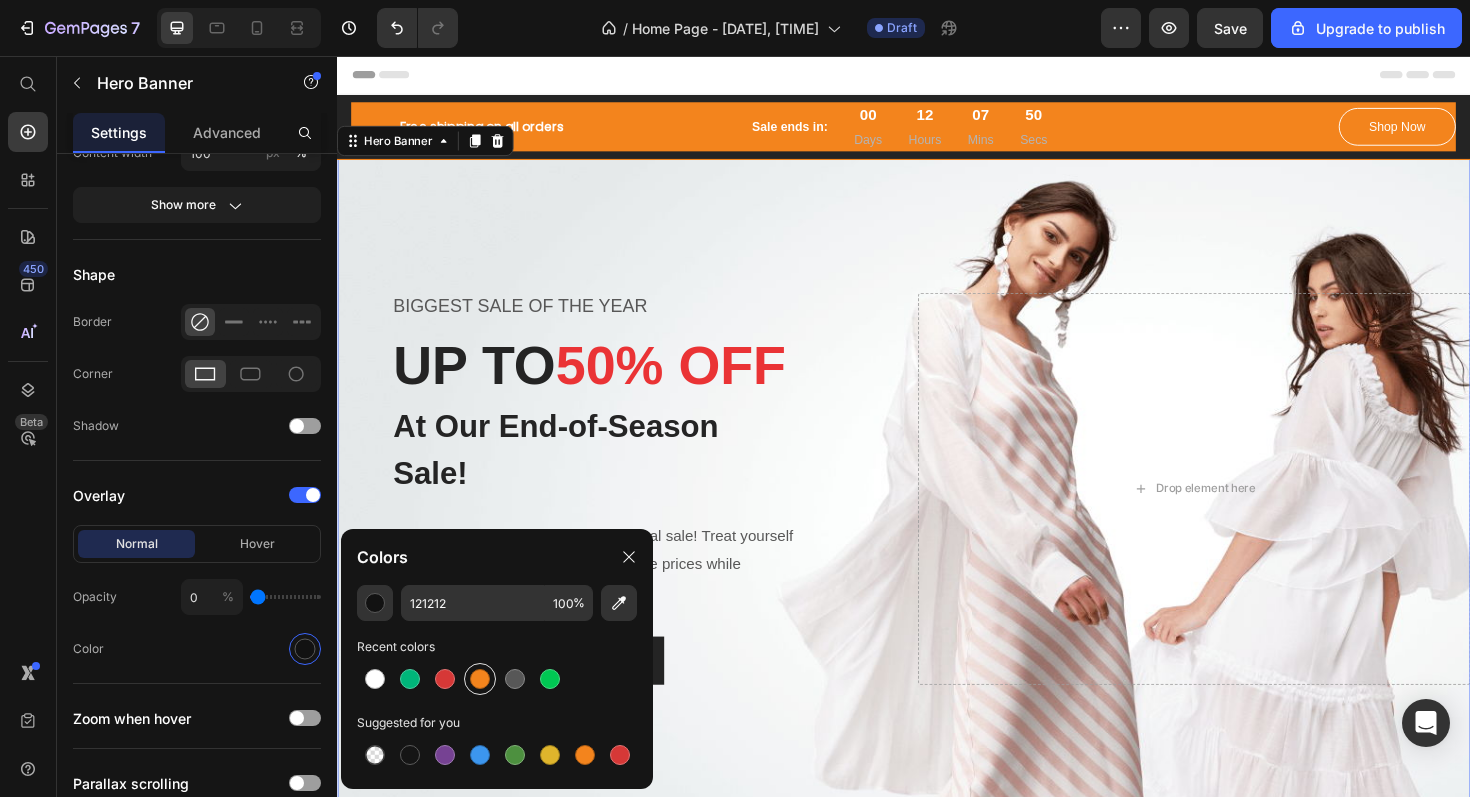 click at bounding box center [480, 679] 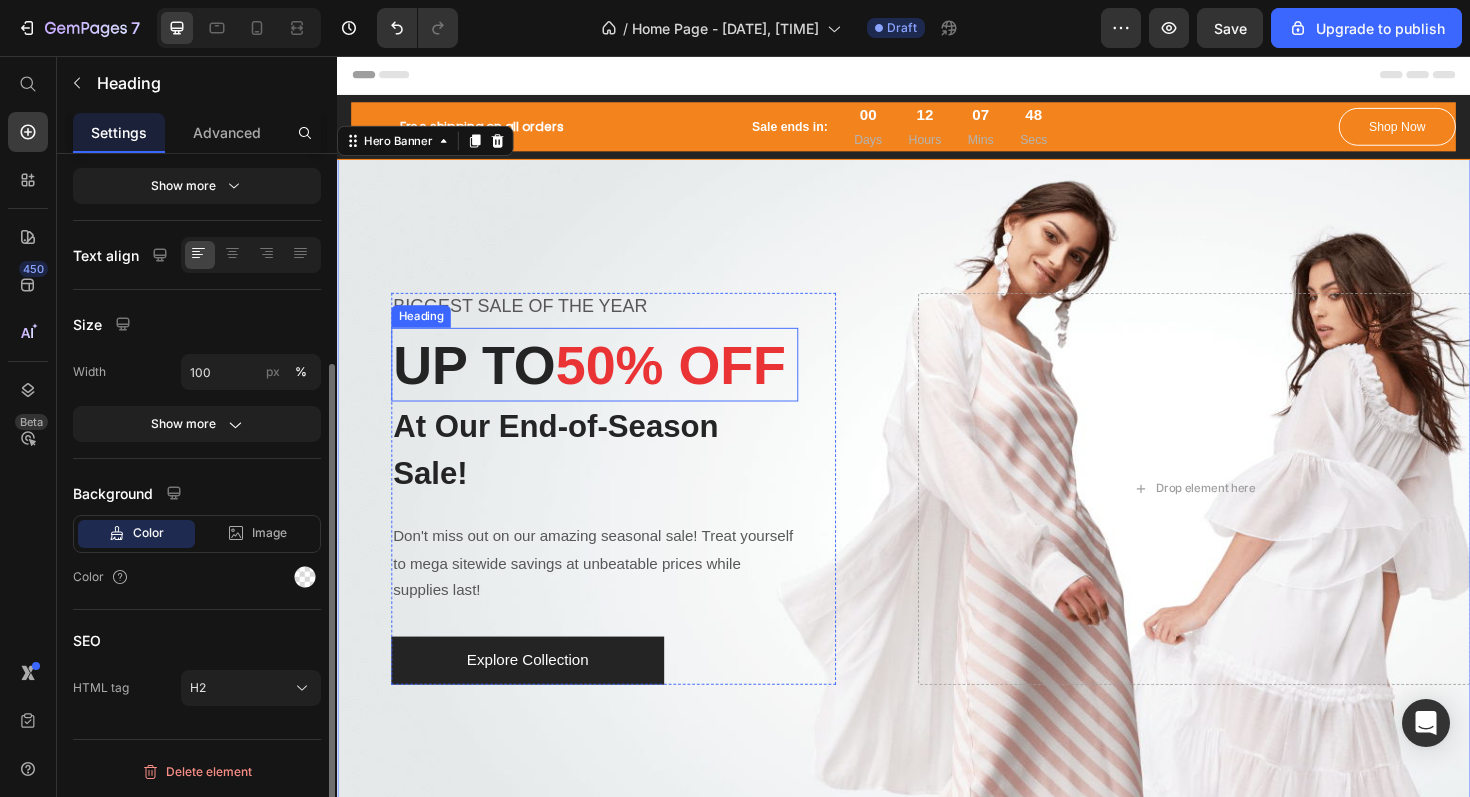 click on "UP TO  50% OFF" at bounding box center (609, 383) 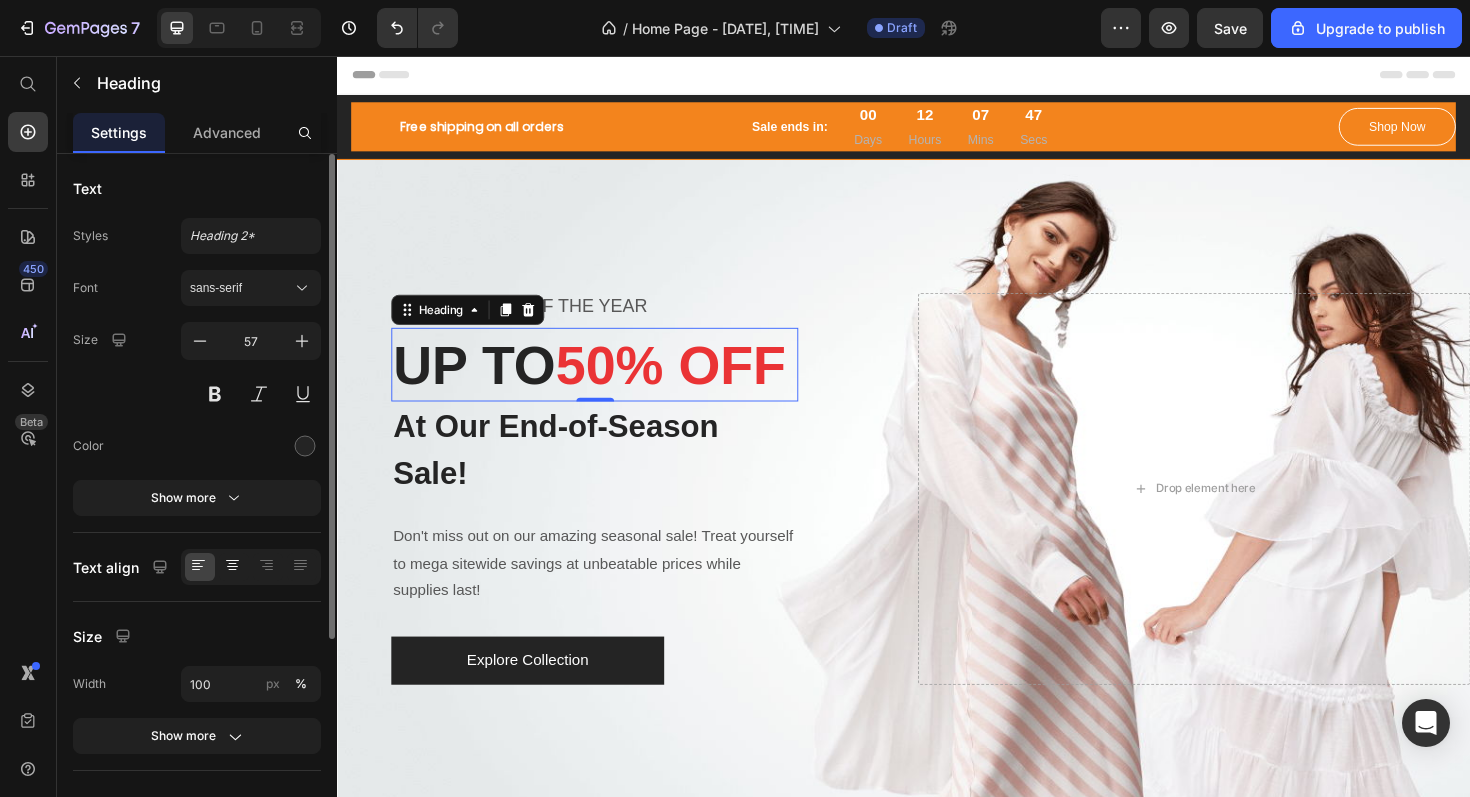 click 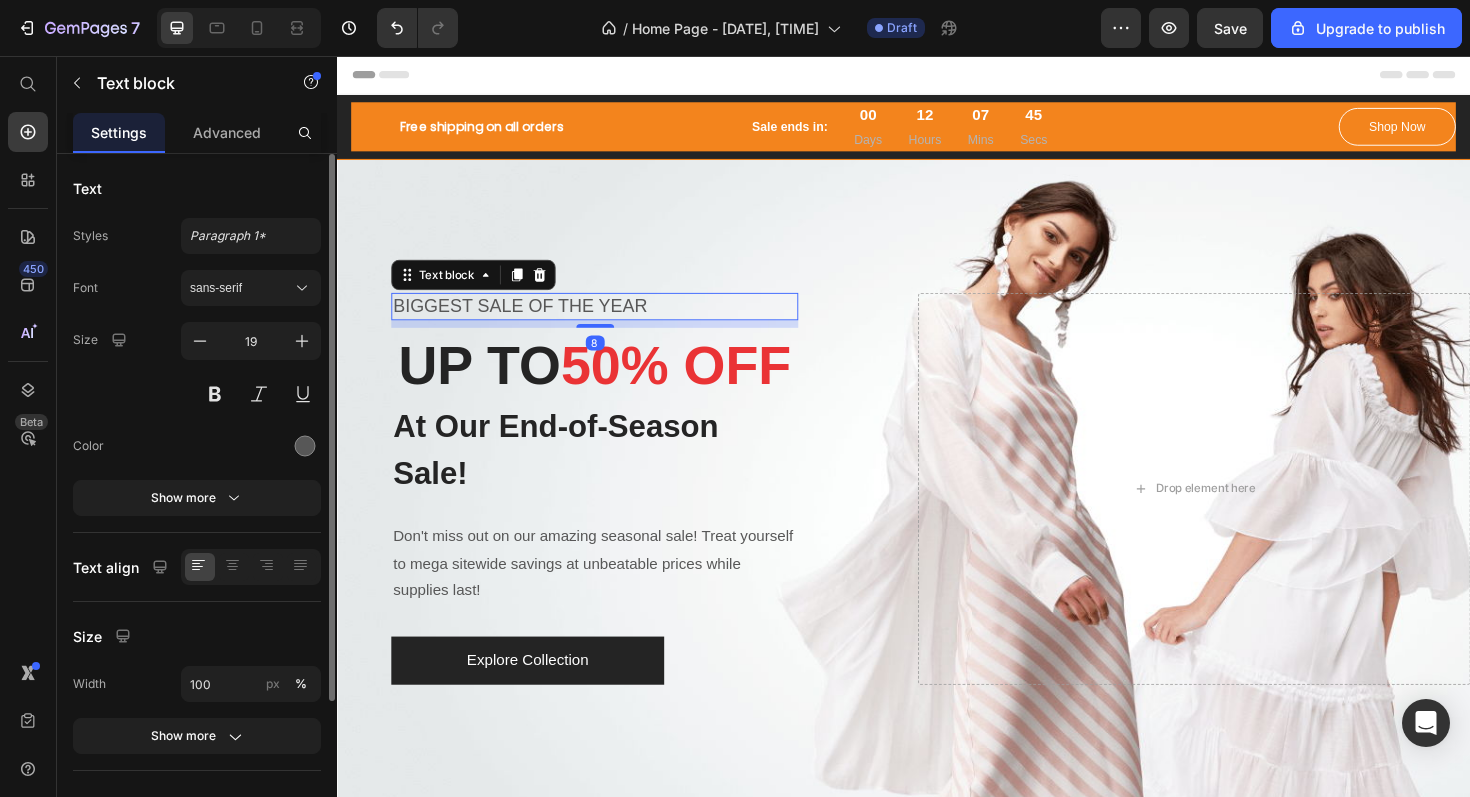 click on "BIGGEST SALE OF THE YEAR" at bounding box center (609, 321) 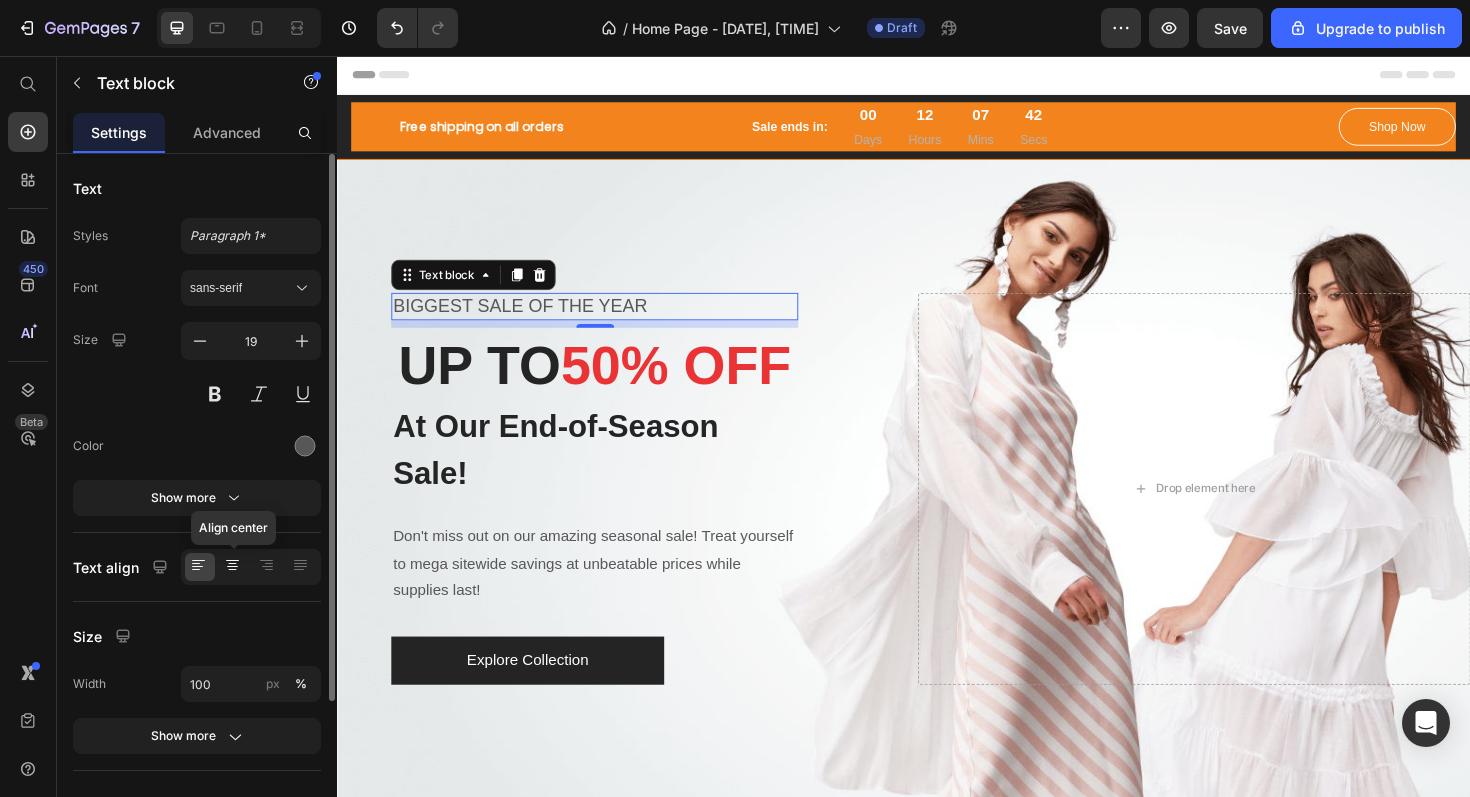 click 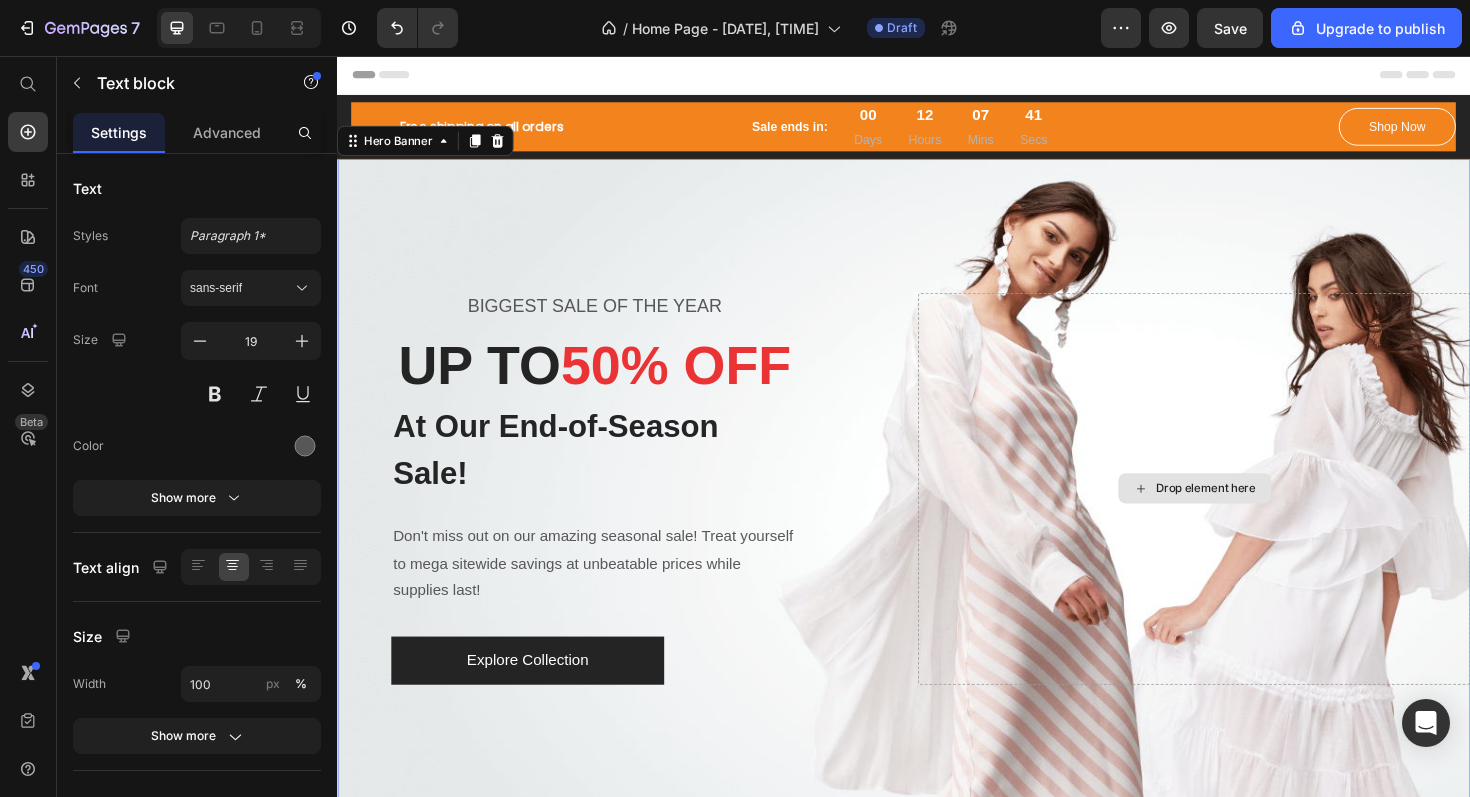 click on "Drop element here" at bounding box center (1244, 514) 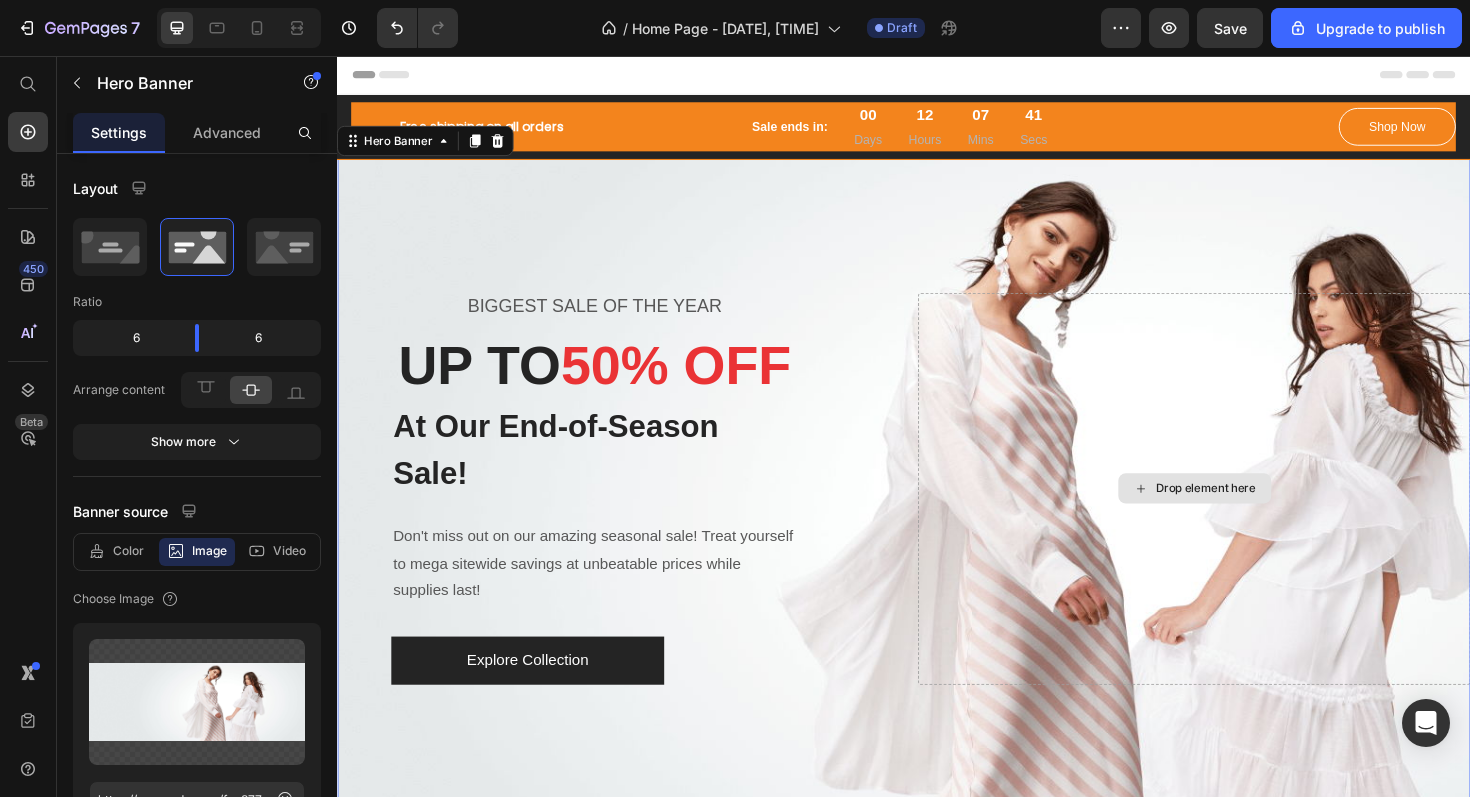 click on "Drop element here" at bounding box center [1244, 514] 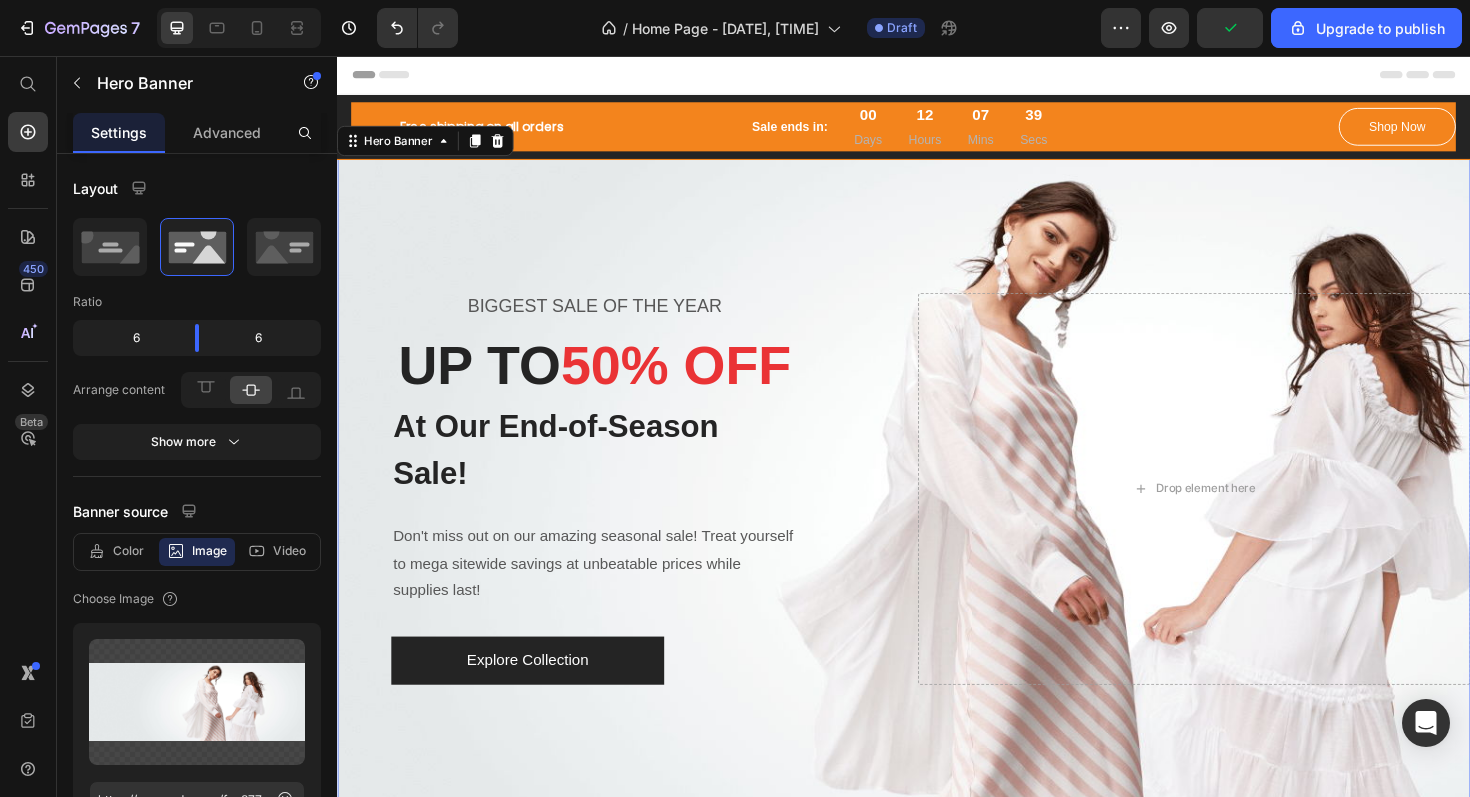 click at bounding box center (937, 515) 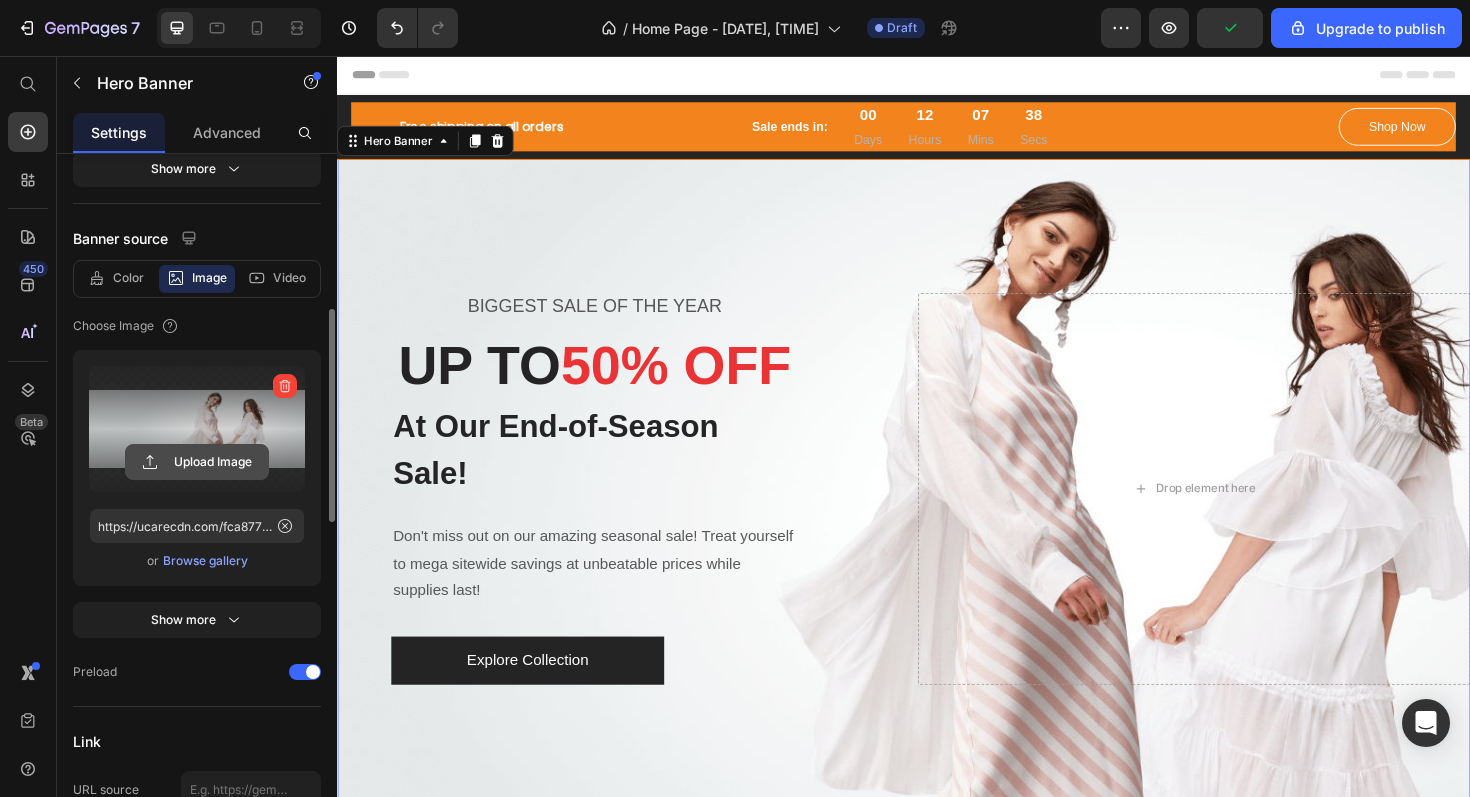scroll, scrollTop: 328, scrollLeft: 0, axis: vertical 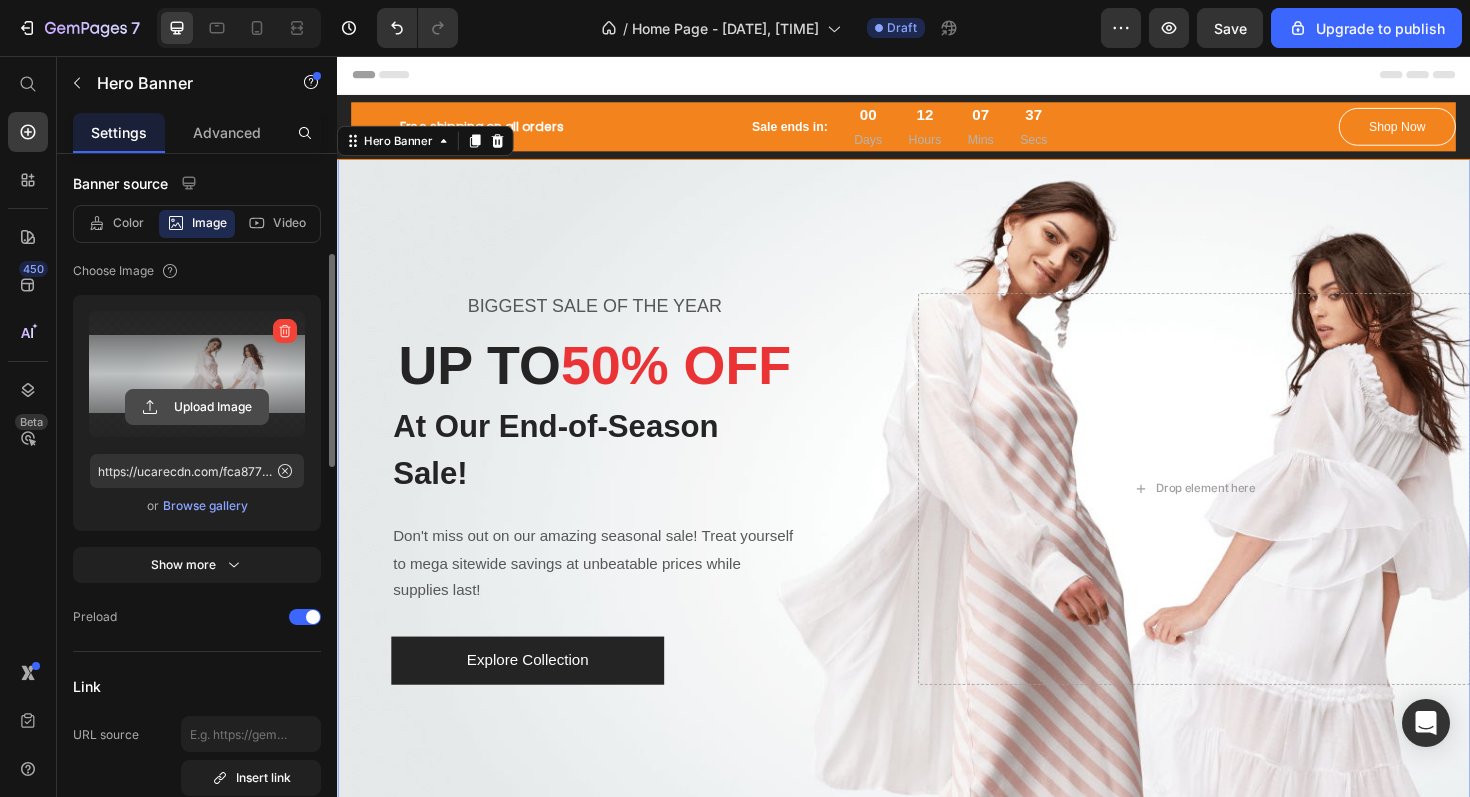 click 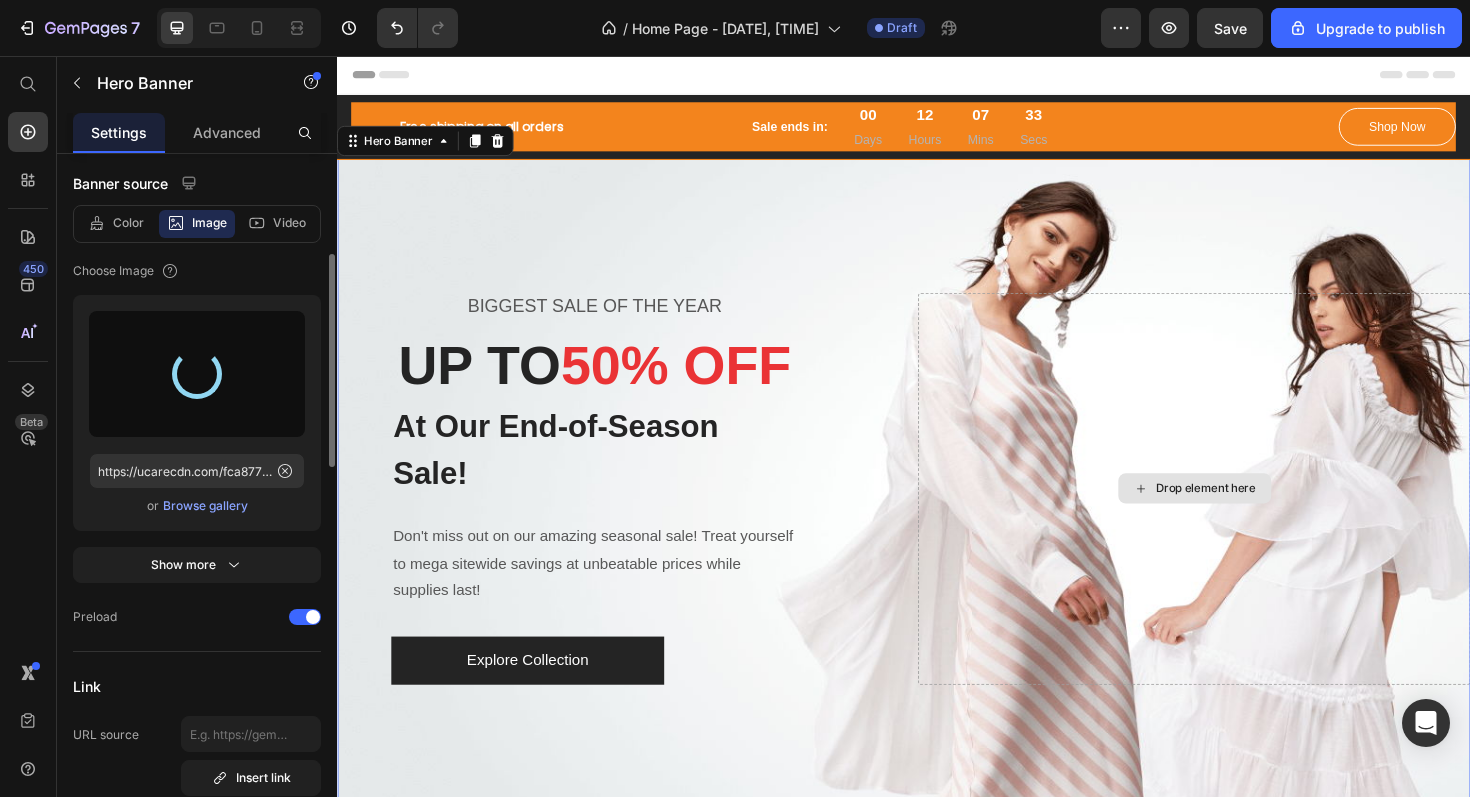 type on "https://cdn.shopify.com/s/files/1/0967/8556/3987/files/gempages_575015516511404831-32d15963-d477-4bbf-85a0-f570c54b42b3.png" 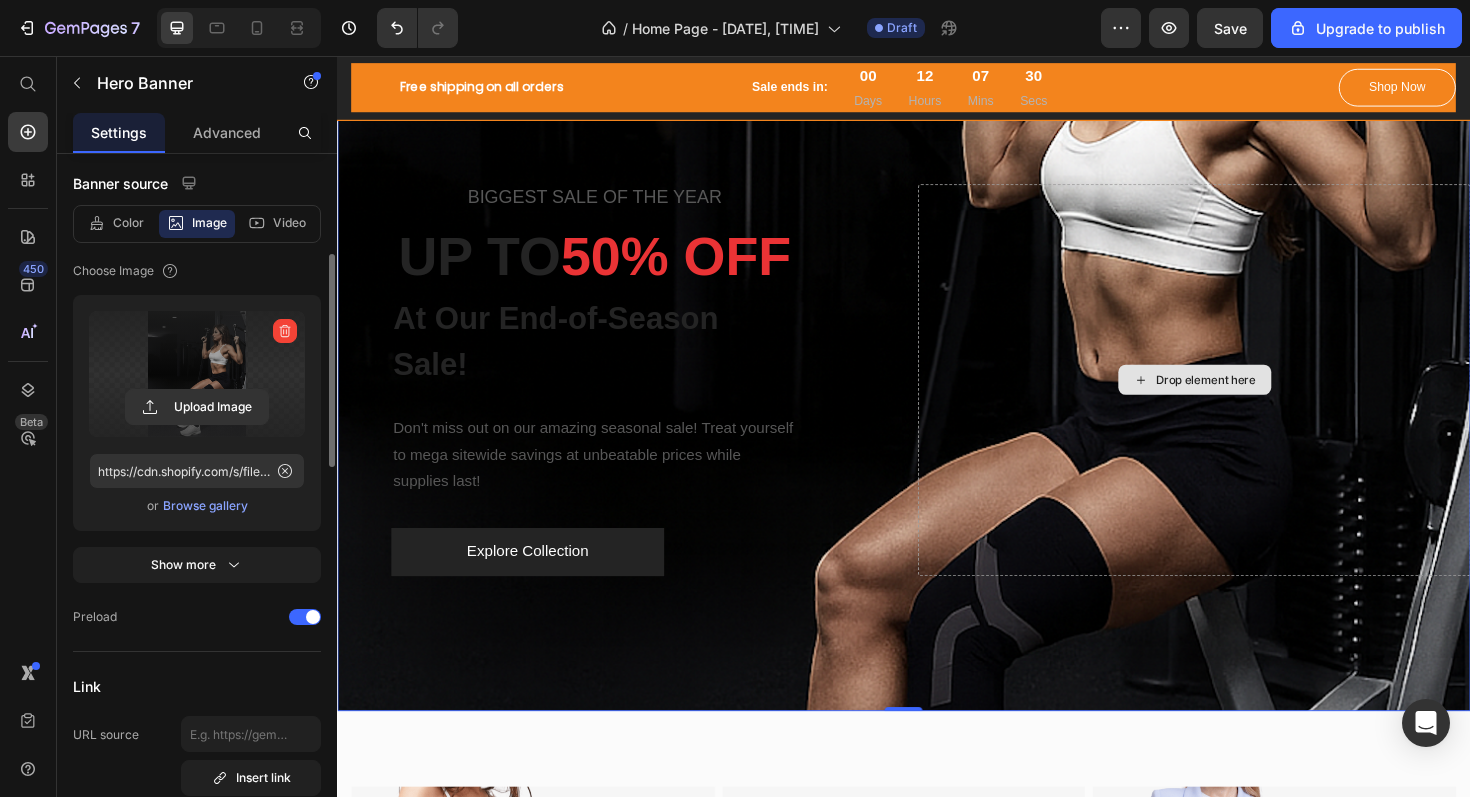 scroll, scrollTop: 117, scrollLeft: 0, axis: vertical 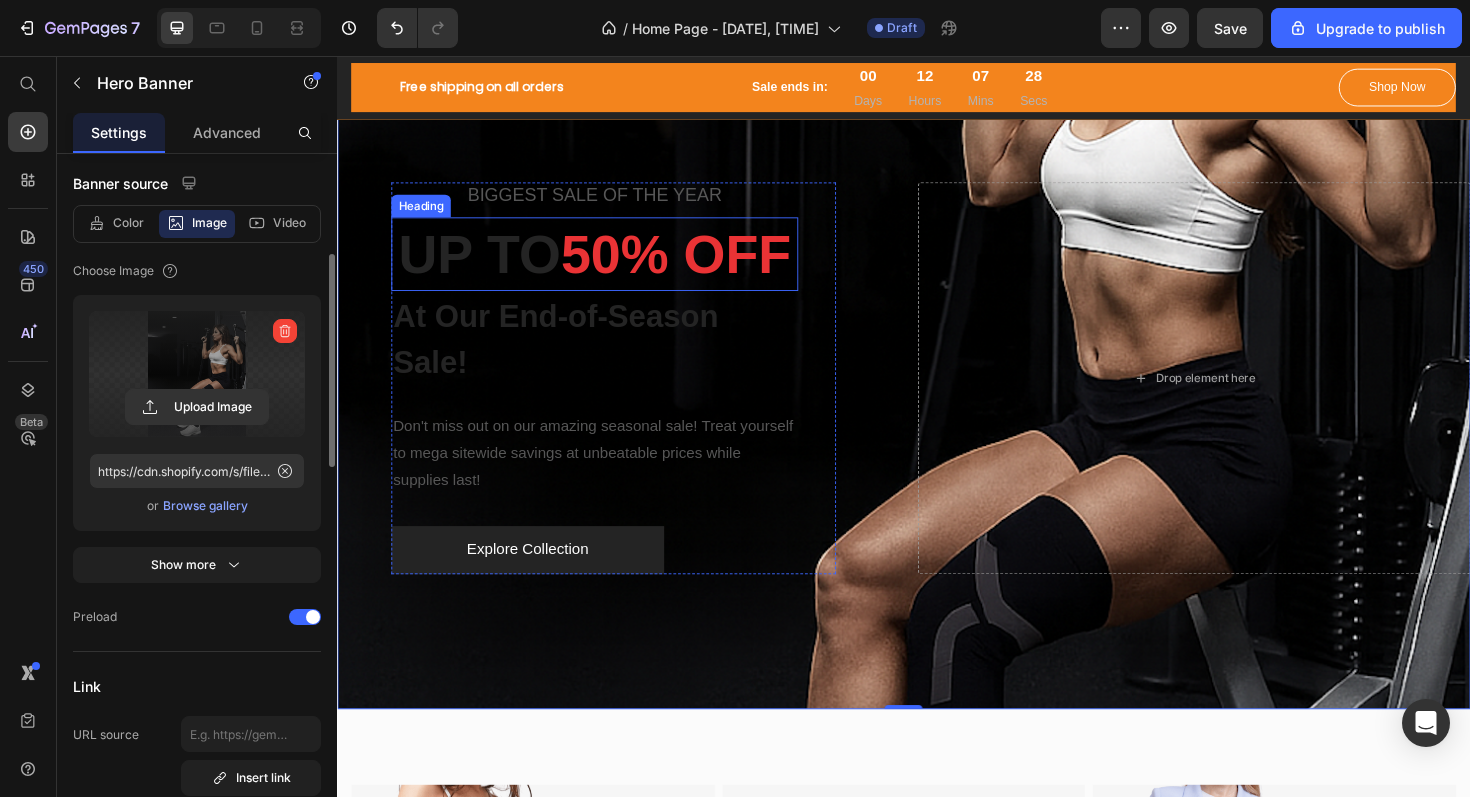 click on "UP TO  50% OFF" at bounding box center [609, 266] 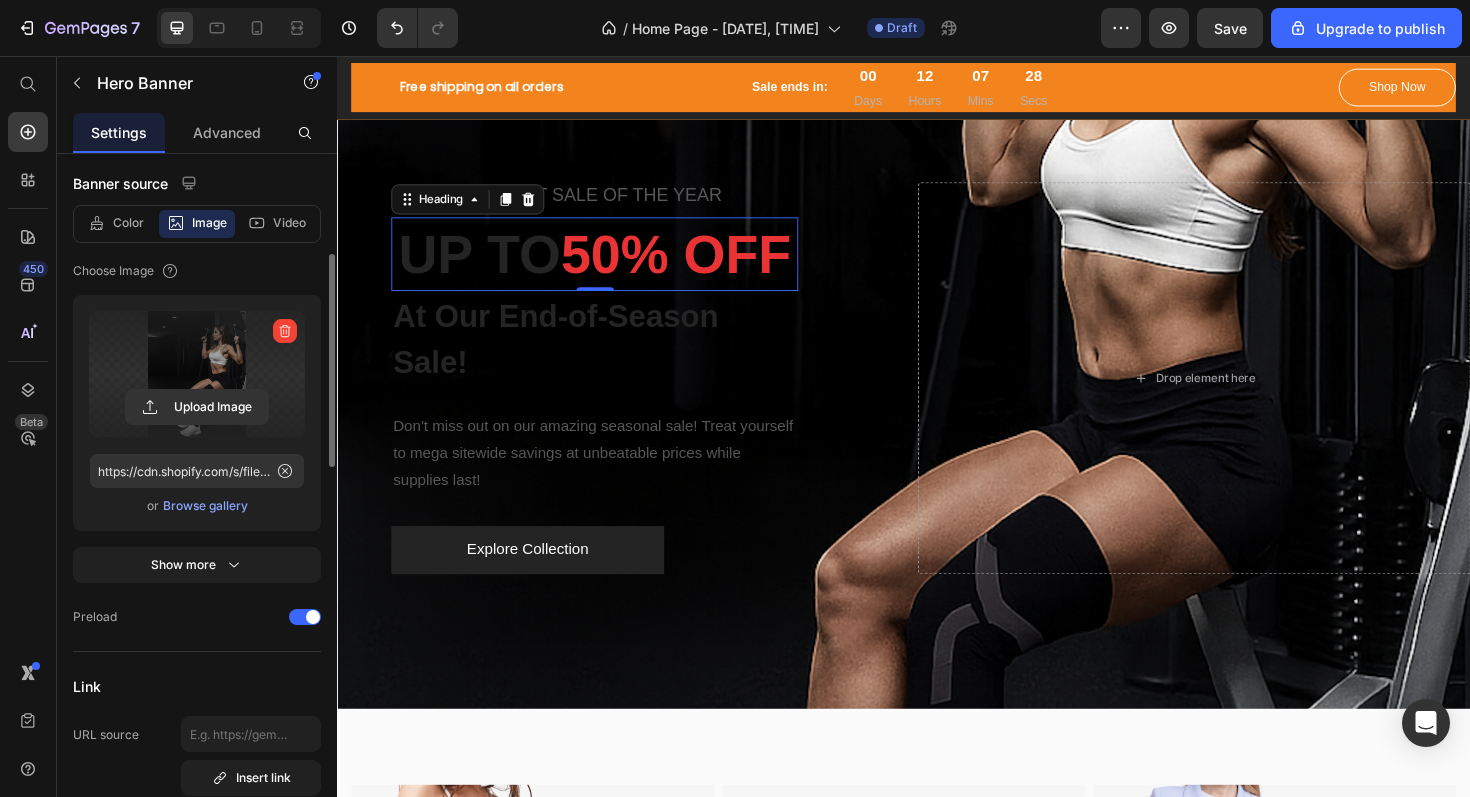 scroll, scrollTop: 0, scrollLeft: 0, axis: both 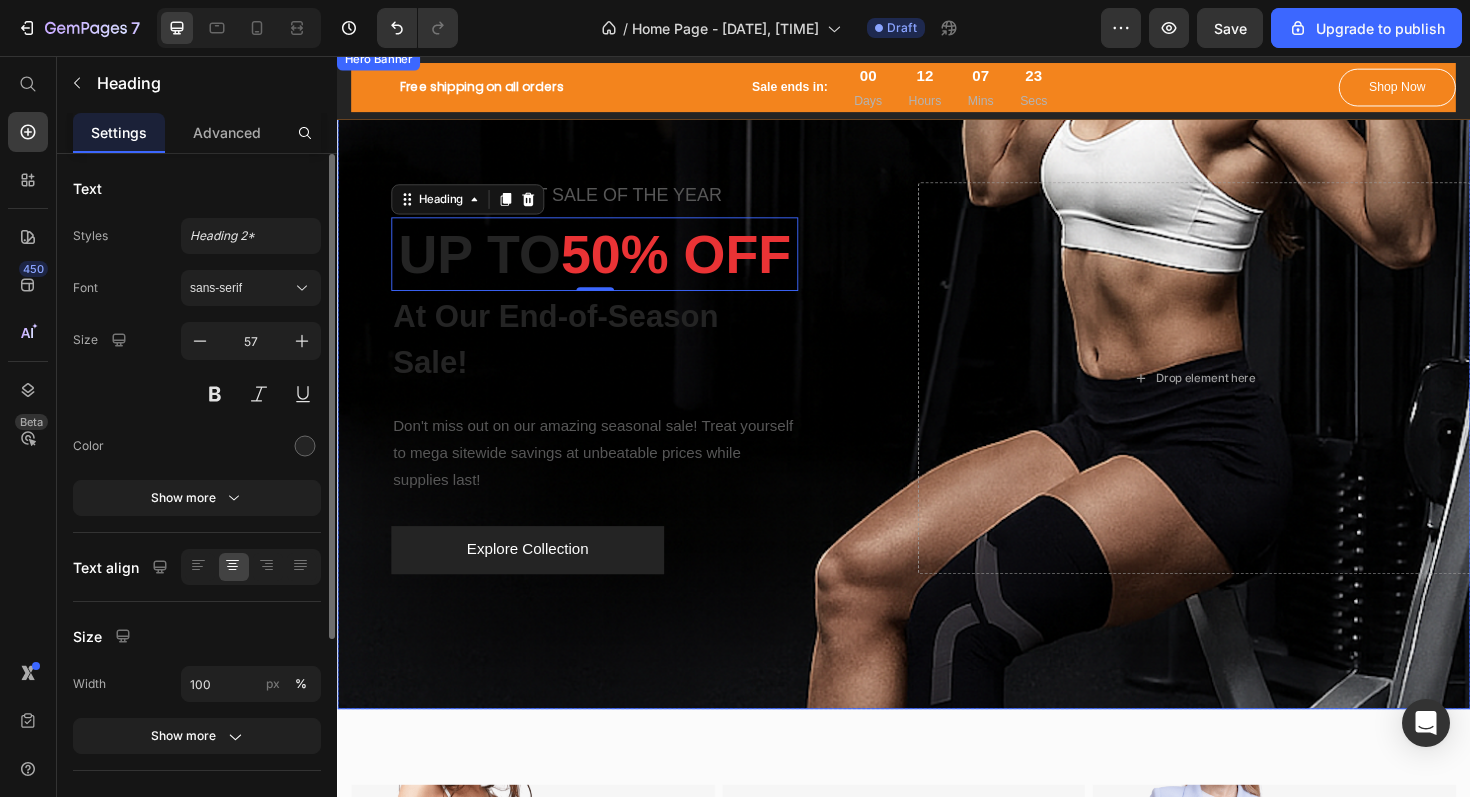 click at bounding box center (937, 398) 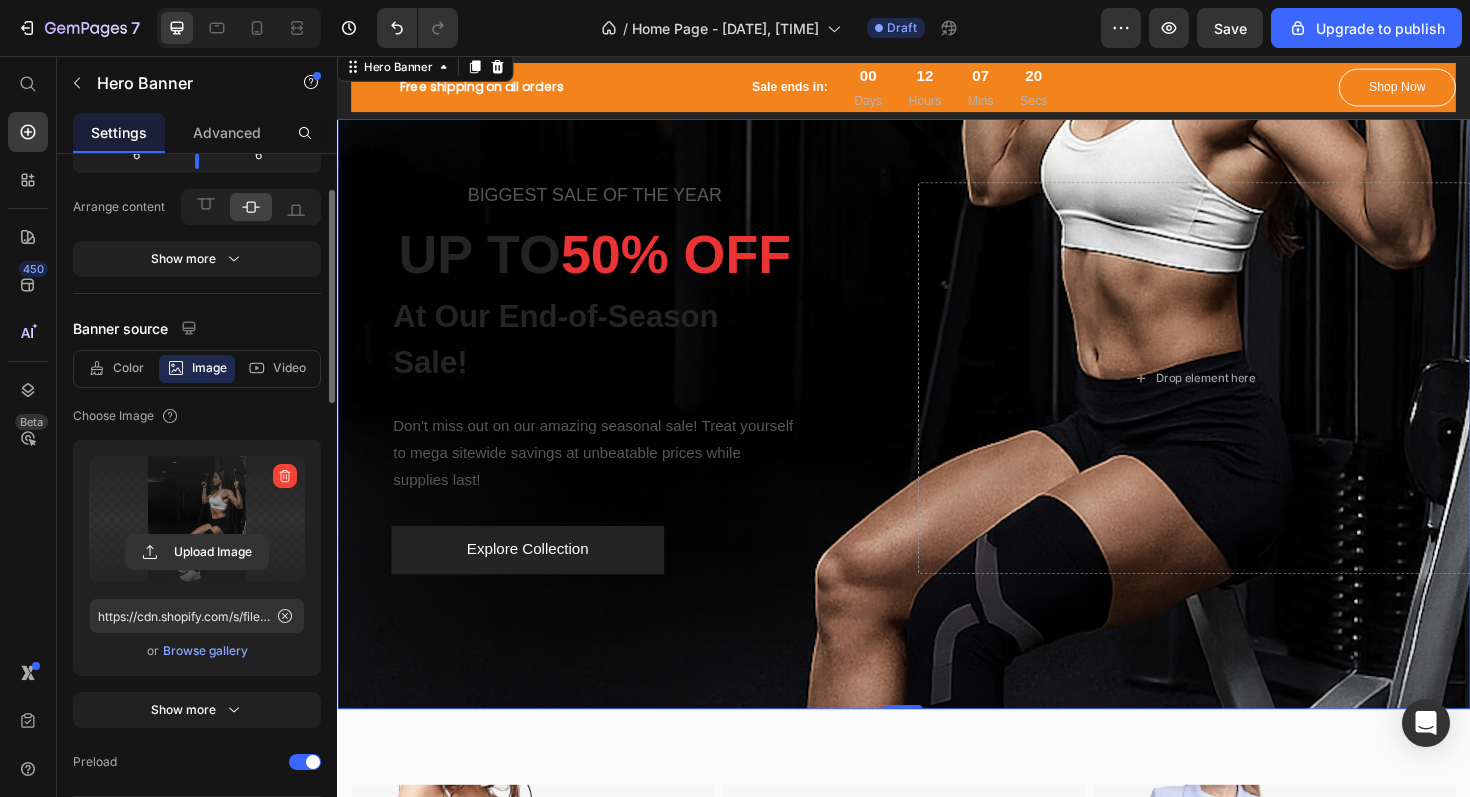 scroll, scrollTop: 167, scrollLeft: 0, axis: vertical 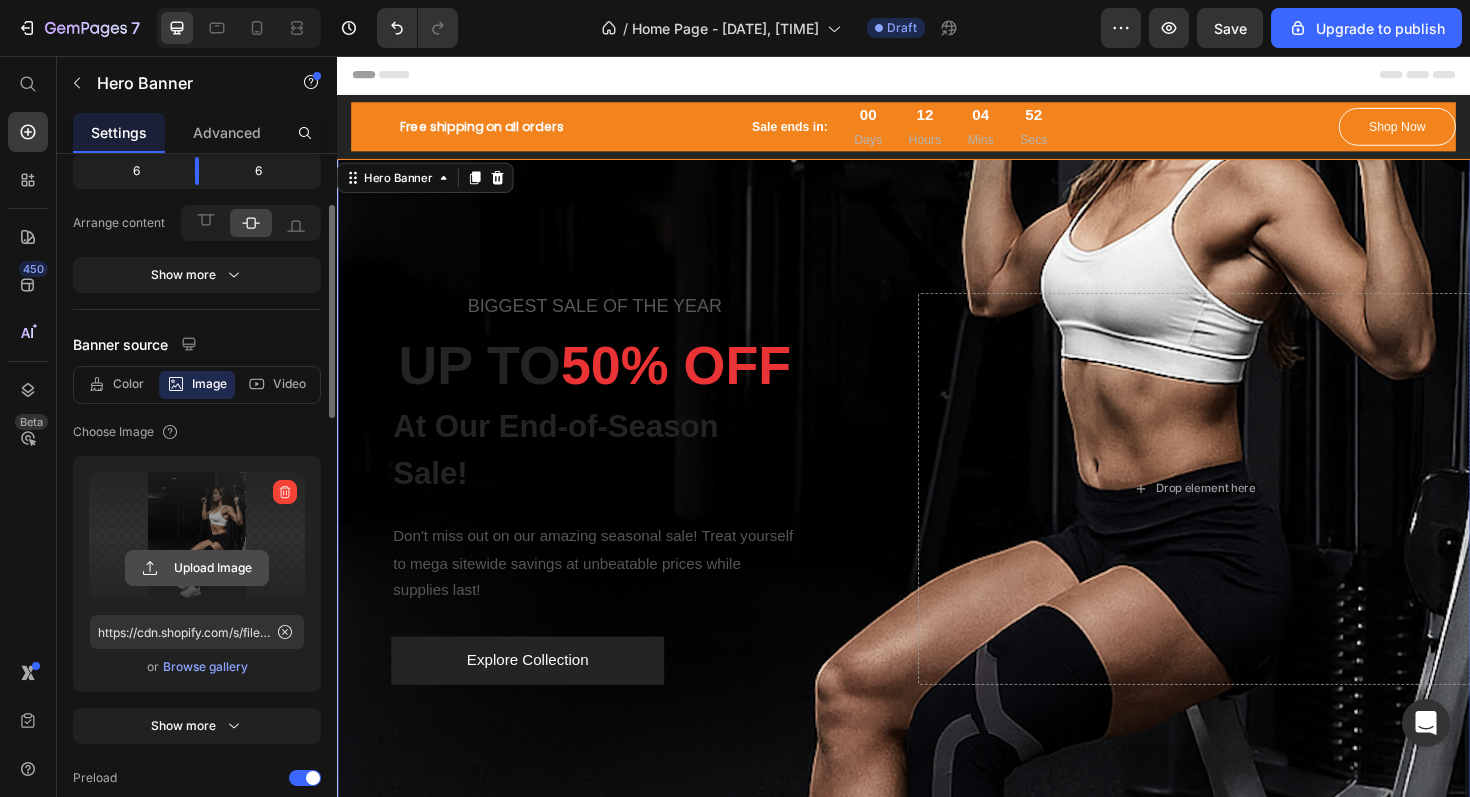 click 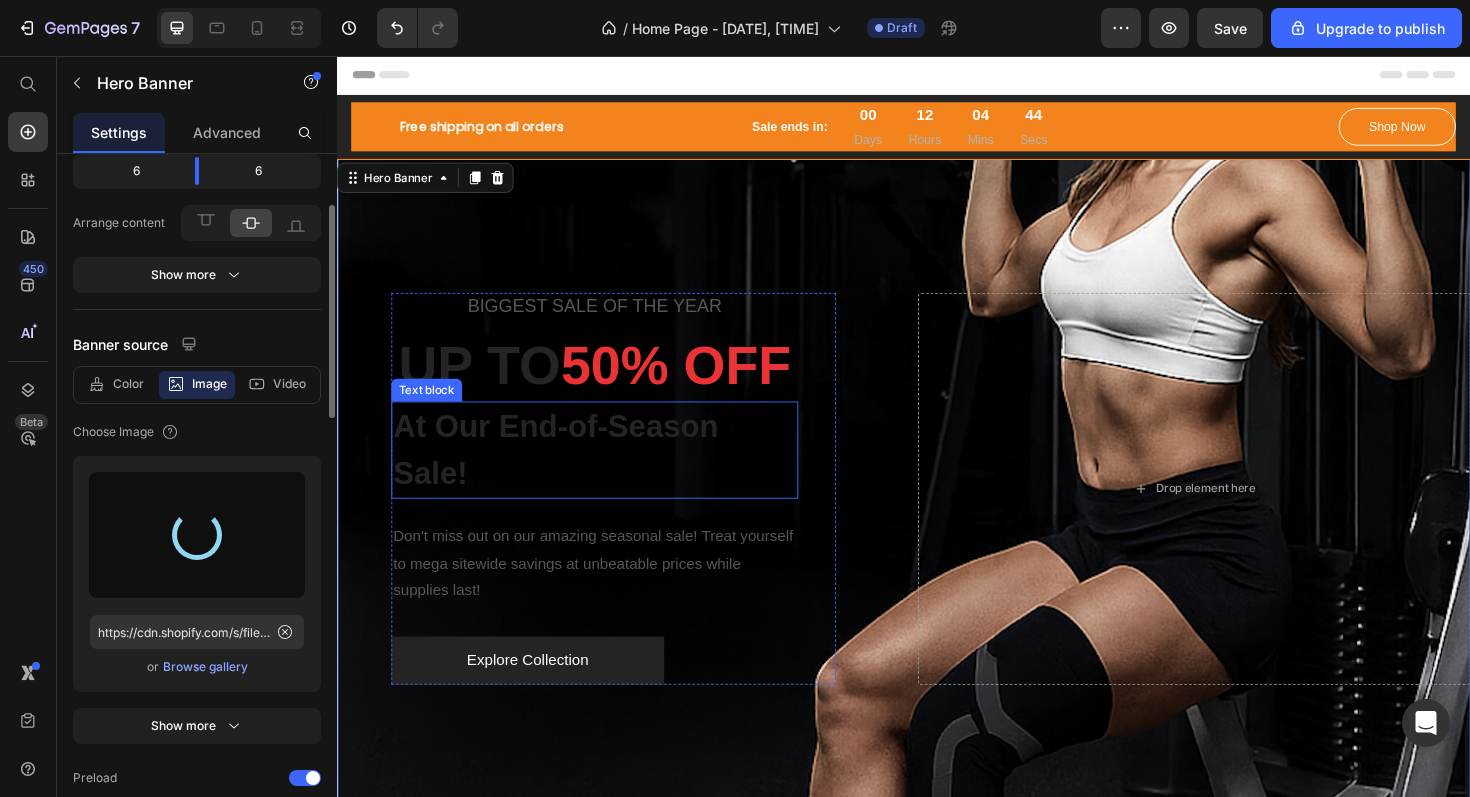 type on "https://cdn.shopify.com/s/files/1/0967/8556/3987/files/gempages_575015516511404831-9fffcdfc-1a0c-4ade-965c-366402732d58.png" 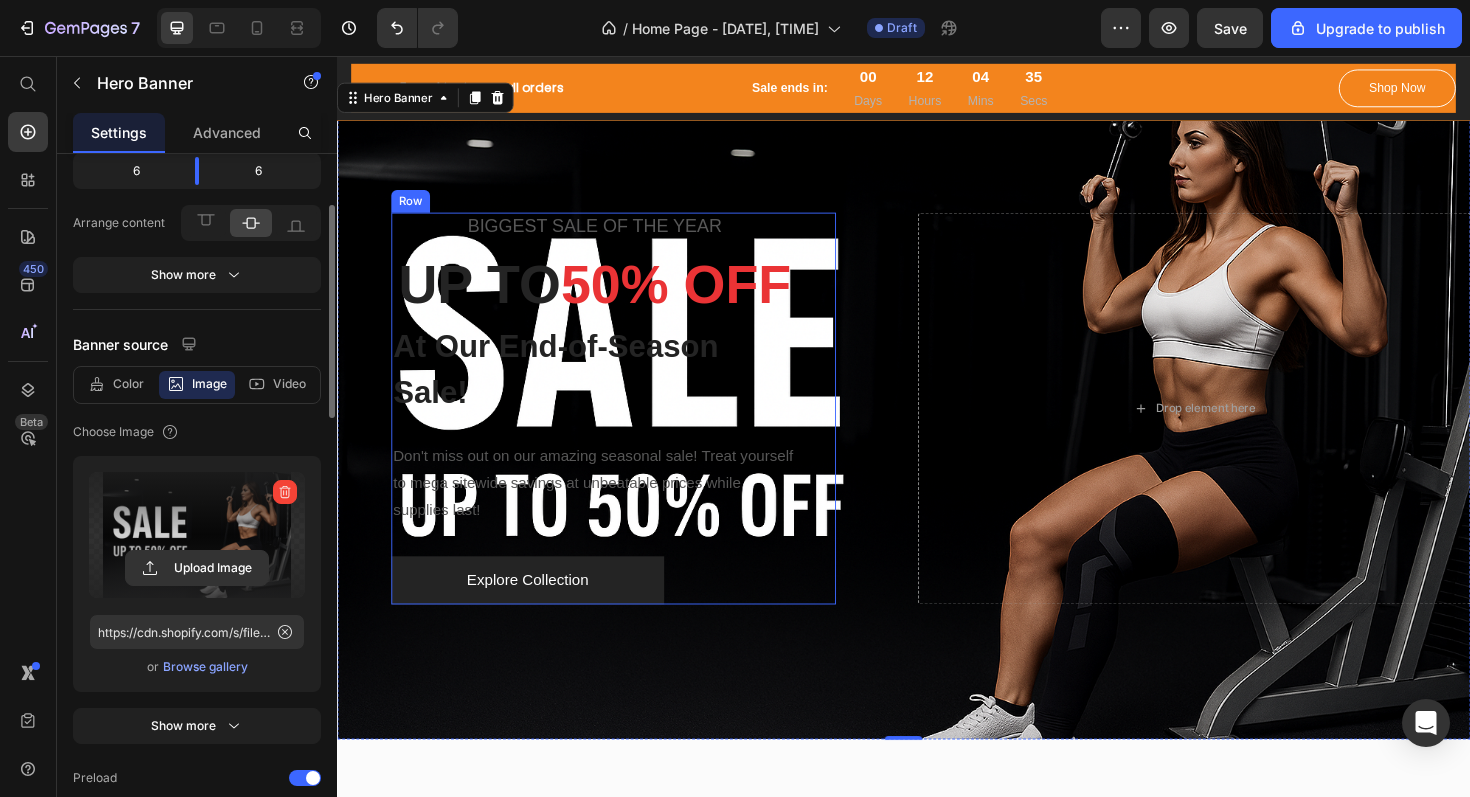 scroll, scrollTop: 83, scrollLeft: 0, axis: vertical 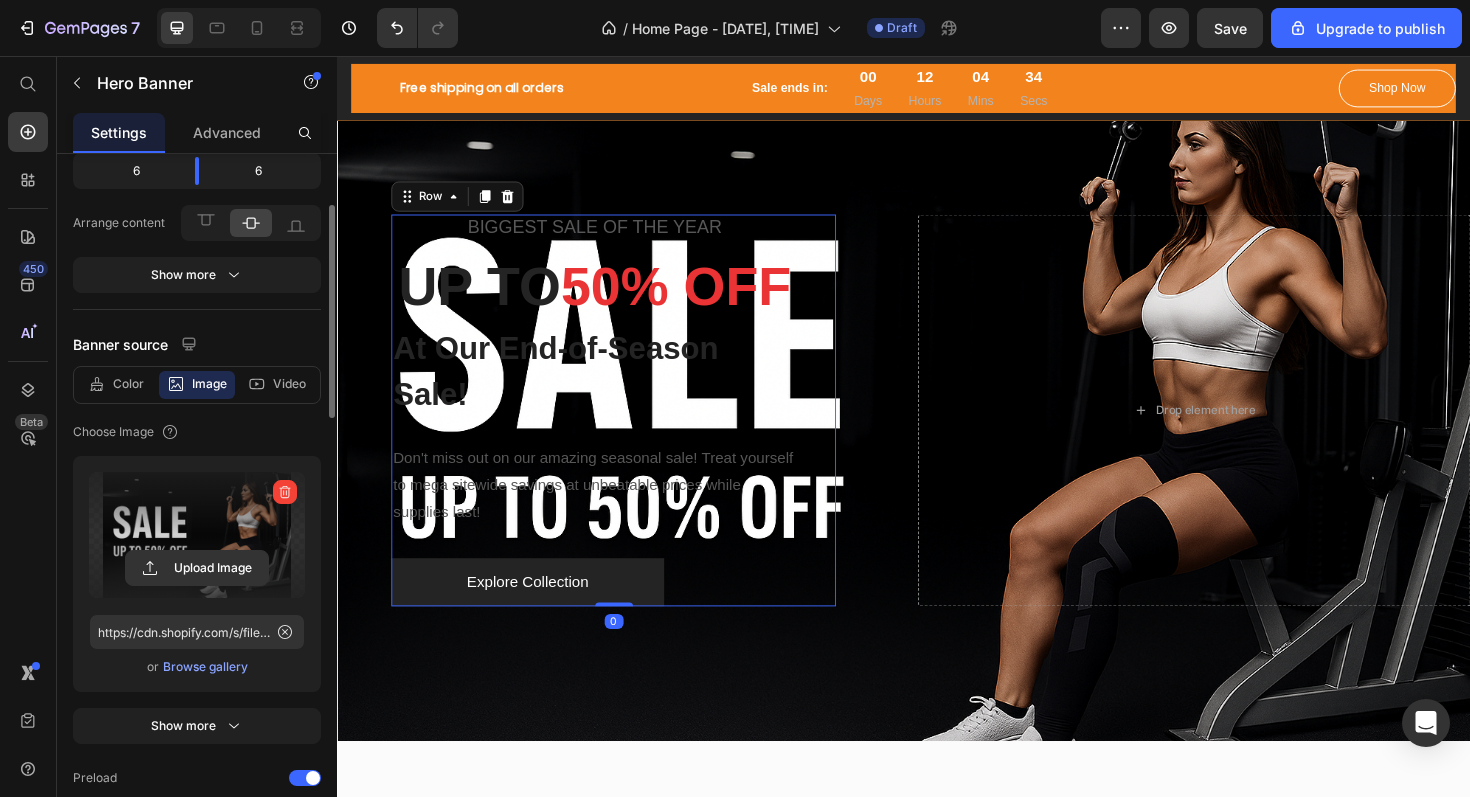 click on "BIGGEST SALE OF THE YEAR Text block UP TO  50% OFF Heading At Our End-of-Season Sale! Text block Don't miss out on our amazing seasonal sale! Treat yourself to mega sitewide savings at unbeatable prices while supplies last! Text block Explore Collection Button Row   0" at bounding box center [629, 431] 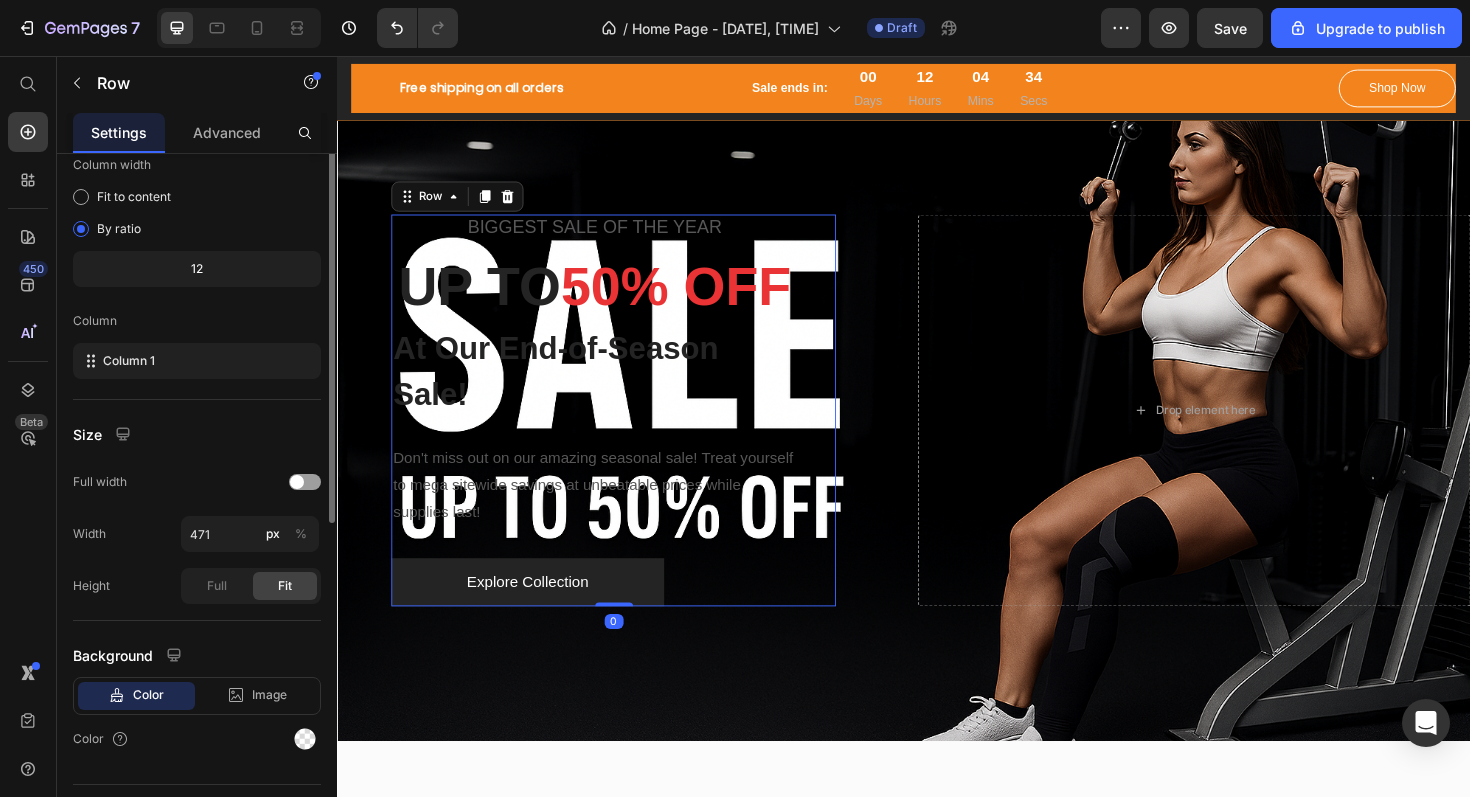 scroll, scrollTop: 0, scrollLeft: 0, axis: both 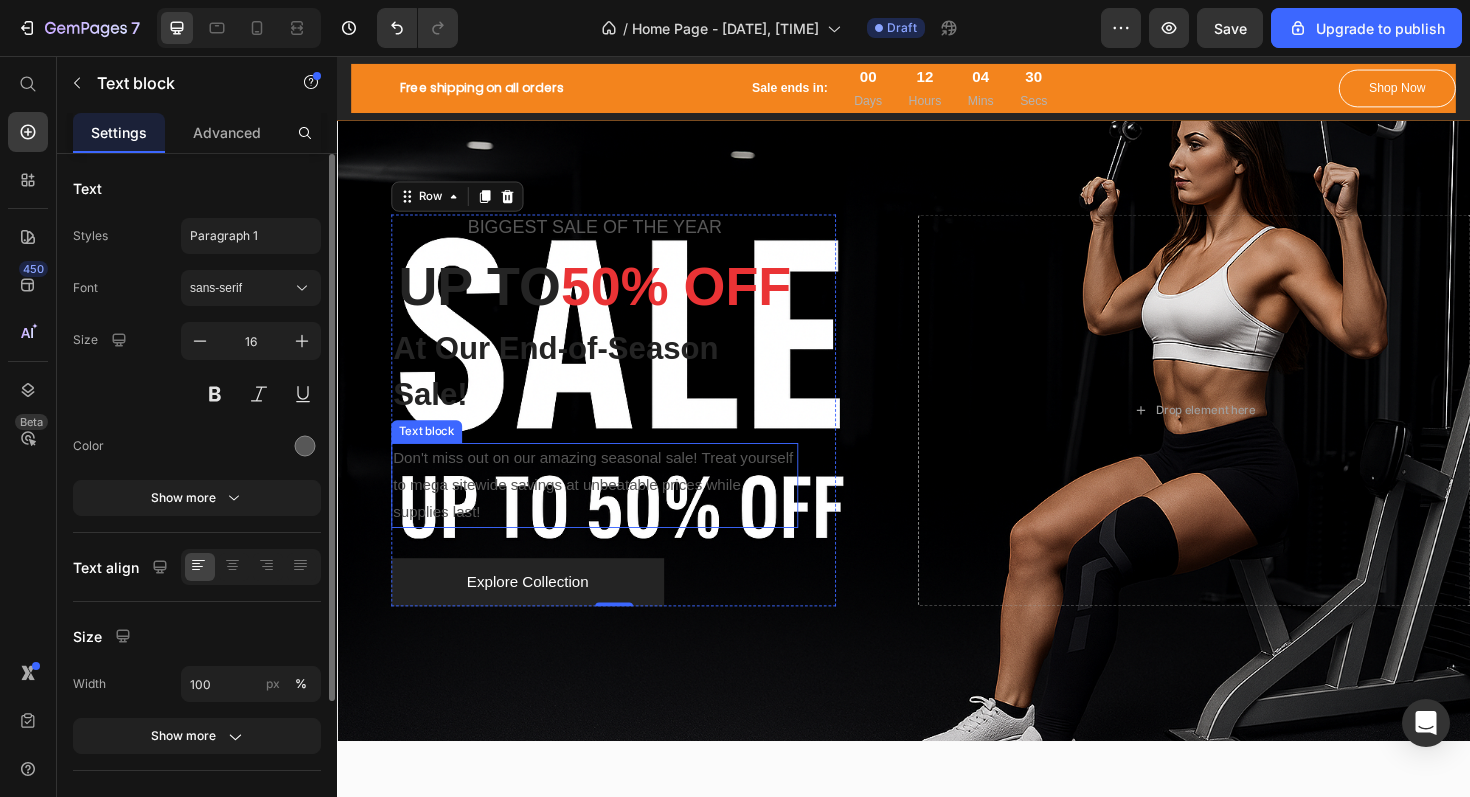 click on "Don't miss out on our amazing seasonal sale! Treat yourself to mega sitewide savings at unbeatable prices while supplies last!" at bounding box center (609, 511) 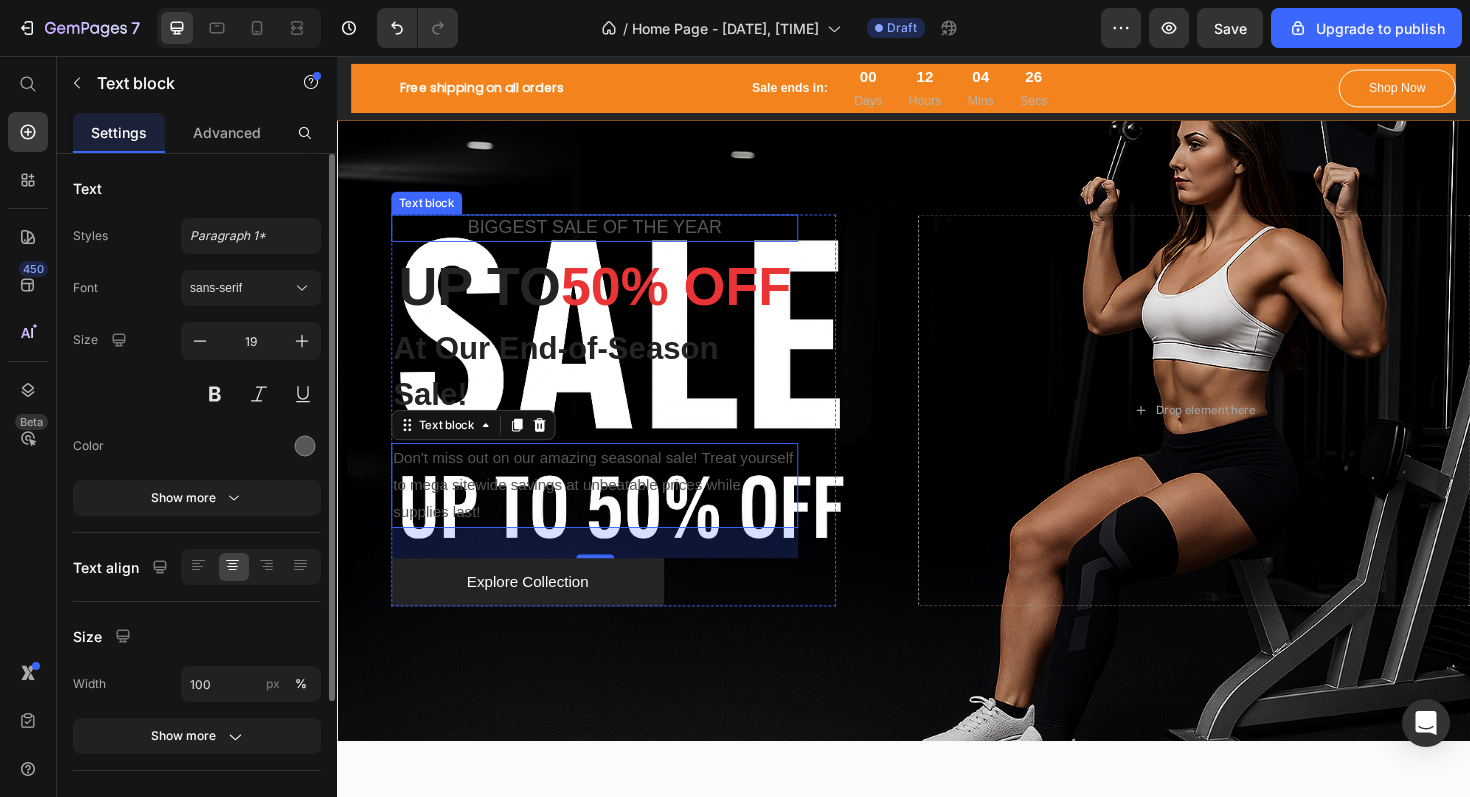 click on "BIGGEST SALE OF THE YEAR" at bounding box center [609, 238] 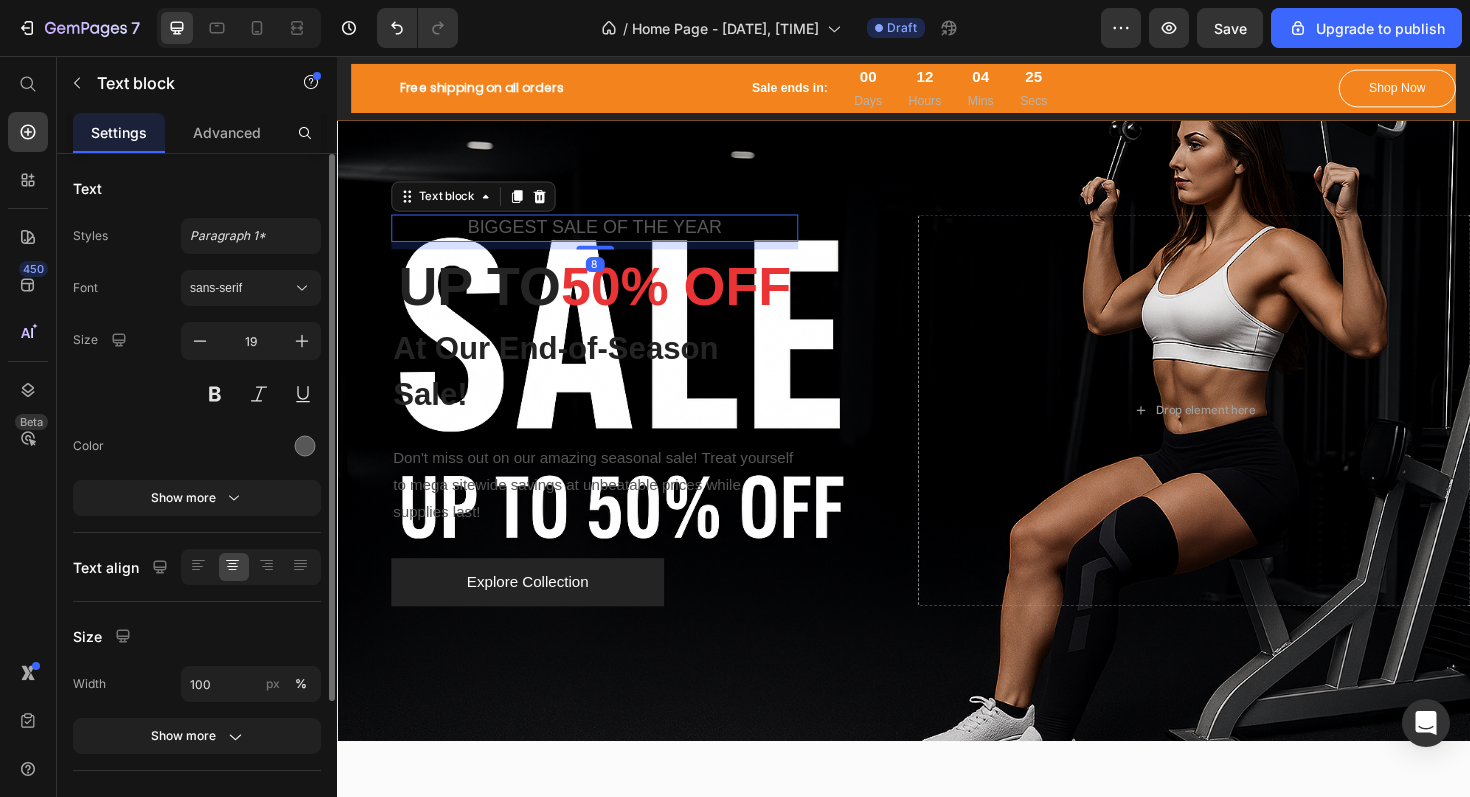 click on "BIGGEST SALE OF THE YEAR" at bounding box center (609, 238) 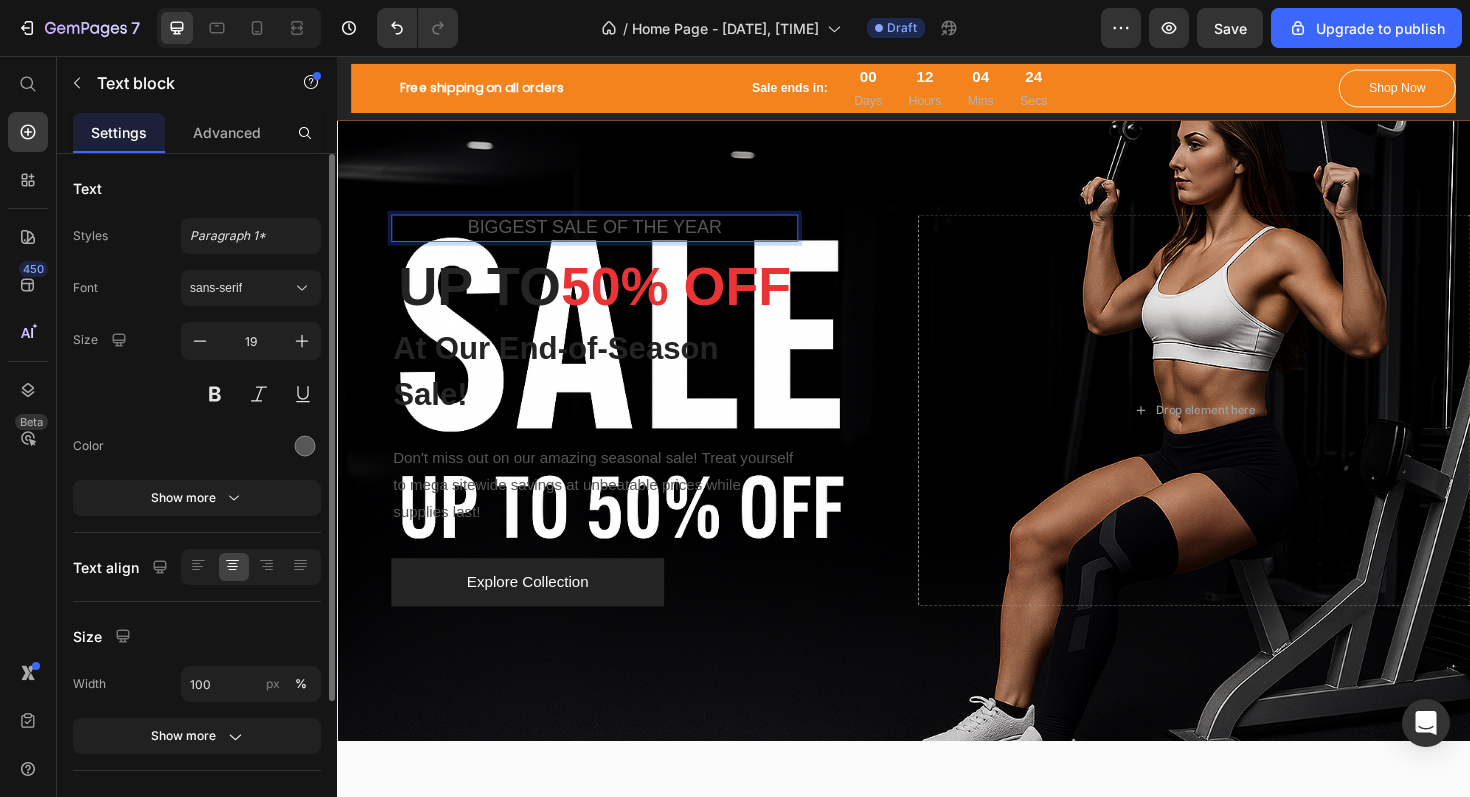click on "BIGGEST SALE OF THE YEAR" at bounding box center (609, 238) 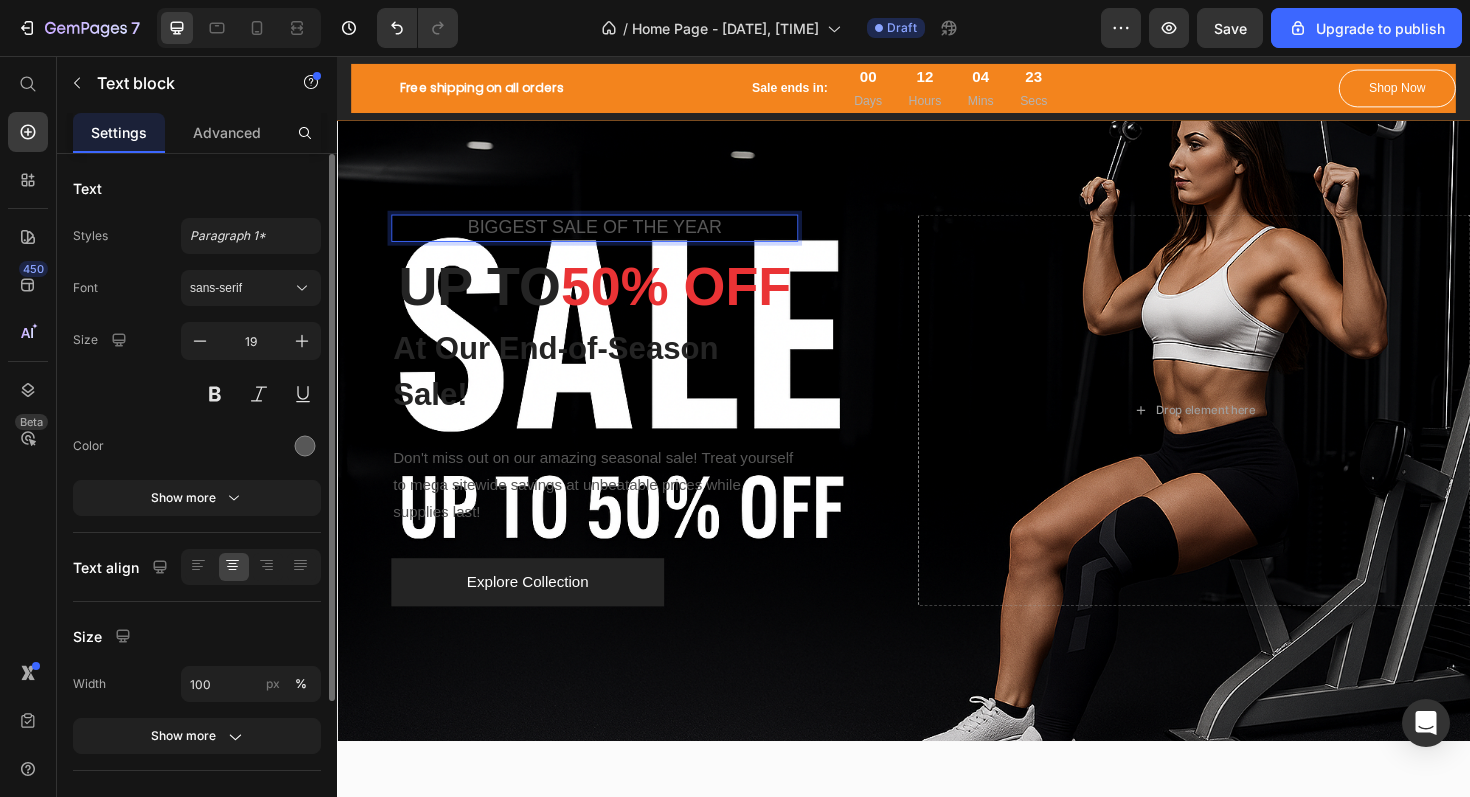 drag, startPoint x: 753, startPoint y: 203, endPoint x: 433, endPoint y: 225, distance: 320.75537 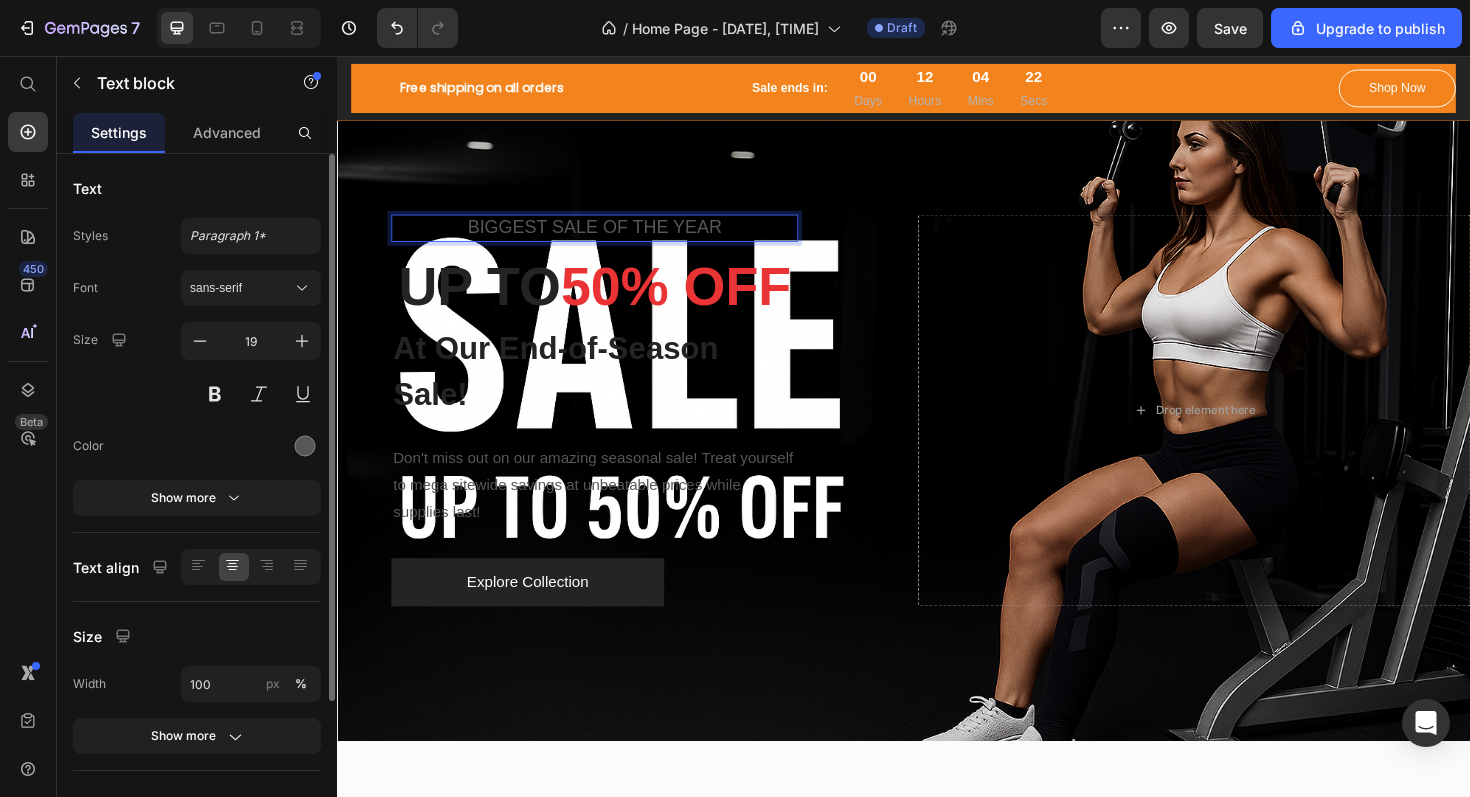 click on "BIGGEST SALE OF THE YEAR" at bounding box center (609, 238) 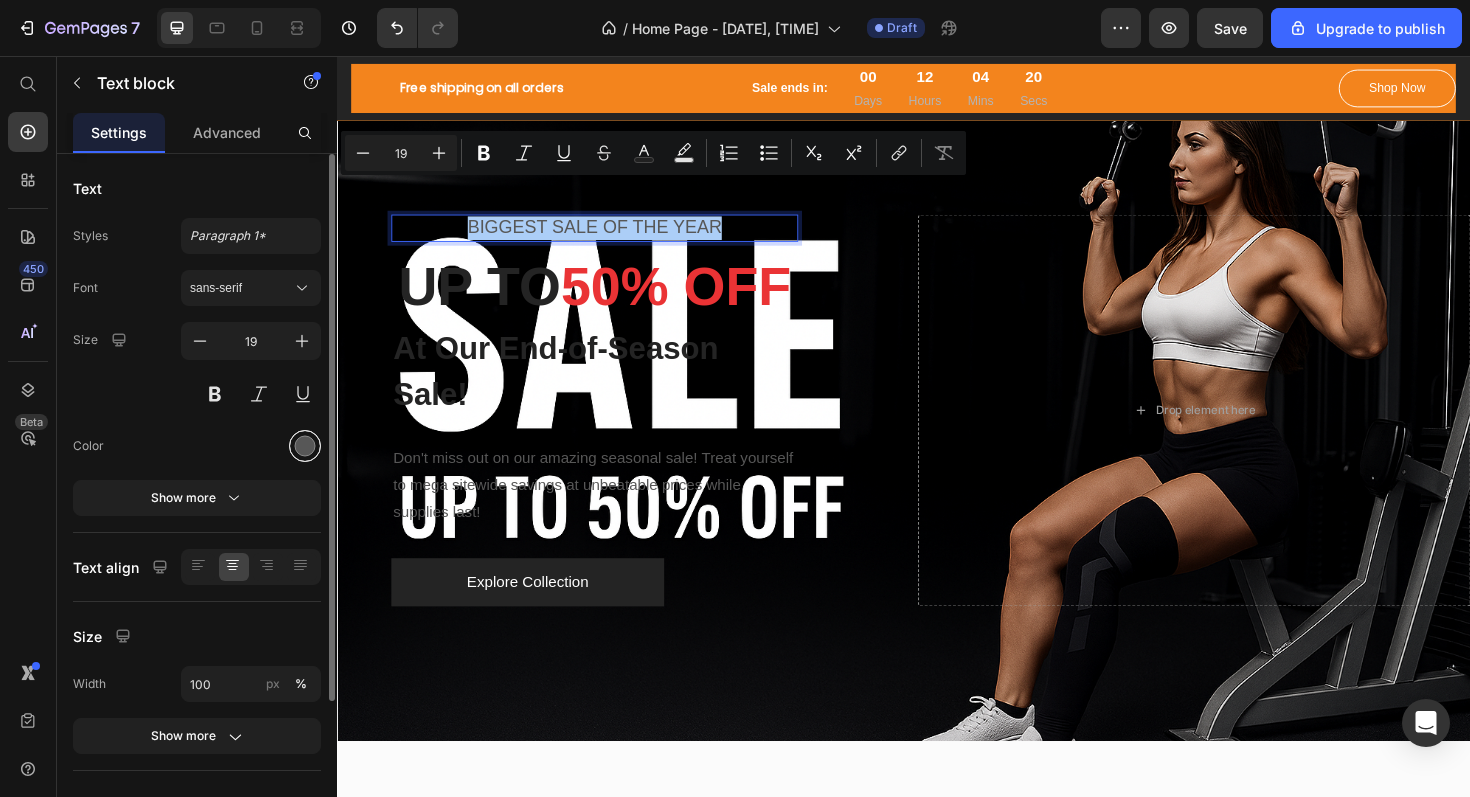 click at bounding box center [305, 446] 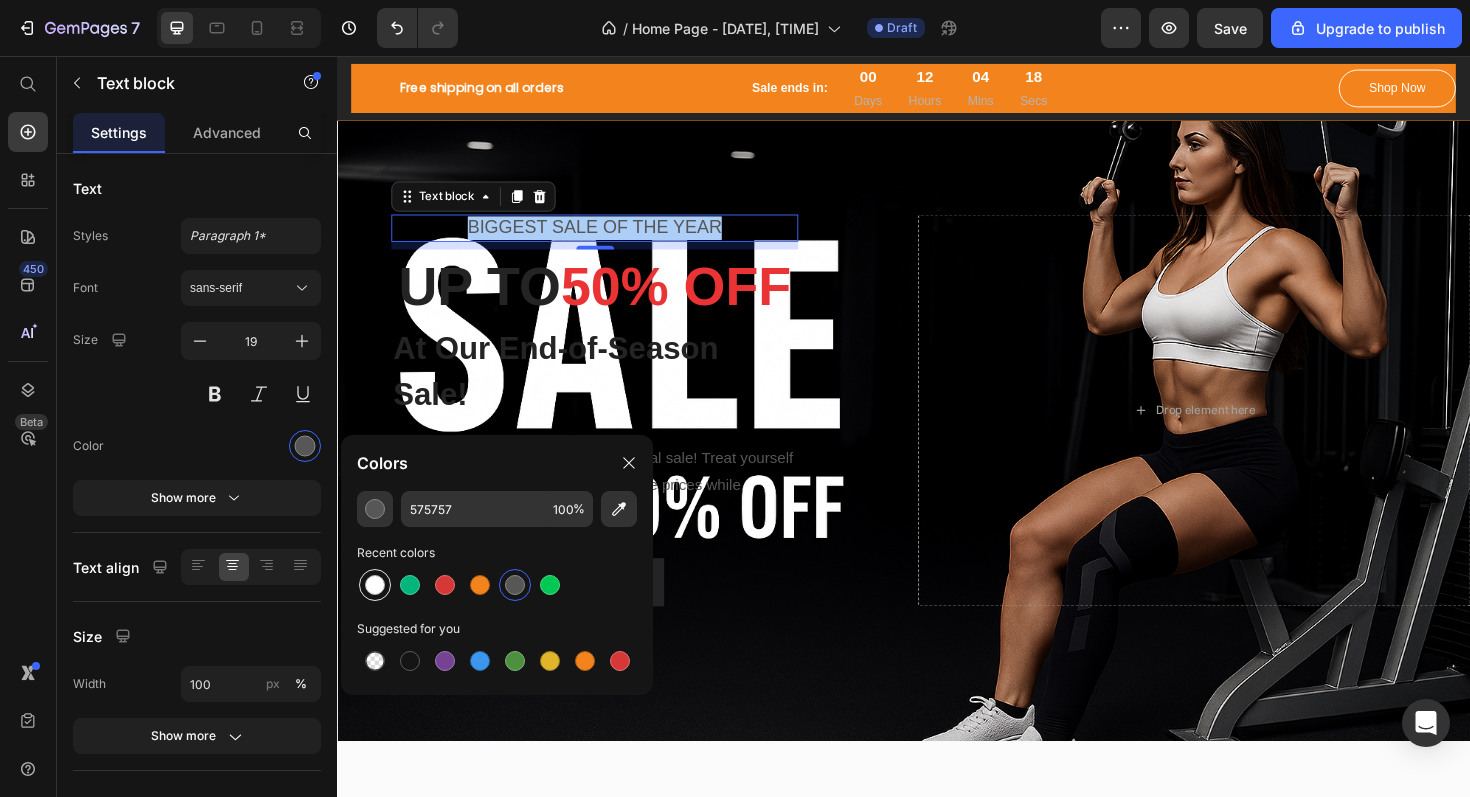 click at bounding box center [375, 585] 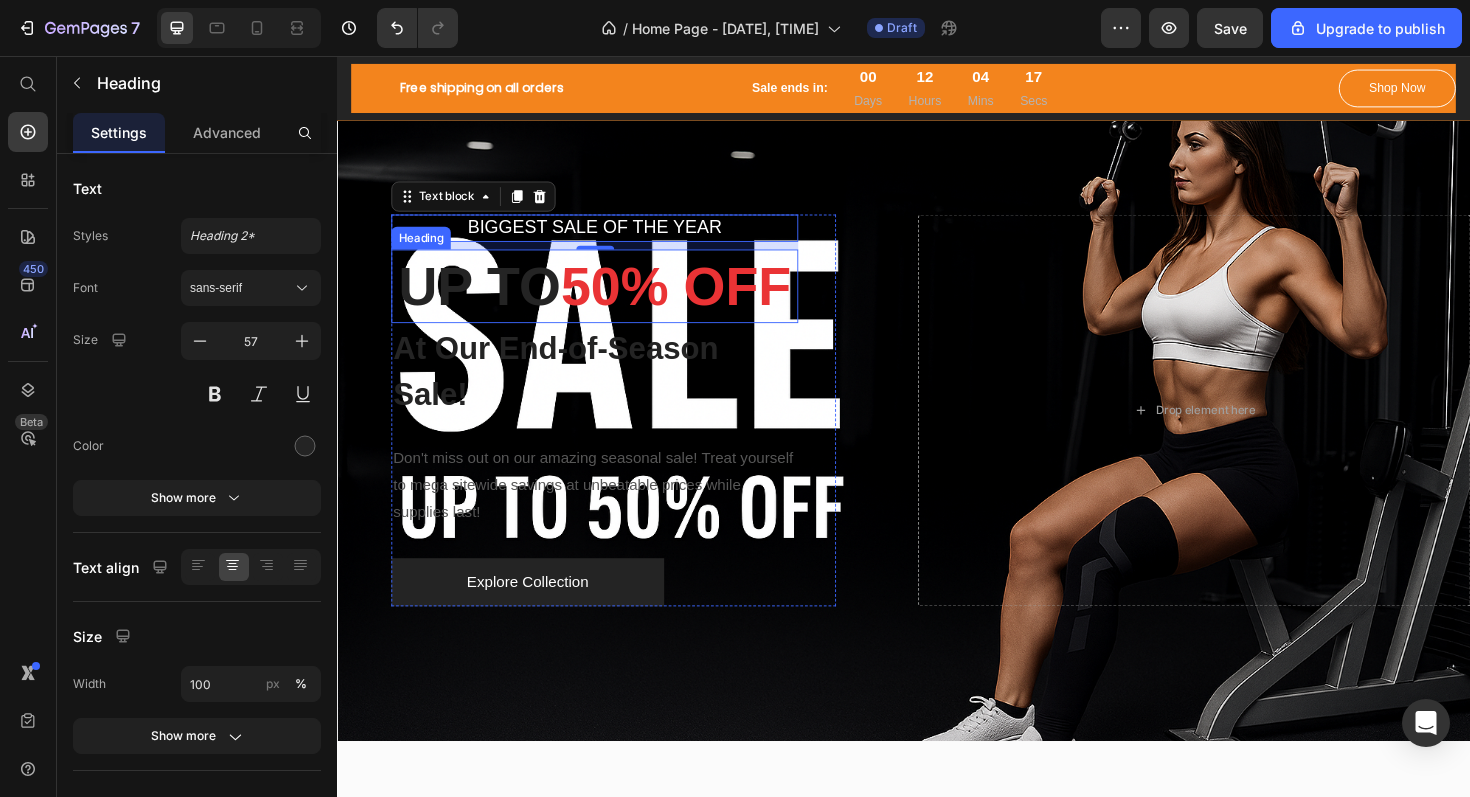 click on "50% OFF" at bounding box center (696, 300) 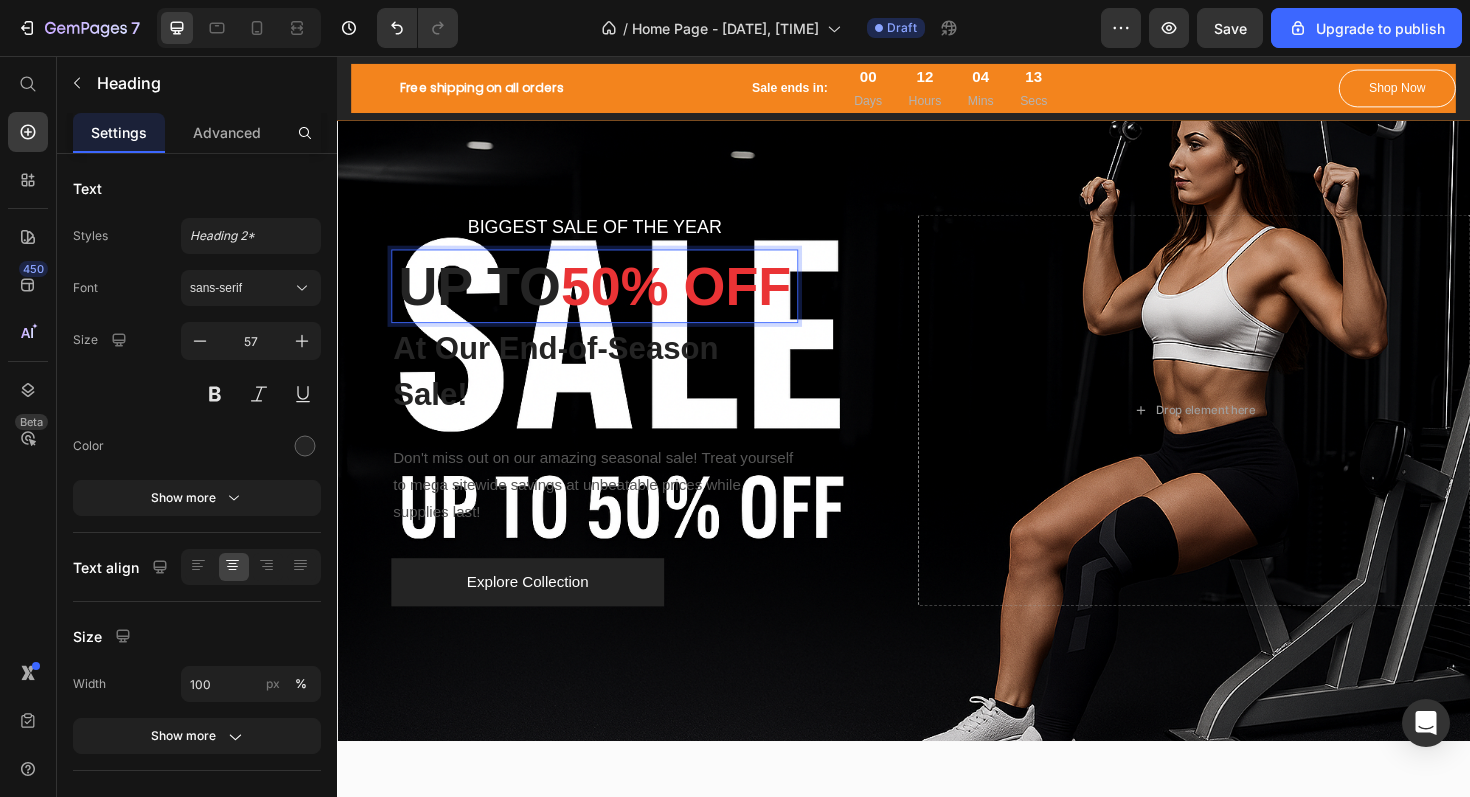 click on "UP TO  50% OFF" at bounding box center [609, 300] 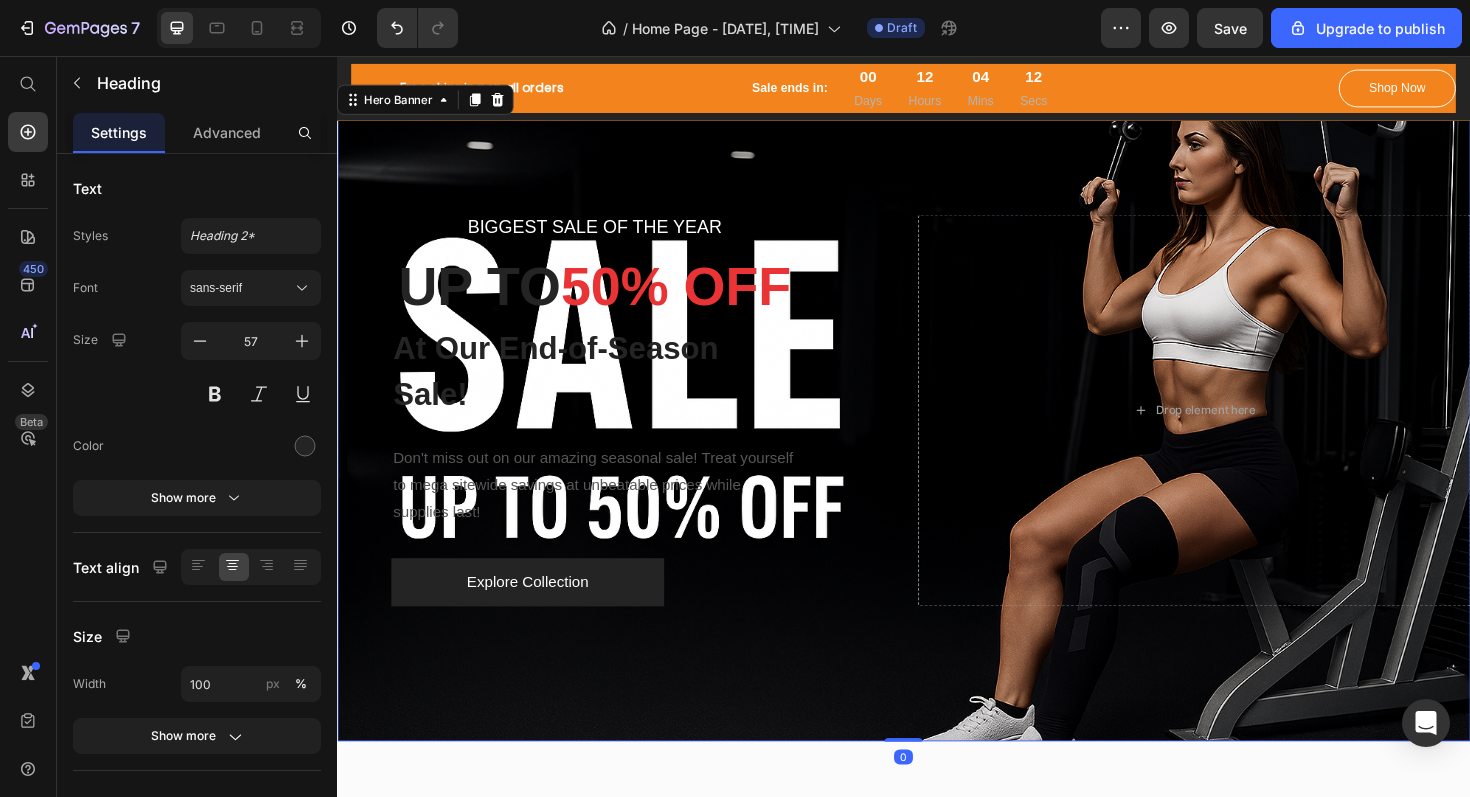 click on "BIGGEST SALE OF THE YEAR Text block UP TO  50% OFF Heading At Our End-of-Season Sale! Text block Don't miss out on our amazing seasonal sale! Treat yourself to mega sitewide savings at unbeatable prices while supplies last! Text block Explore Collection Button Row" at bounding box center [629, 431] 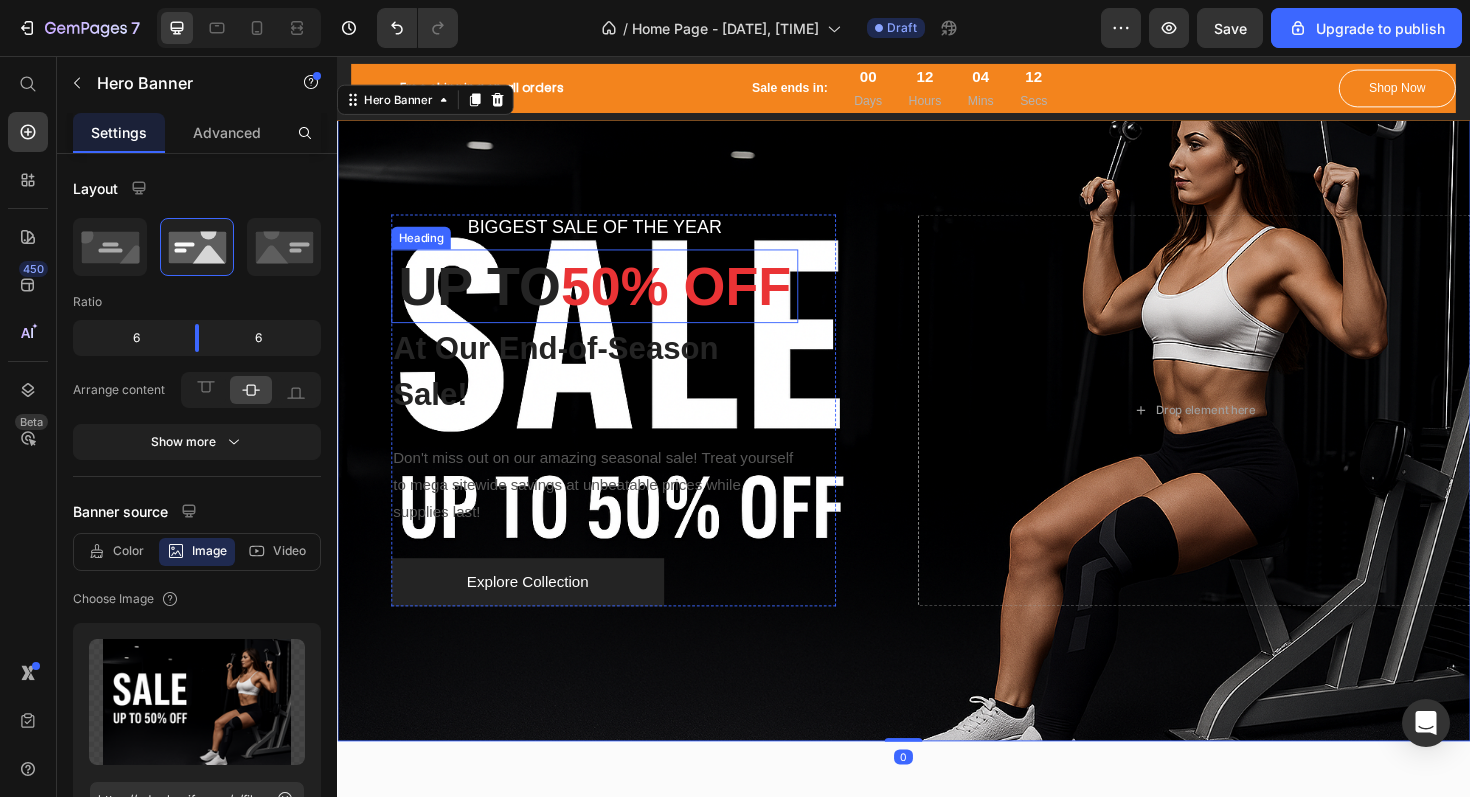click on "UP TO  50% OFF" at bounding box center (609, 300) 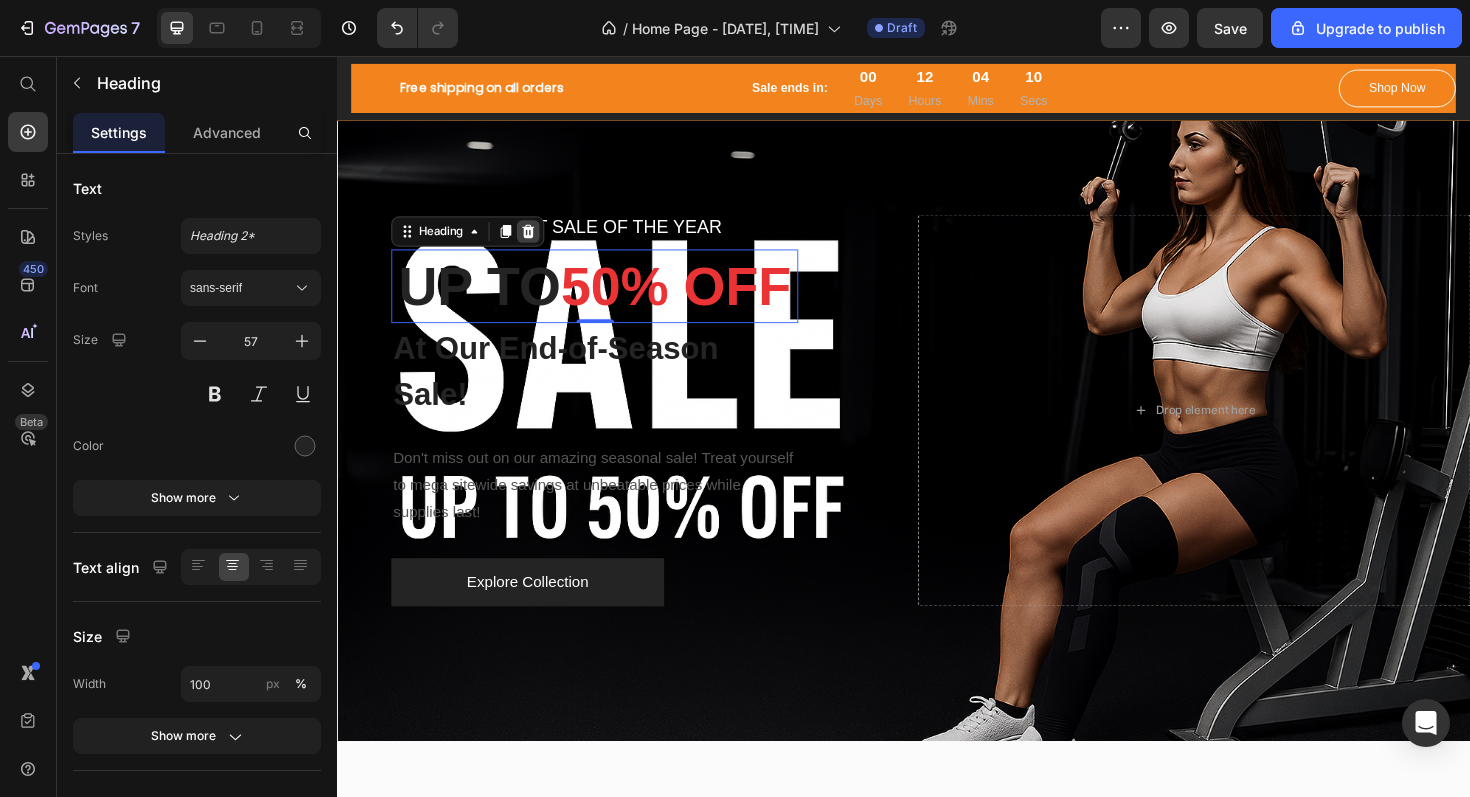 click 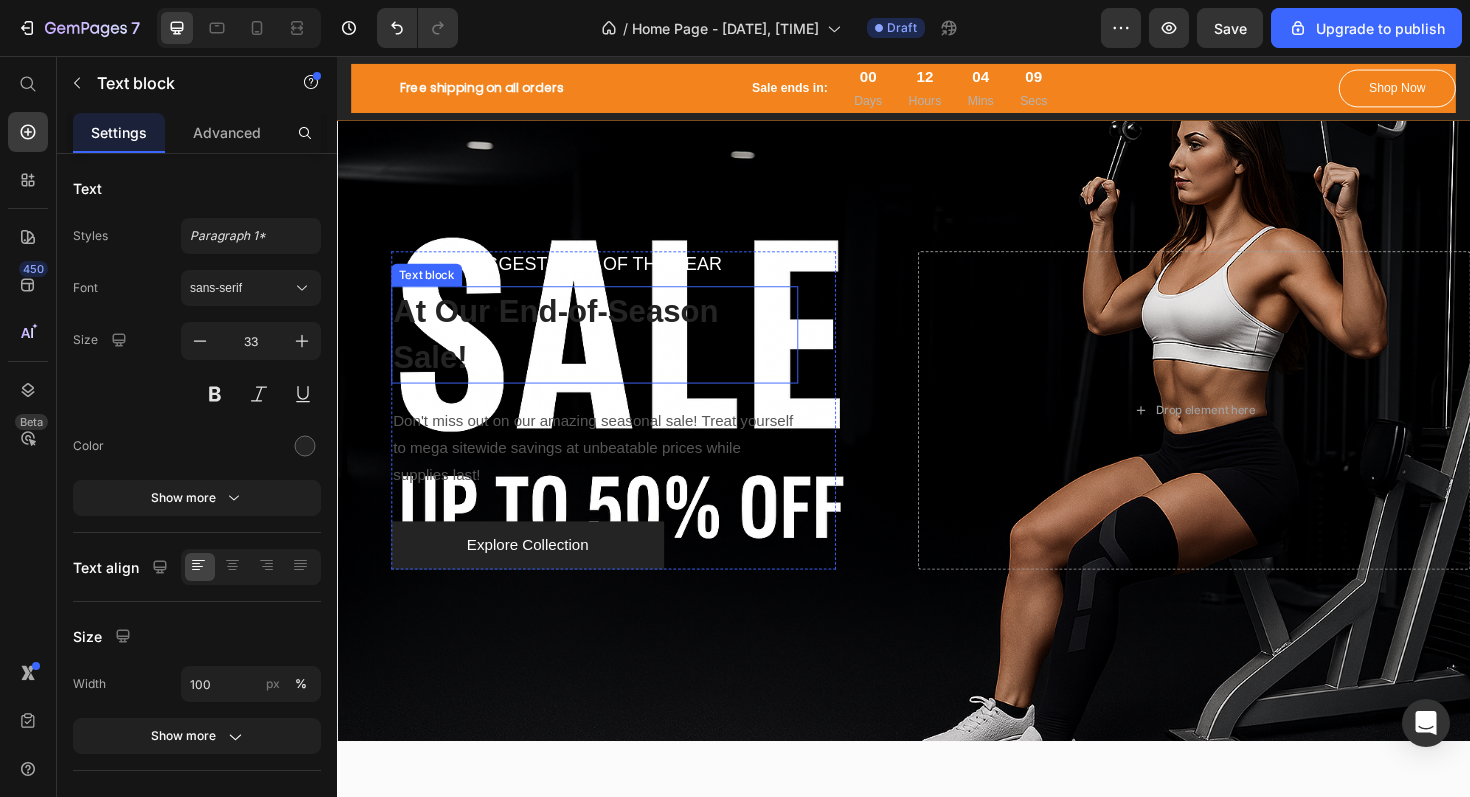 click on "At Our End-of-Season Sale!" at bounding box center (609, 351) 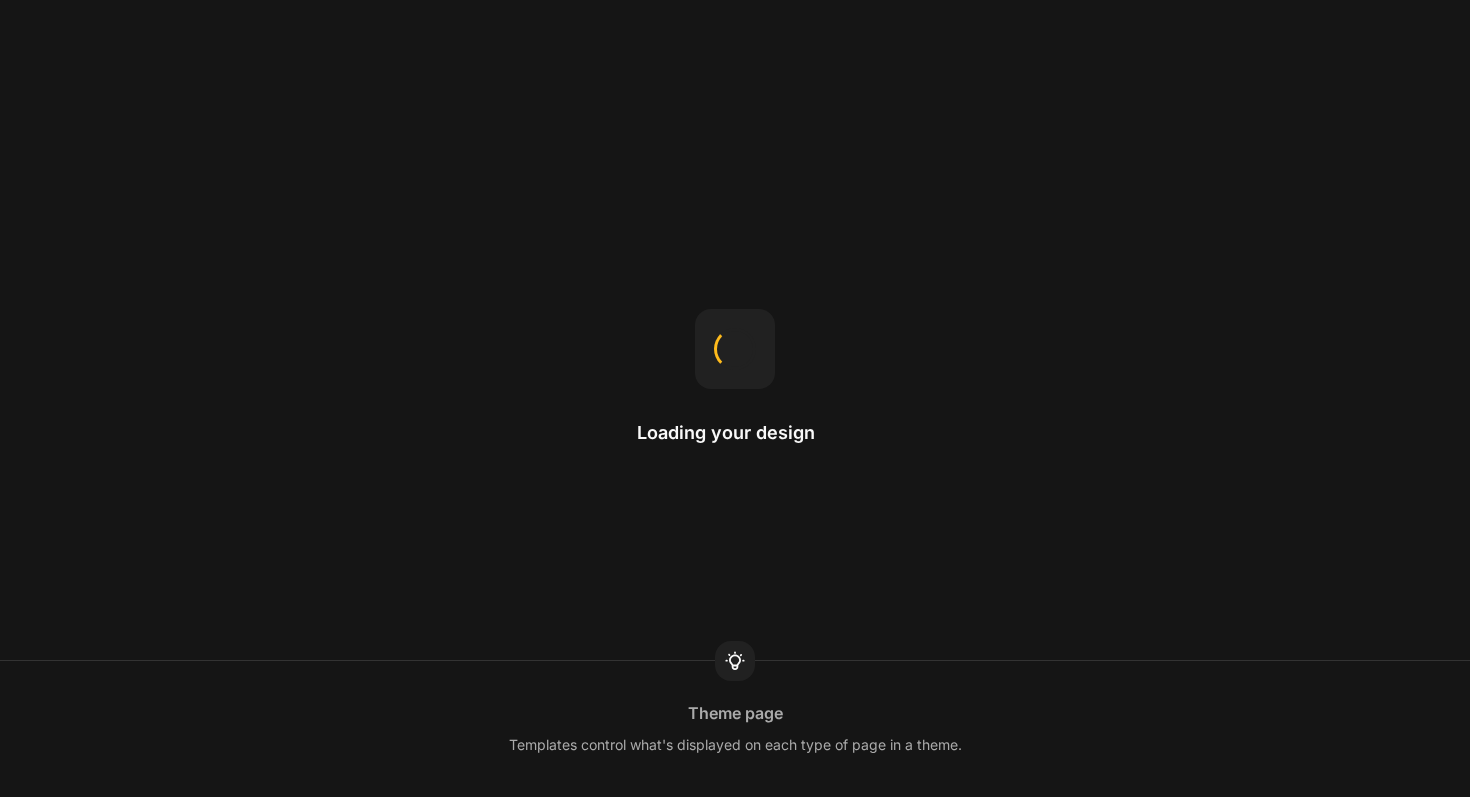 scroll, scrollTop: 0, scrollLeft: 0, axis: both 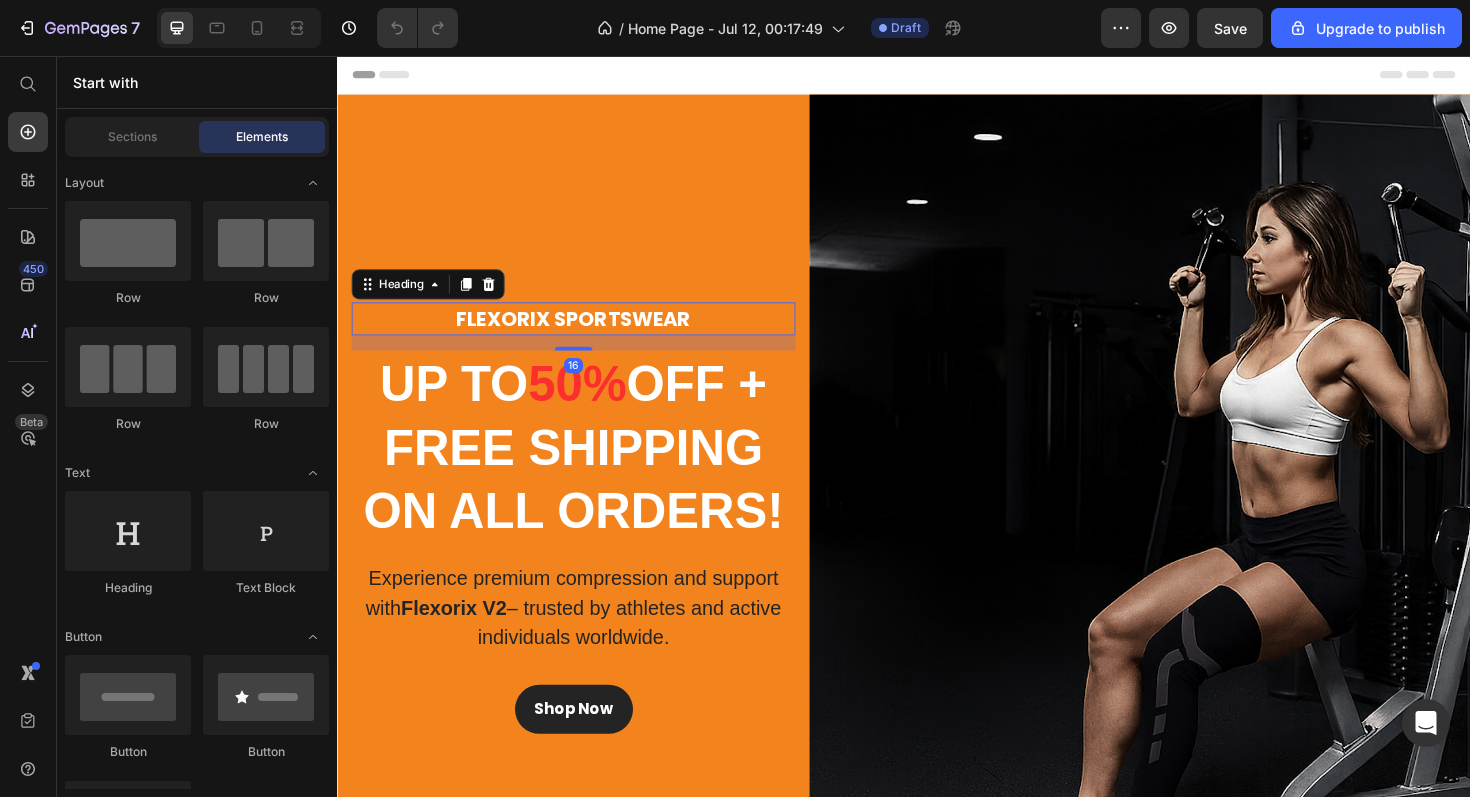 click on "FLEXORIX SPORTSWEAR" at bounding box center [587, 334] 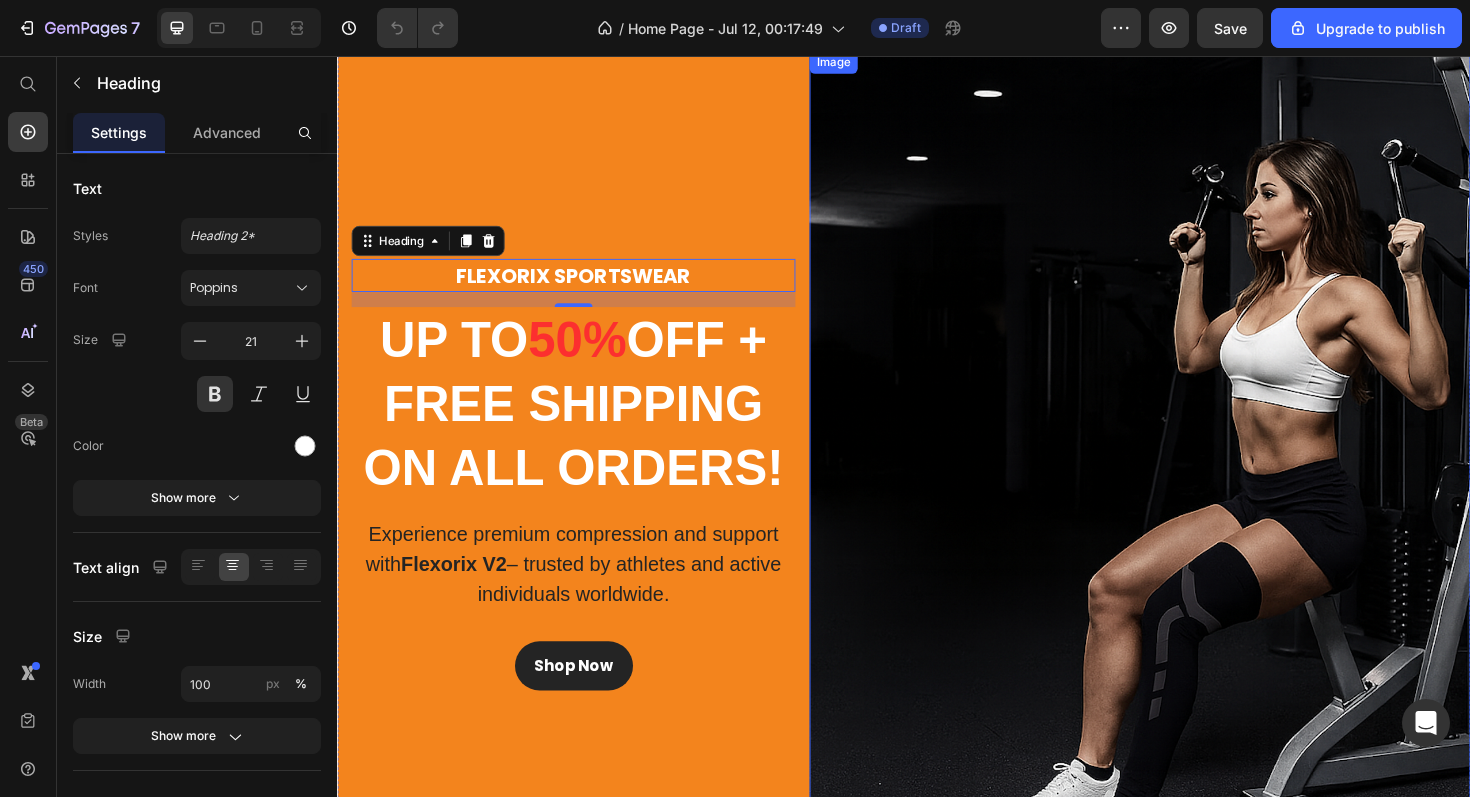 scroll, scrollTop: 44, scrollLeft: 0, axis: vertical 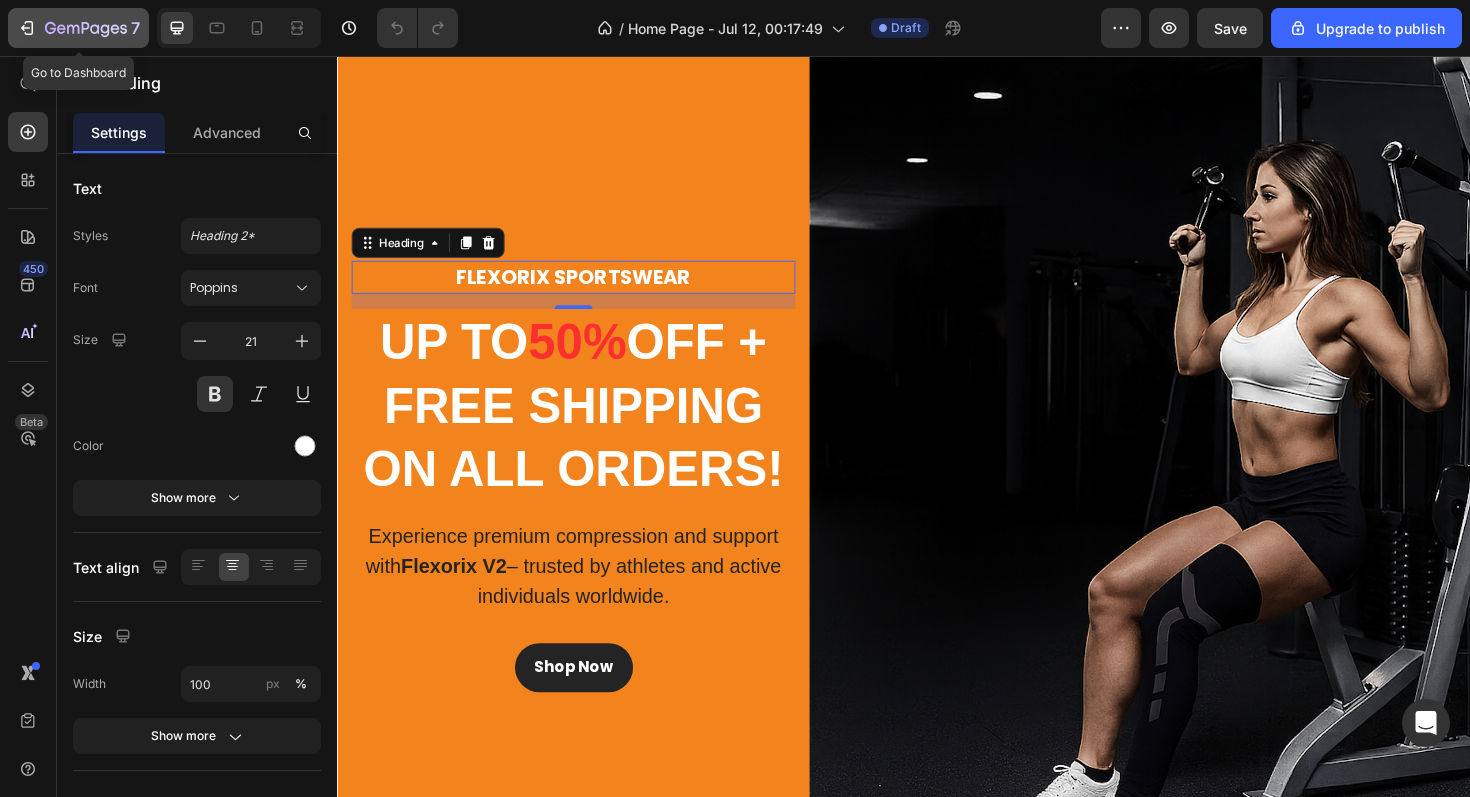 click 